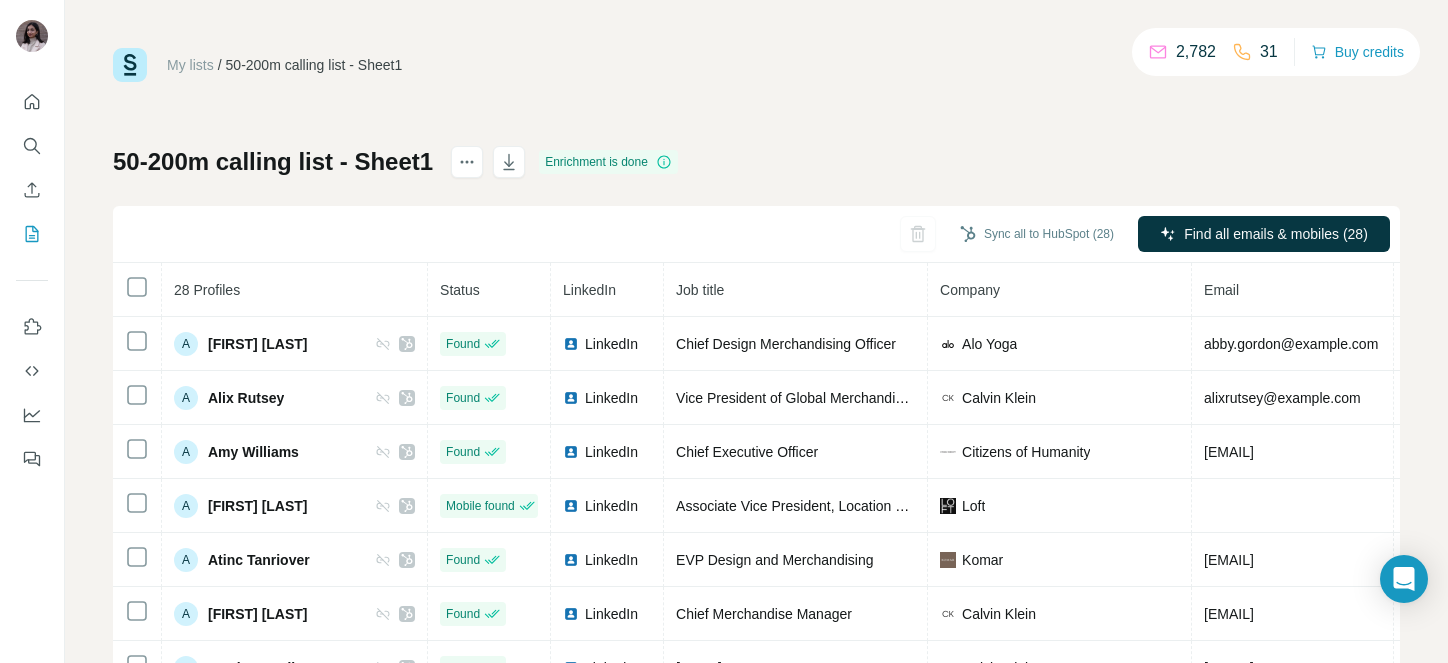 scroll, scrollTop: 0, scrollLeft: 0, axis: both 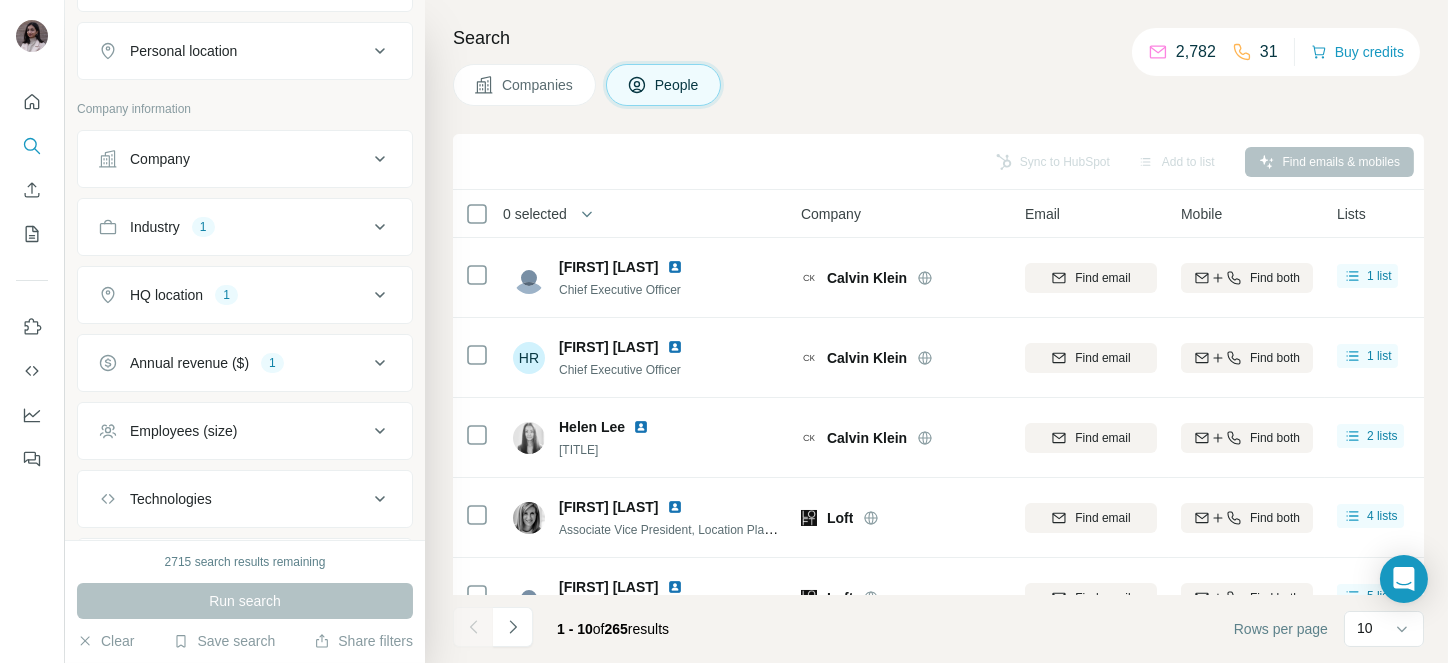 click on "Annual revenue ($)" at bounding box center [189, 363] 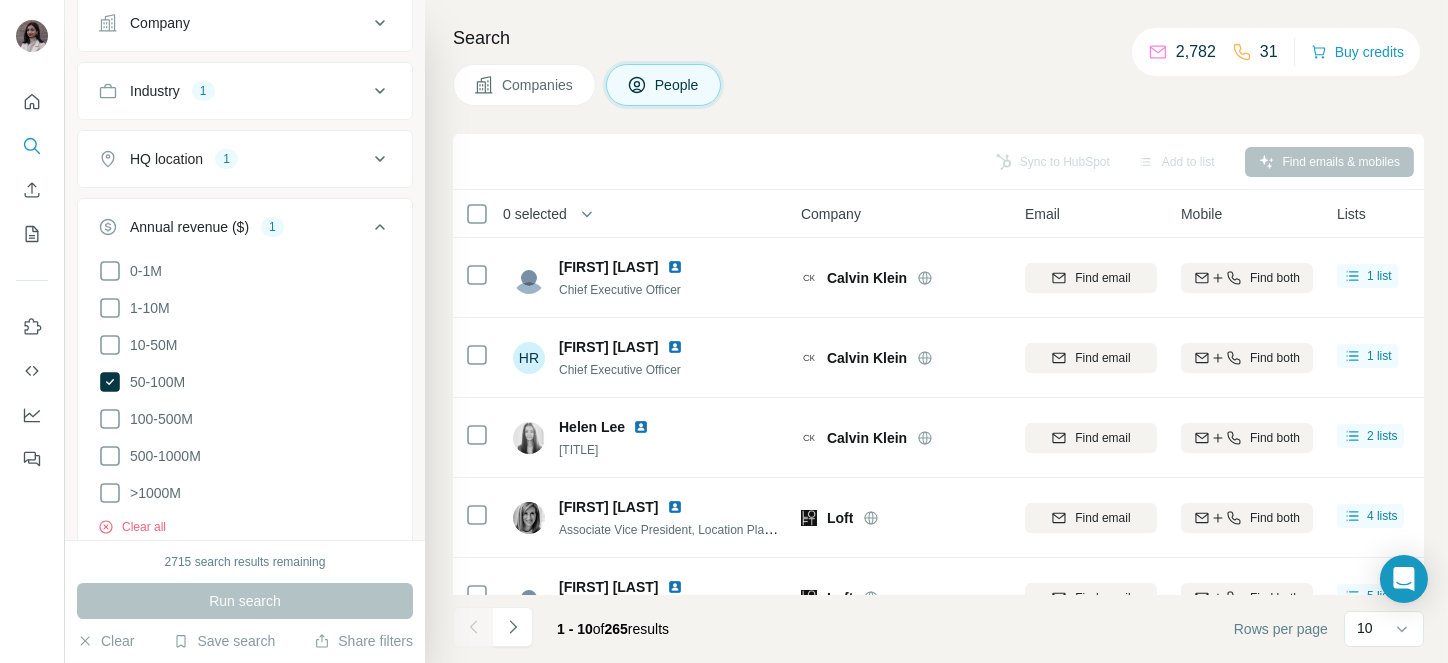 scroll, scrollTop: 513, scrollLeft: 0, axis: vertical 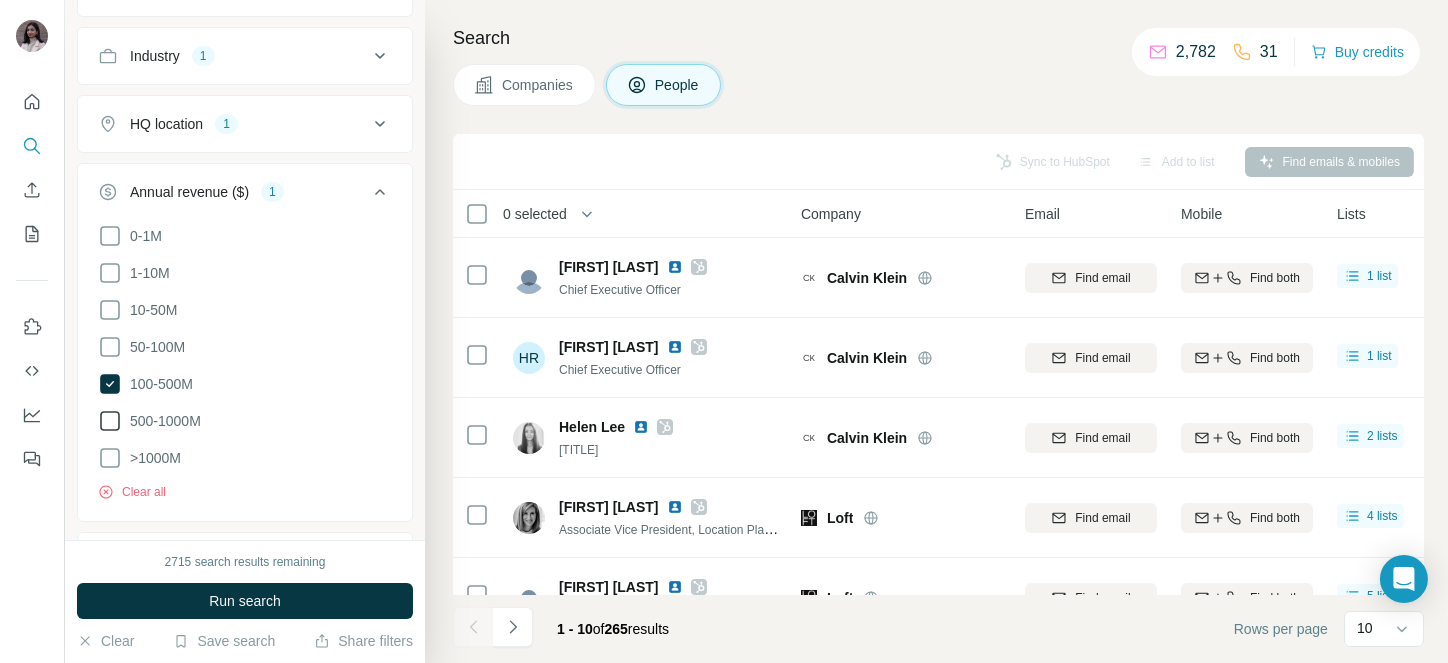 click on "500-1000M" at bounding box center [149, 421] 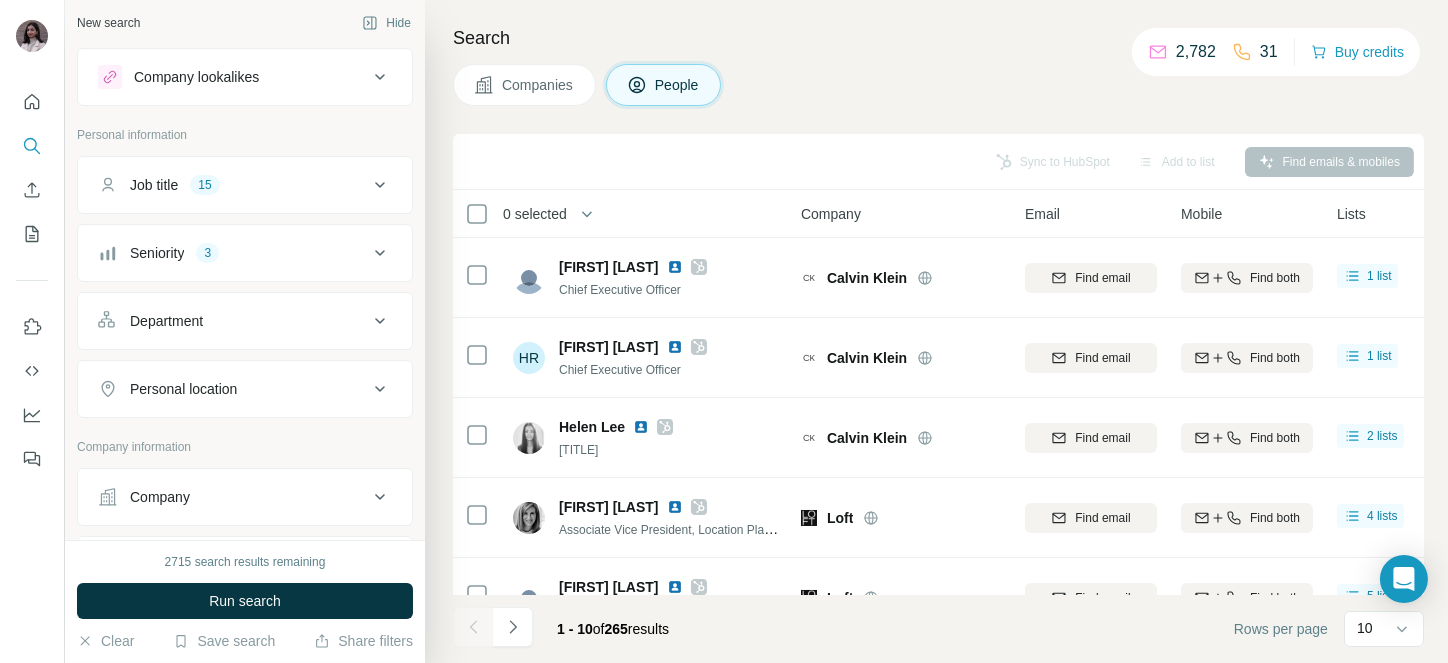 scroll, scrollTop: 0, scrollLeft: 0, axis: both 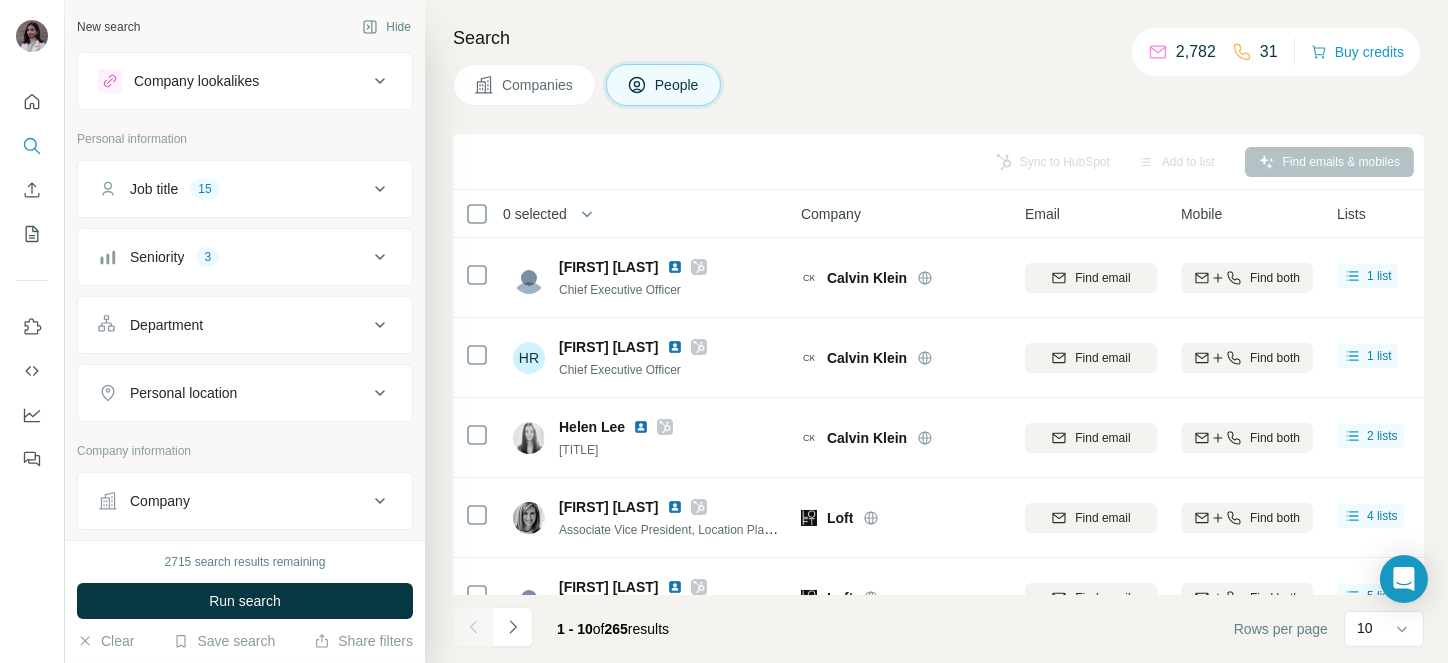 click on "Job title 15" at bounding box center [233, 189] 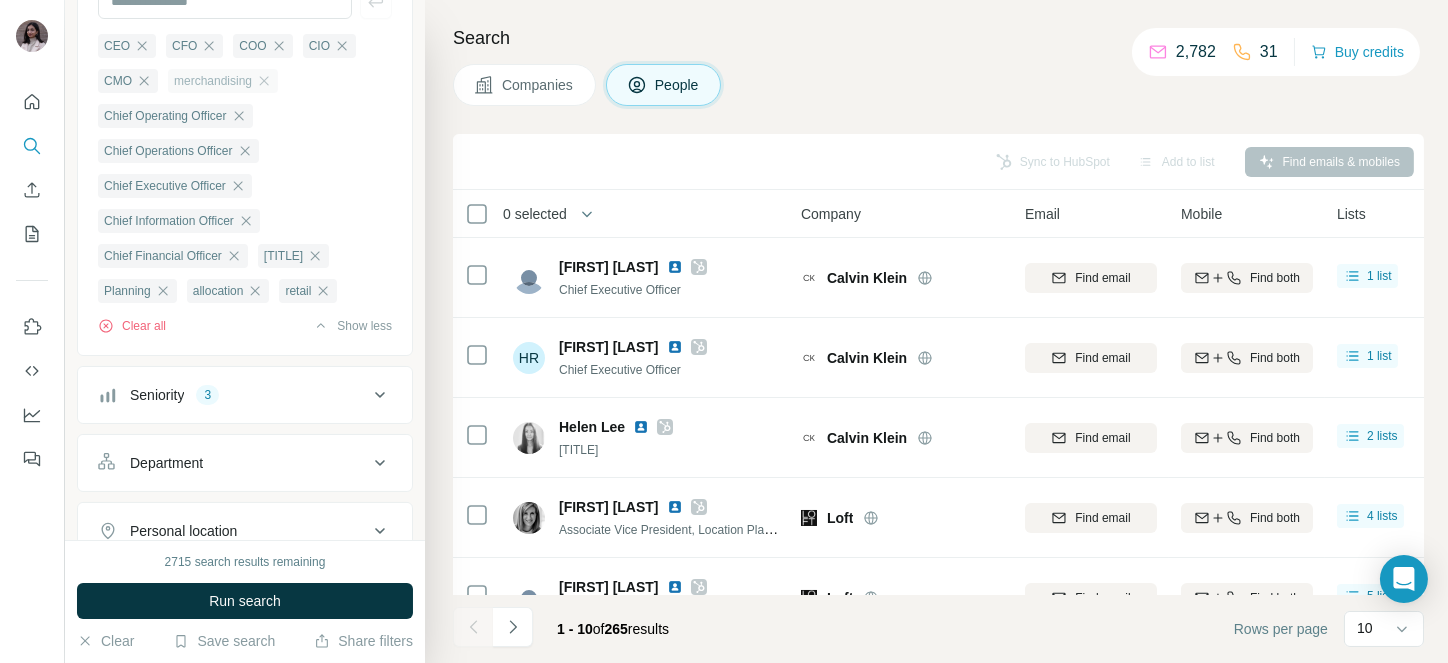 scroll, scrollTop: 242, scrollLeft: 0, axis: vertical 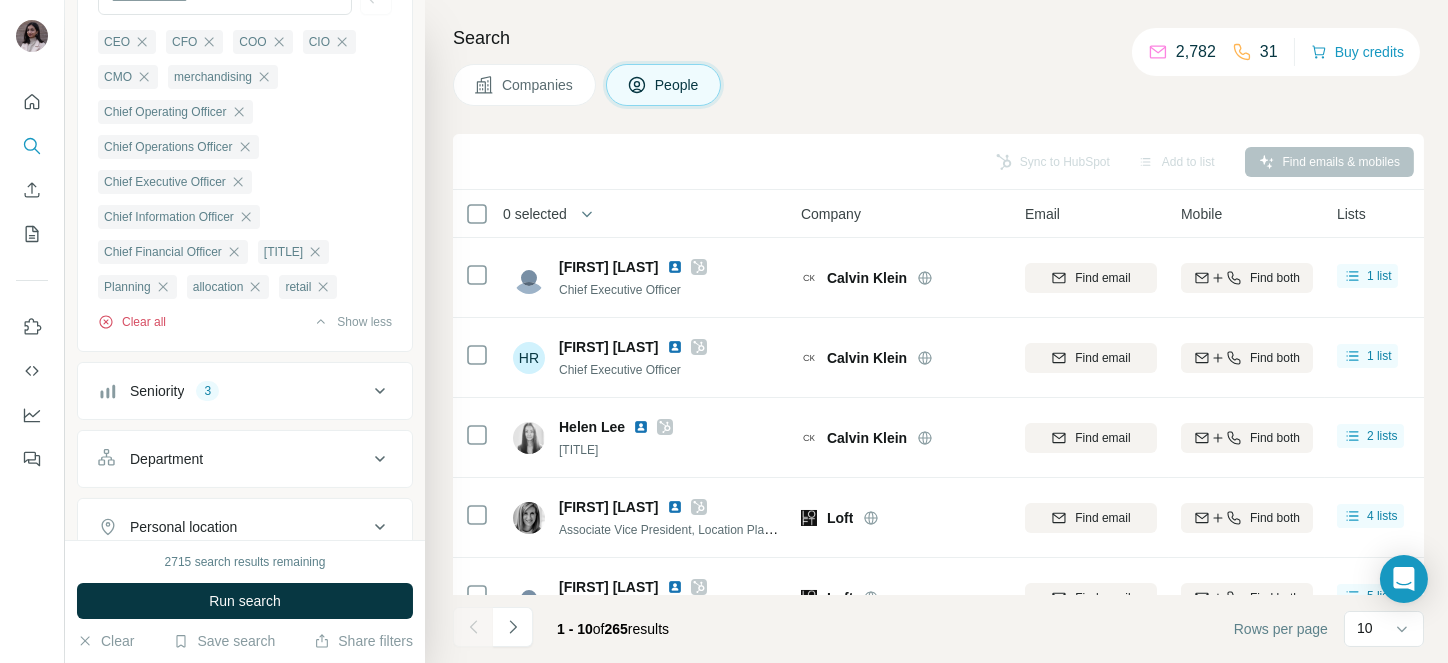click on "Clear all" at bounding box center (132, 322) 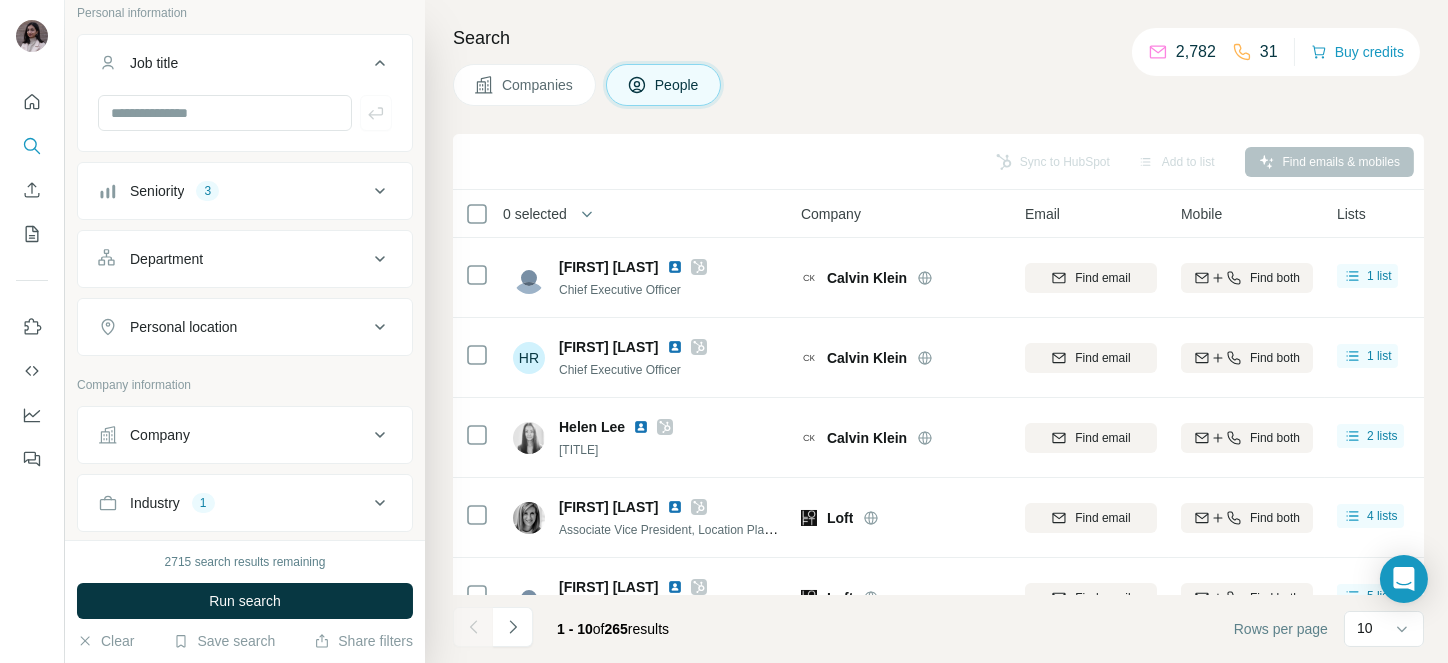 scroll, scrollTop: 0, scrollLeft: 0, axis: both 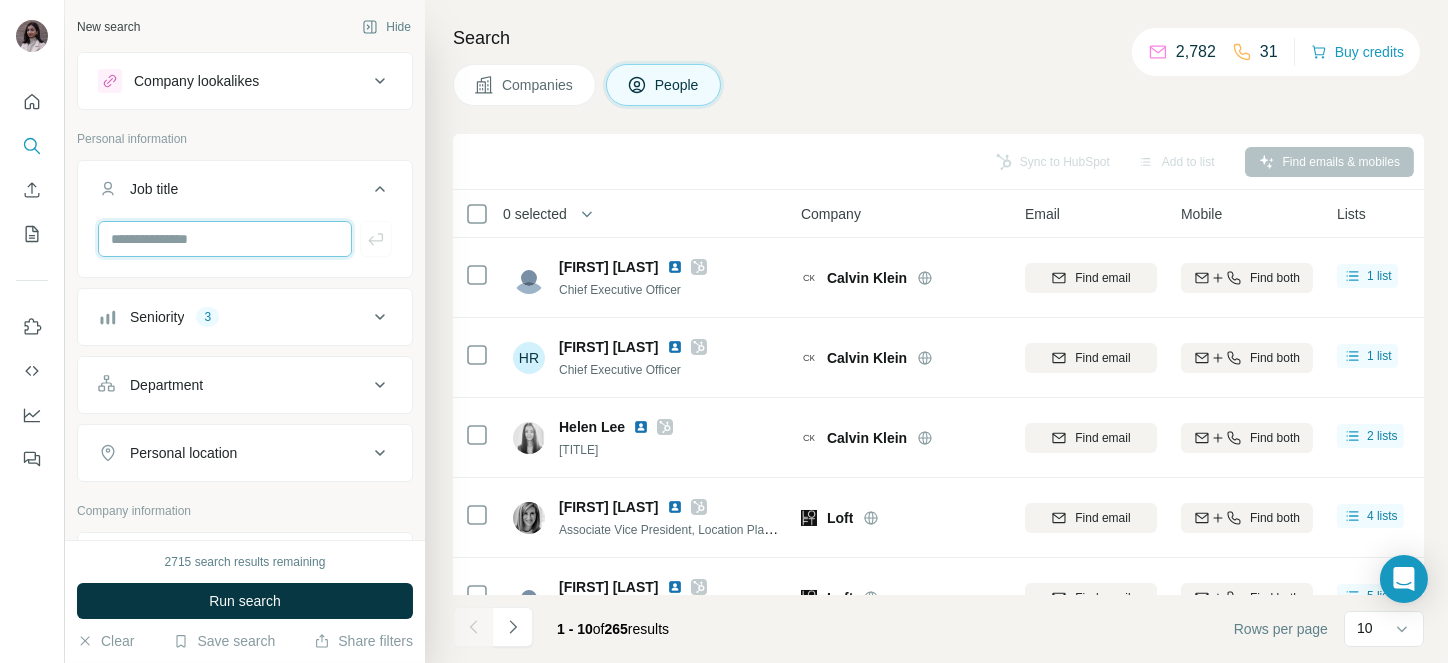 click at bounding box center (225, 239) 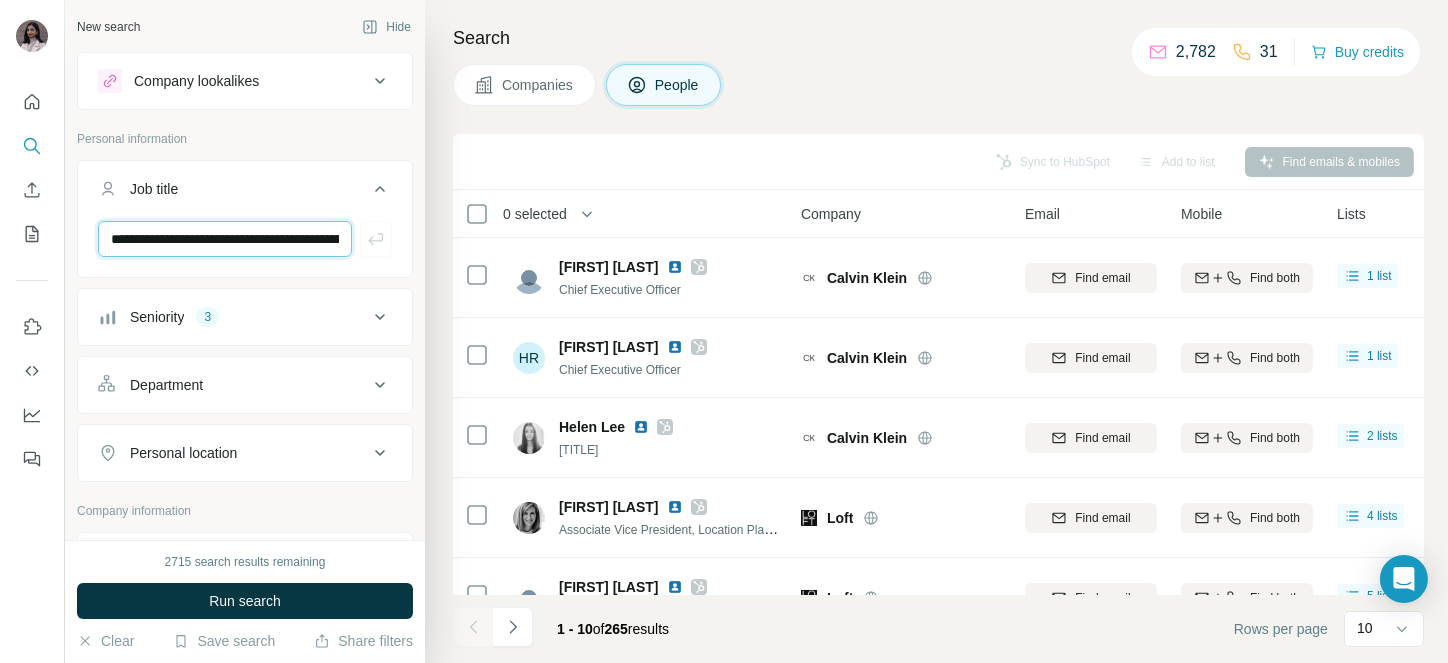 scroll, scrollTop: 0, scrollLeft: 143, axis: horizontal 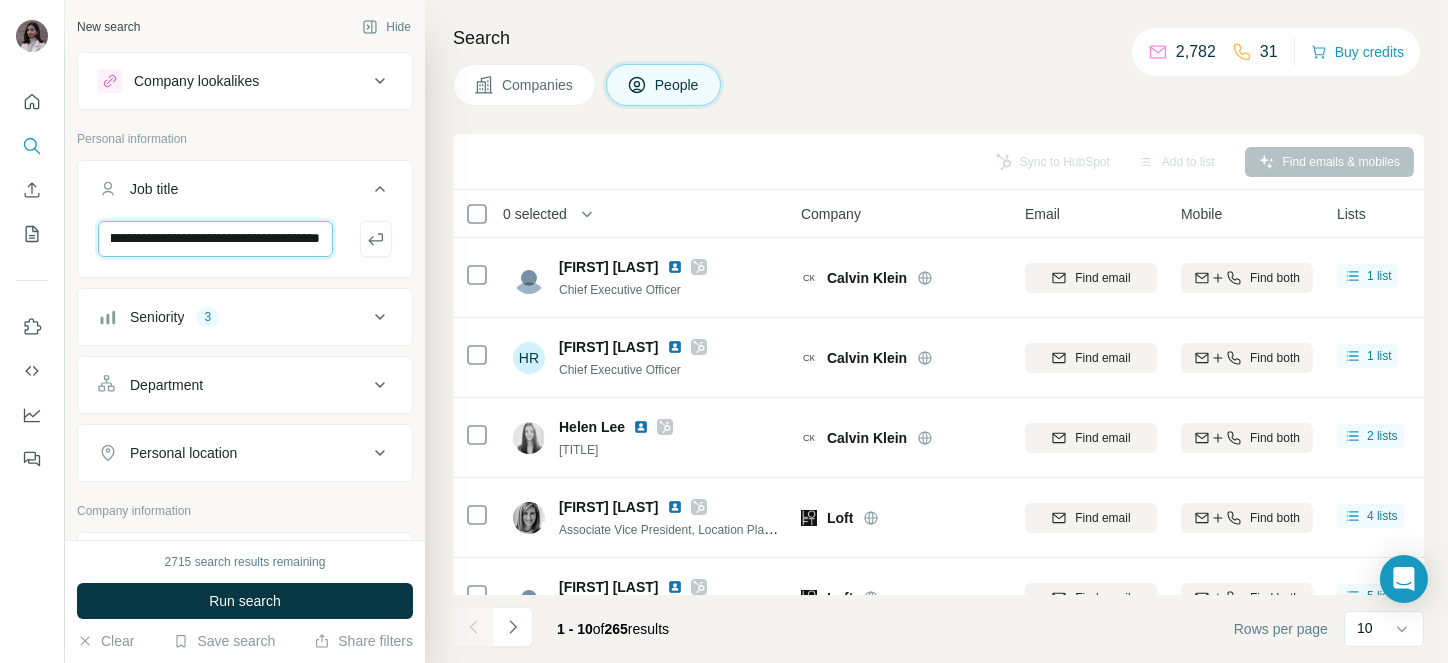 type on "**********" 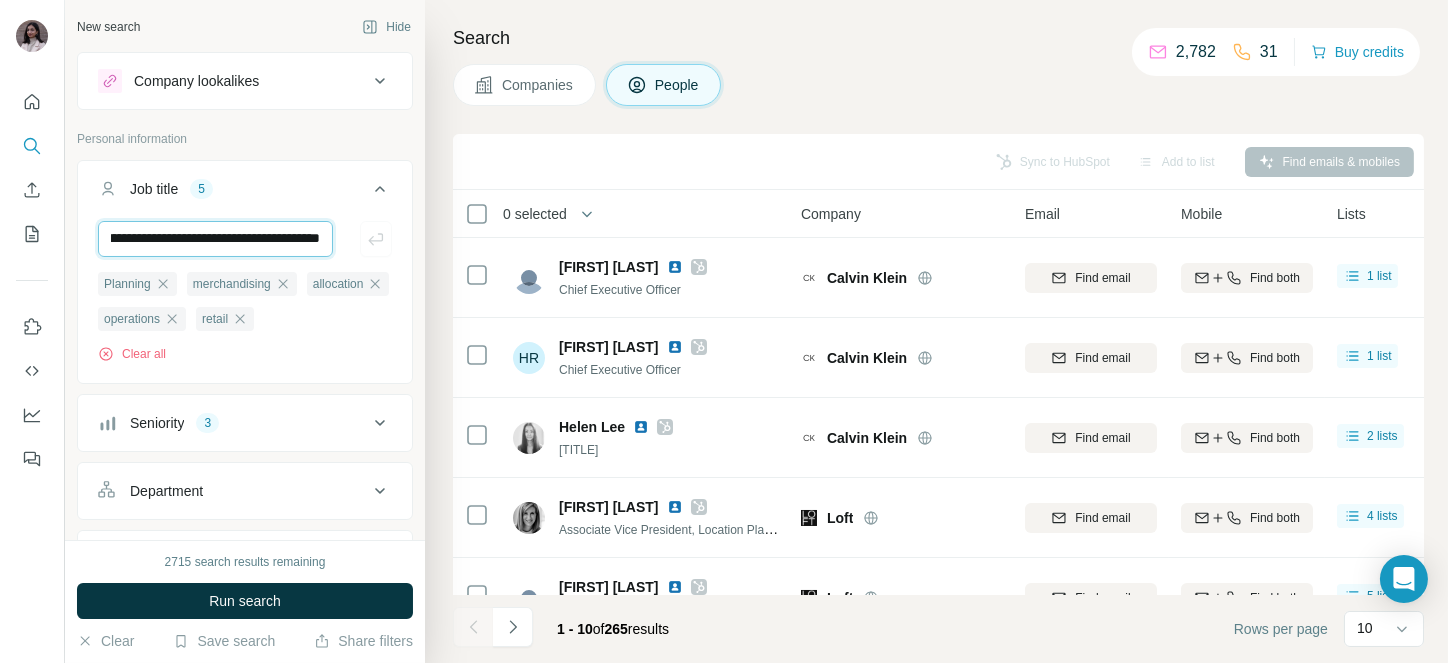 type 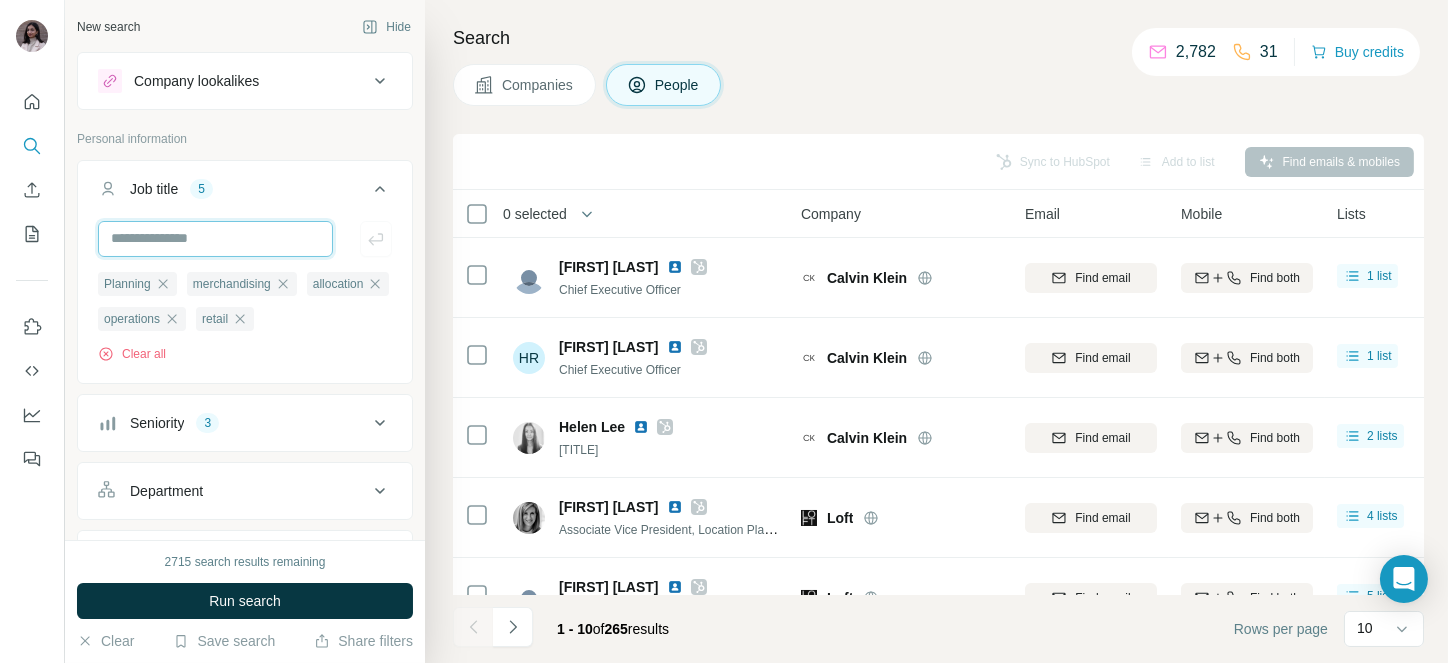 scroll, scrollTop: 0, scrollLeft: 0, axis: both 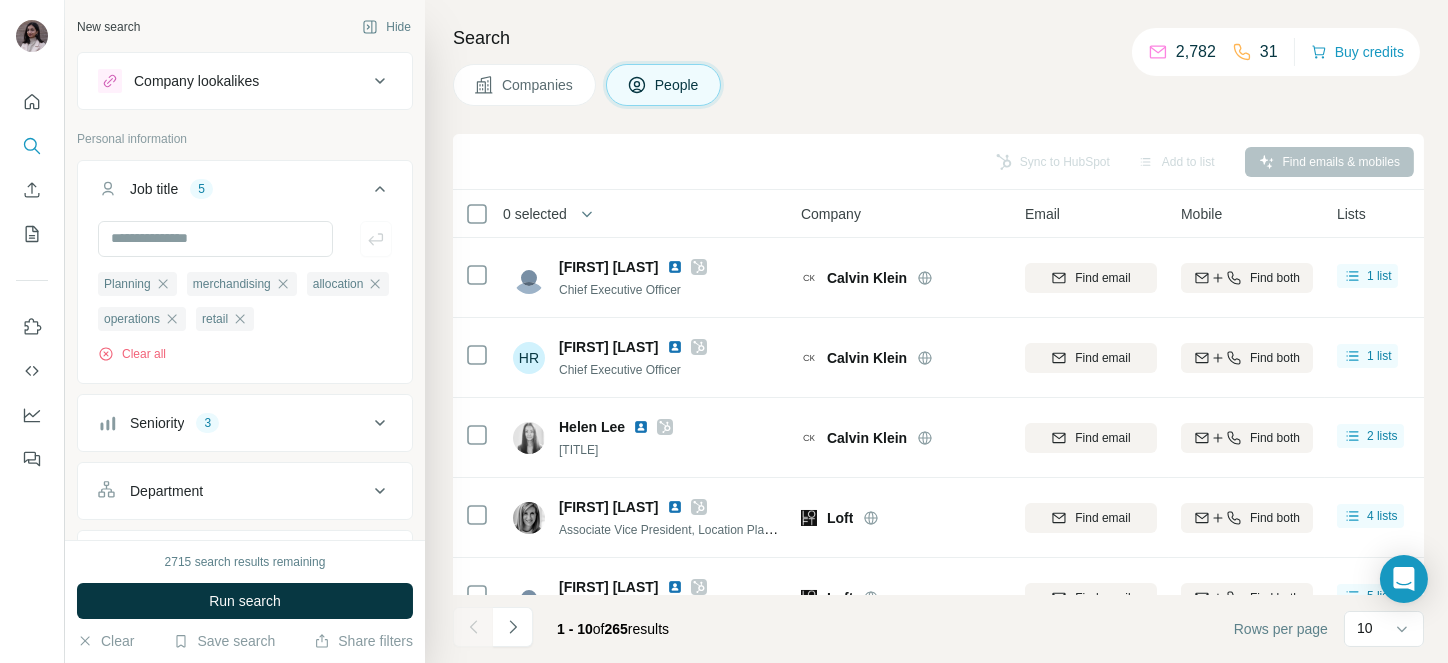 click on "Seniority" at bounding box center (157, 423) 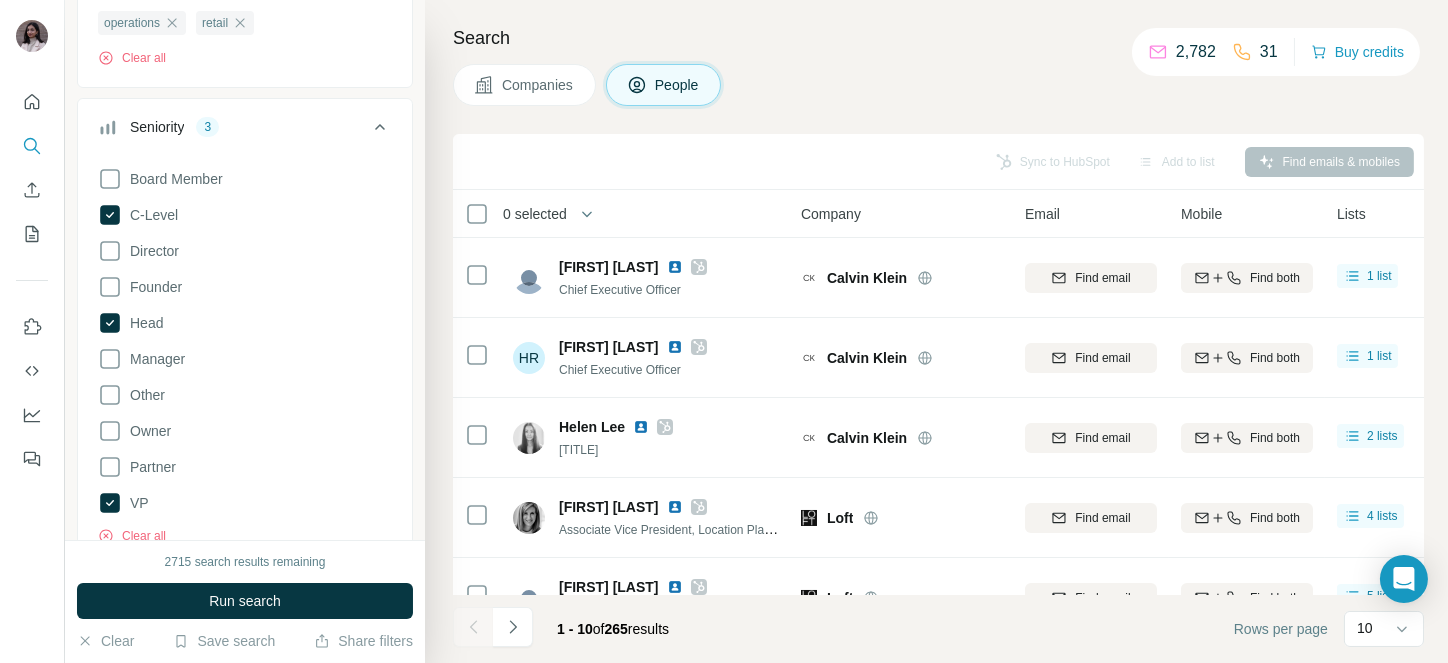 scroll, scrollTop: 297, scrollLeft: 0, axis: vertical 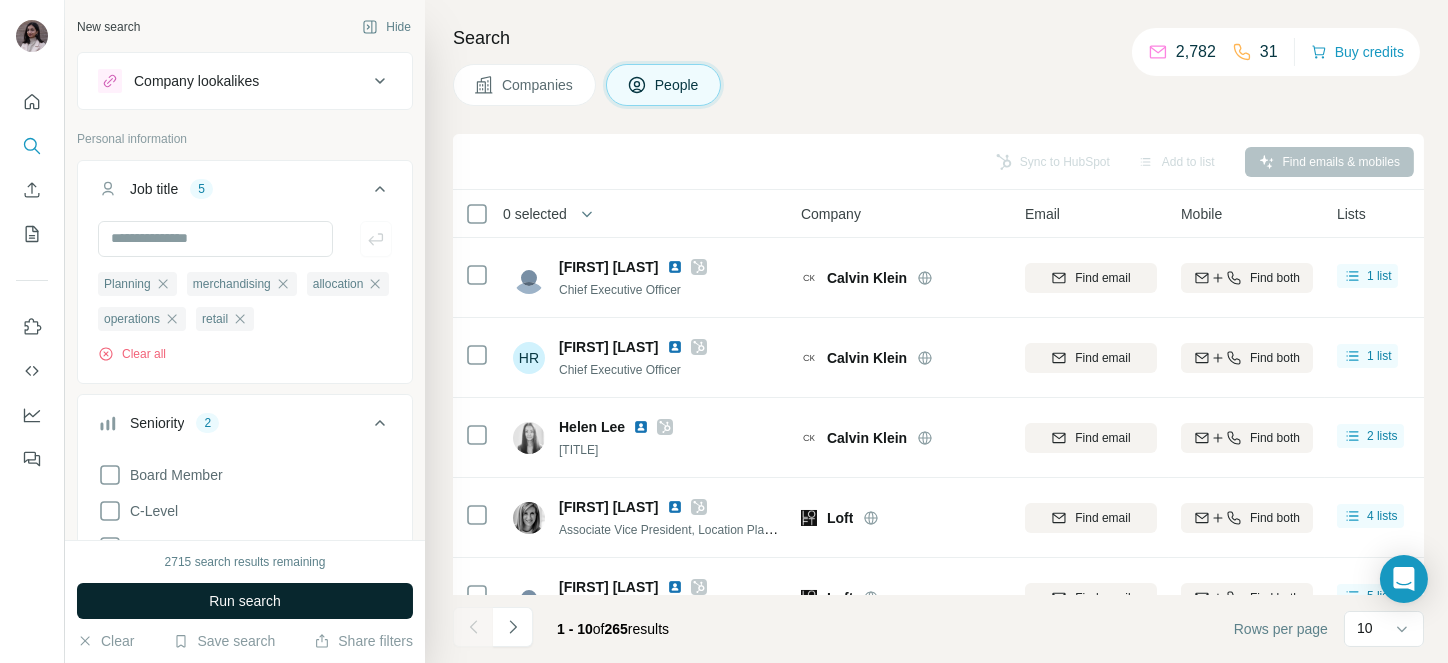 click on "Run search" at bounding box center (245, 601) 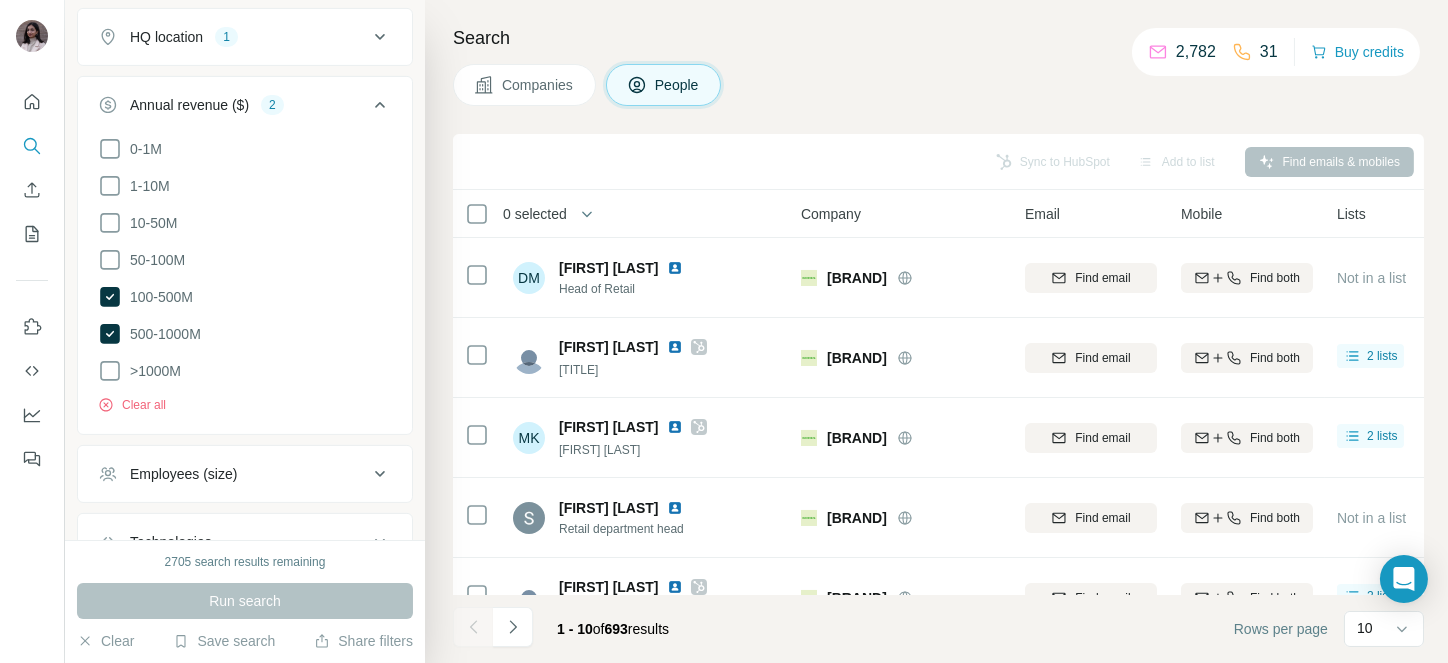 scroll, scrollTop: 1177, scrollLeft: 0, axis: vertical 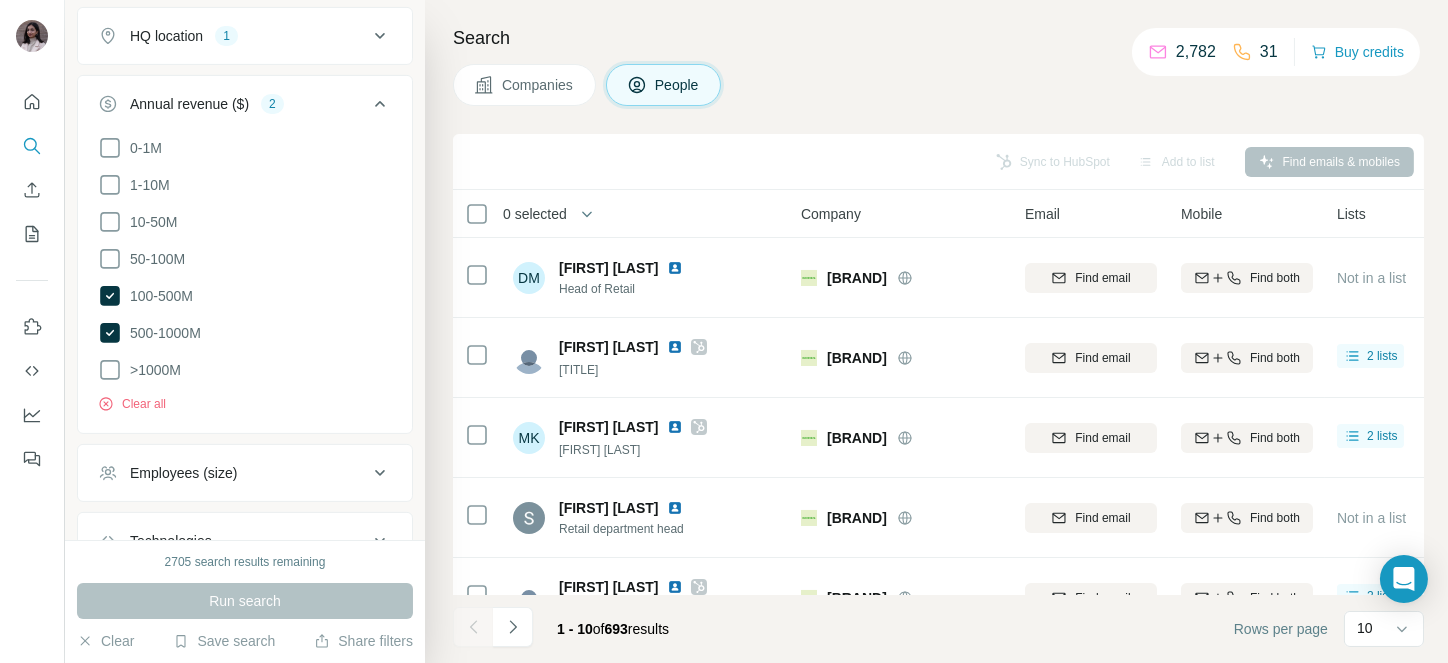 click on "0 selected" at bounding box center [535, 214] 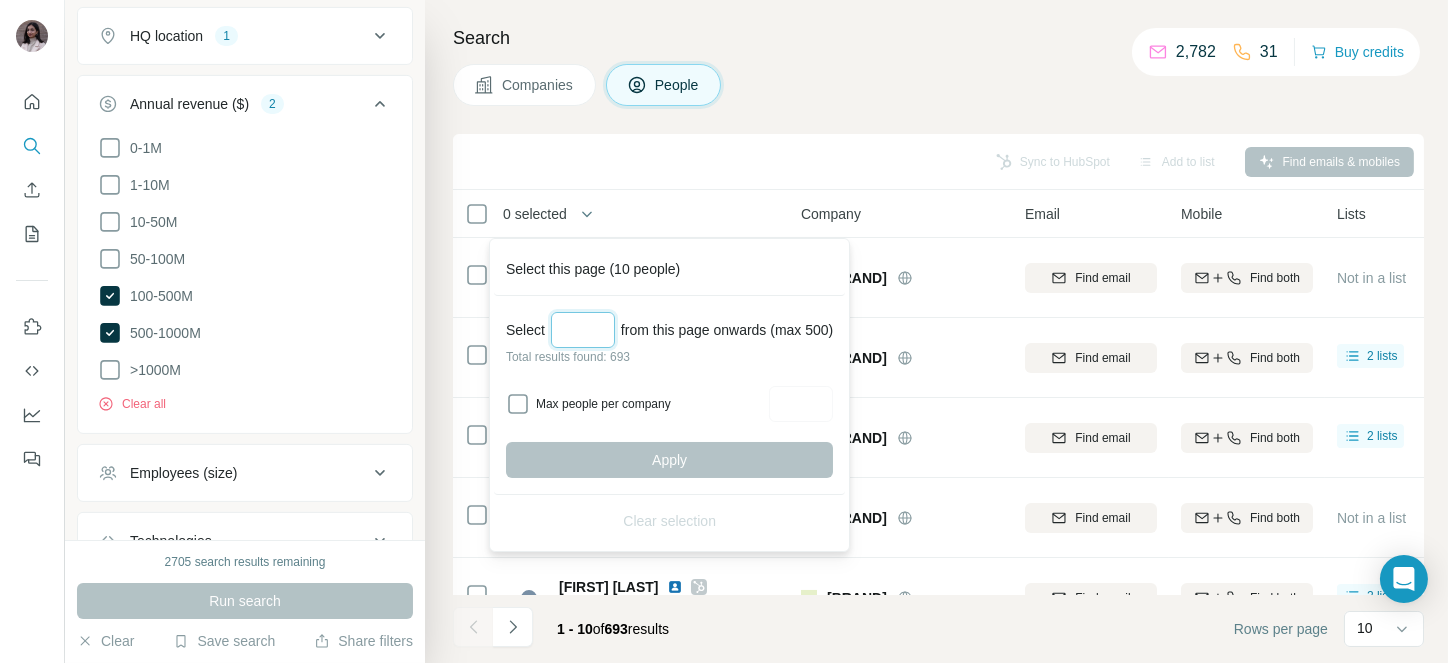 click at bounding box center [583, 330] 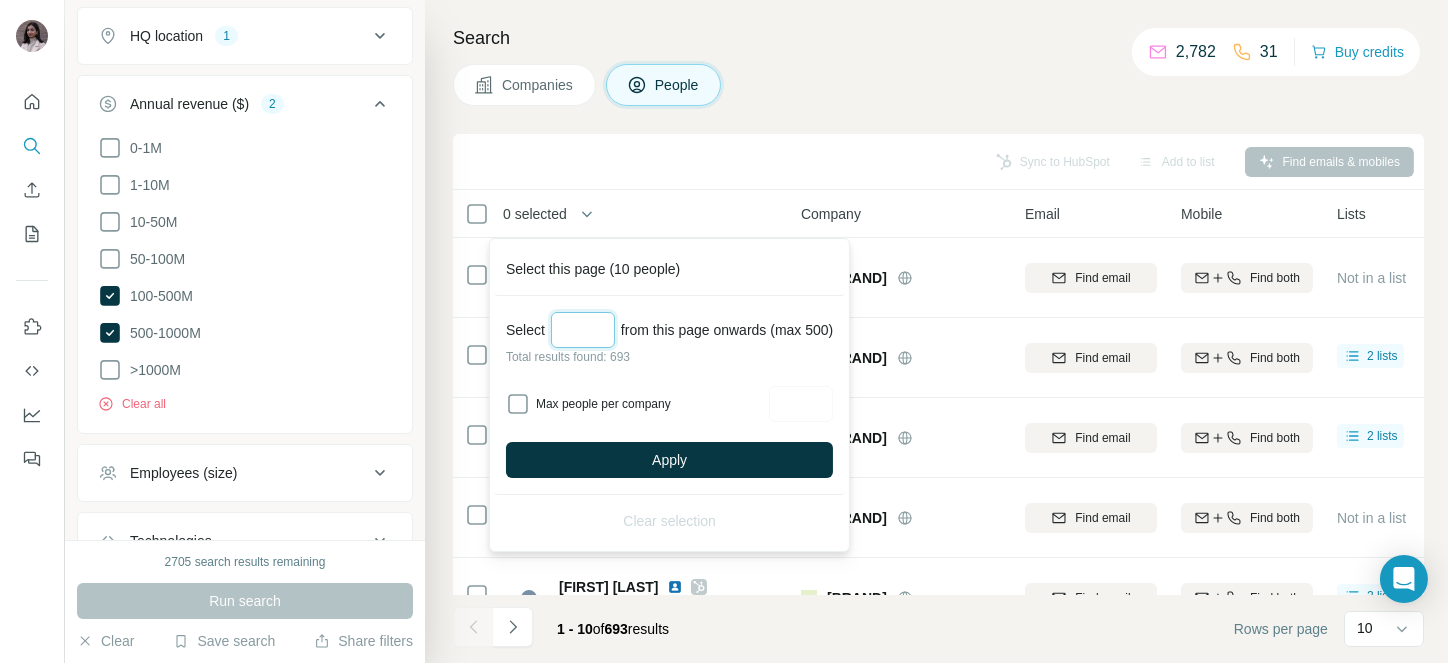 type on "*" 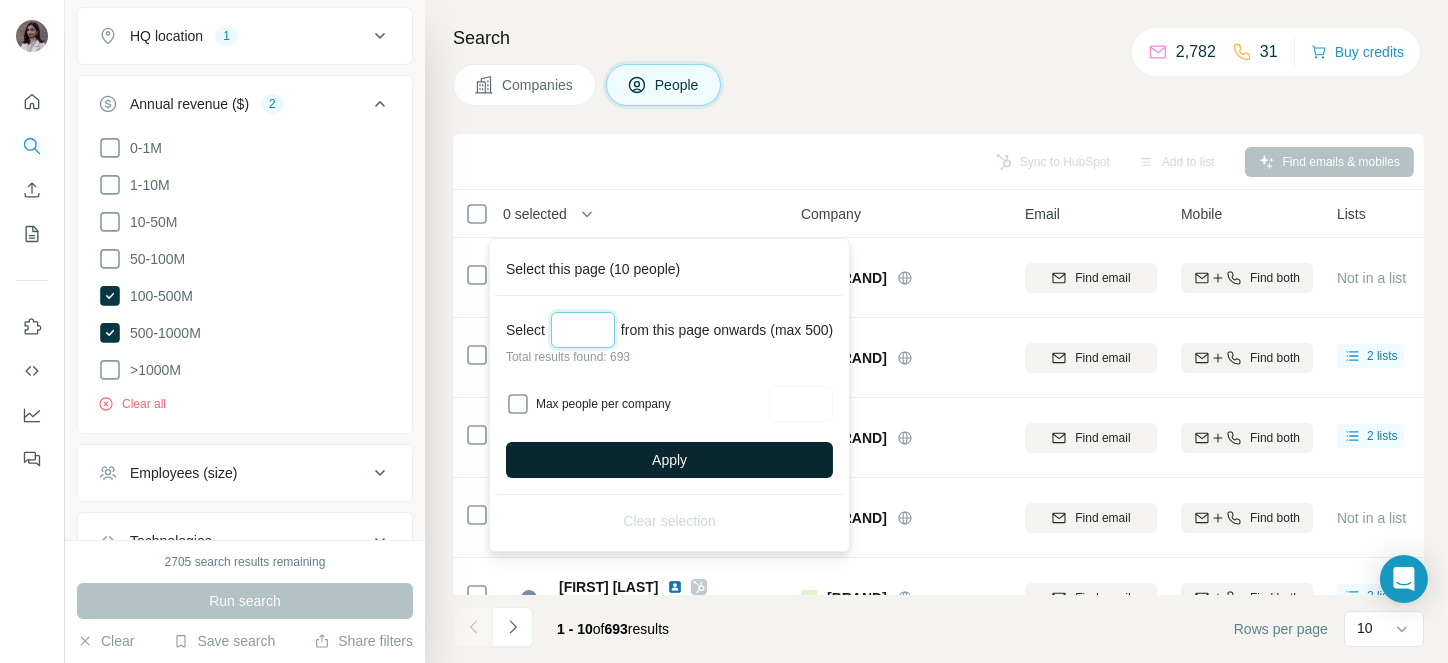type on "***" 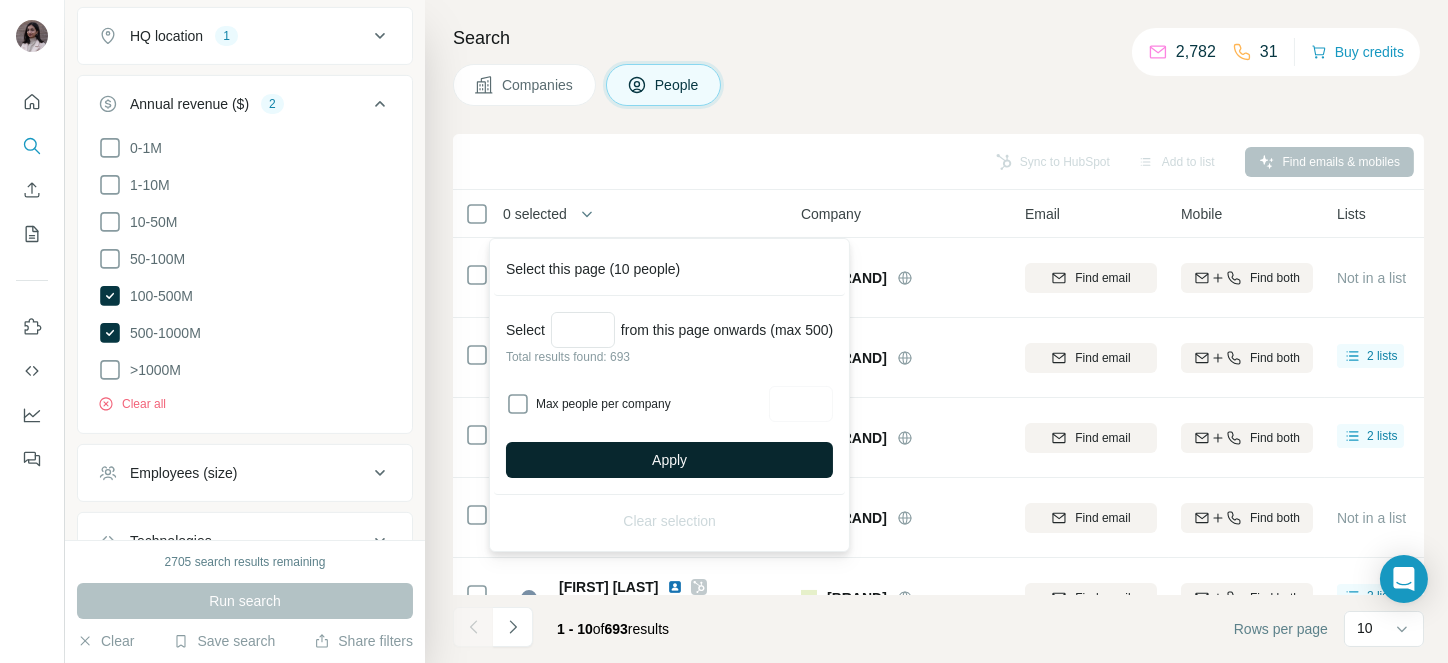 click on "Apply" at bounding box center (669, 460) 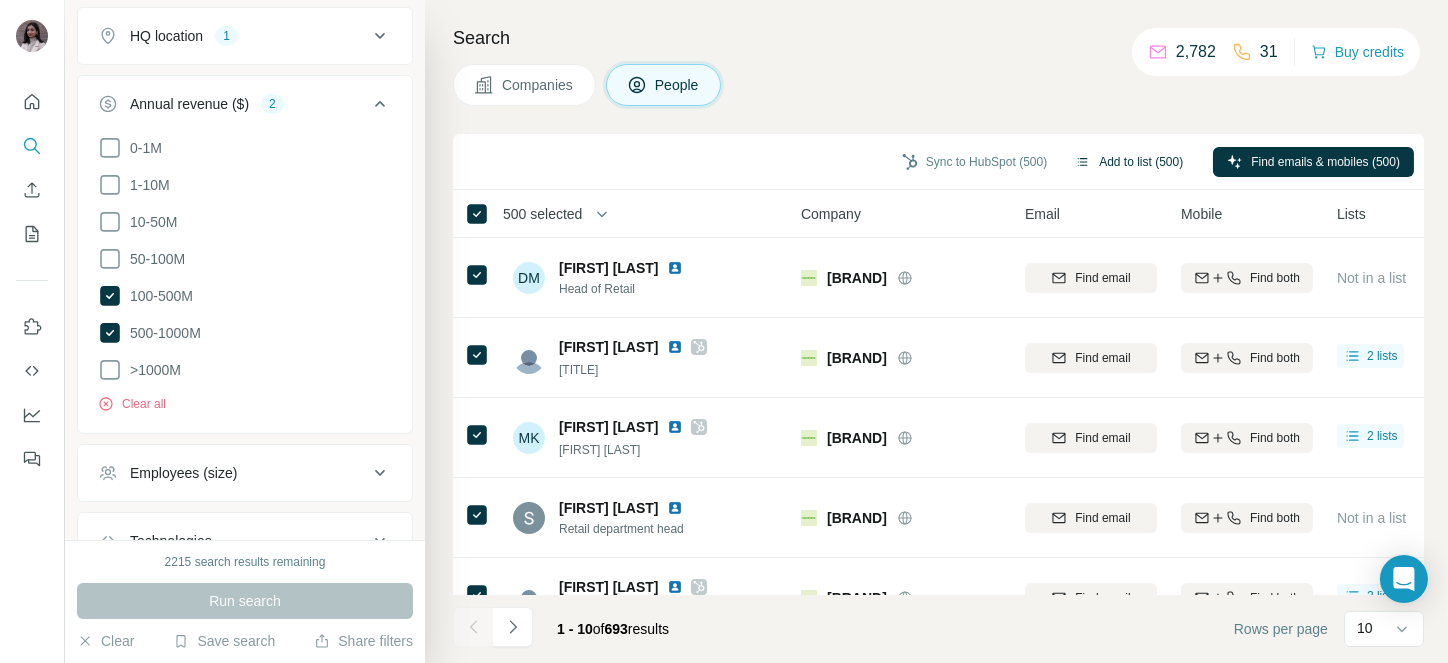 click on "Add to list (500)" at bounding box center [1129, 162] 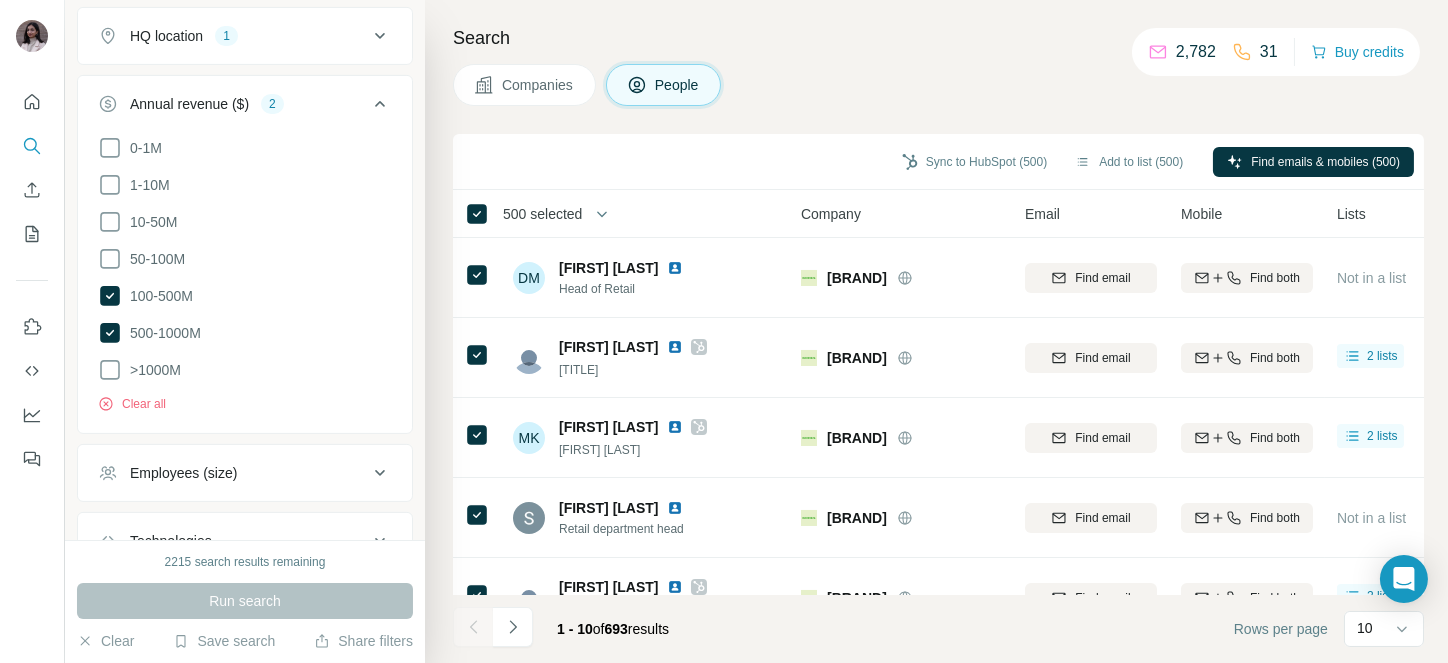 click on "Sync to HubSpot (500) Add to list (500) Find emails & mobiles (500)" at bounding box center [938, 162] 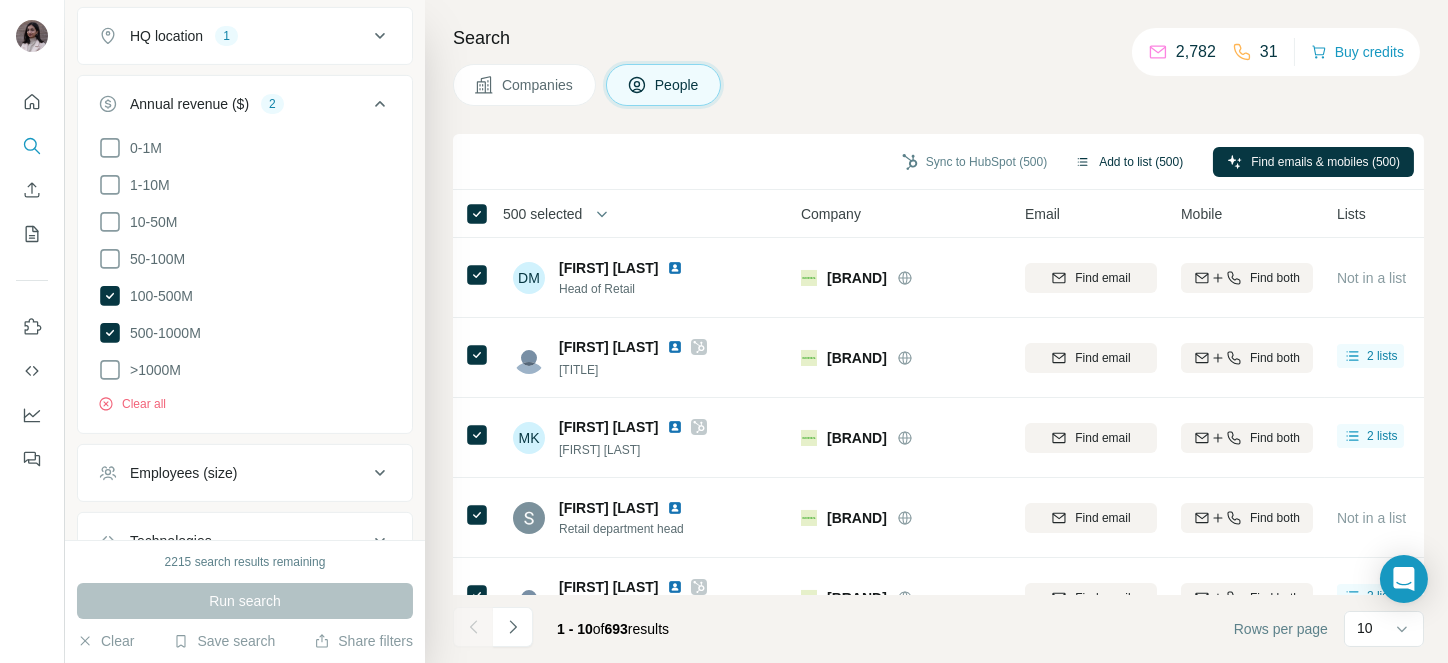 click on "Add to list (500)" at bounding box center (1129, 162) 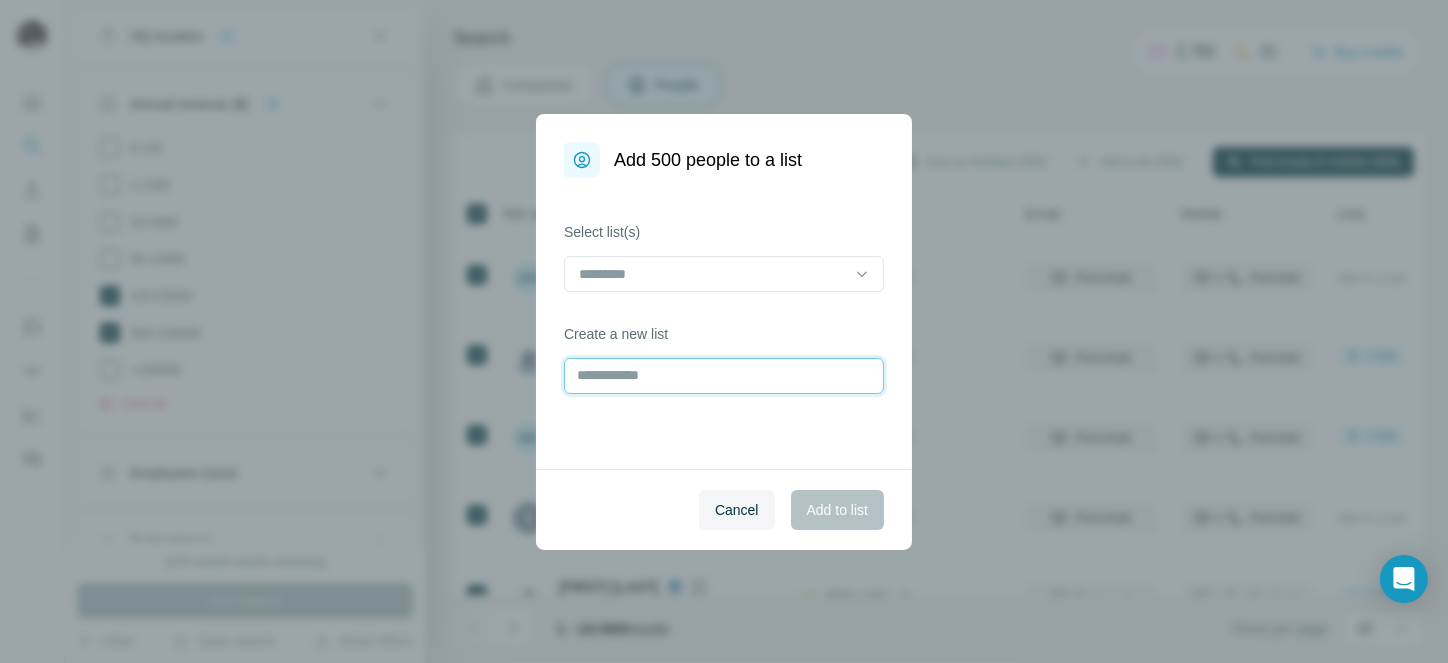 click at bounding box center (724, 376) 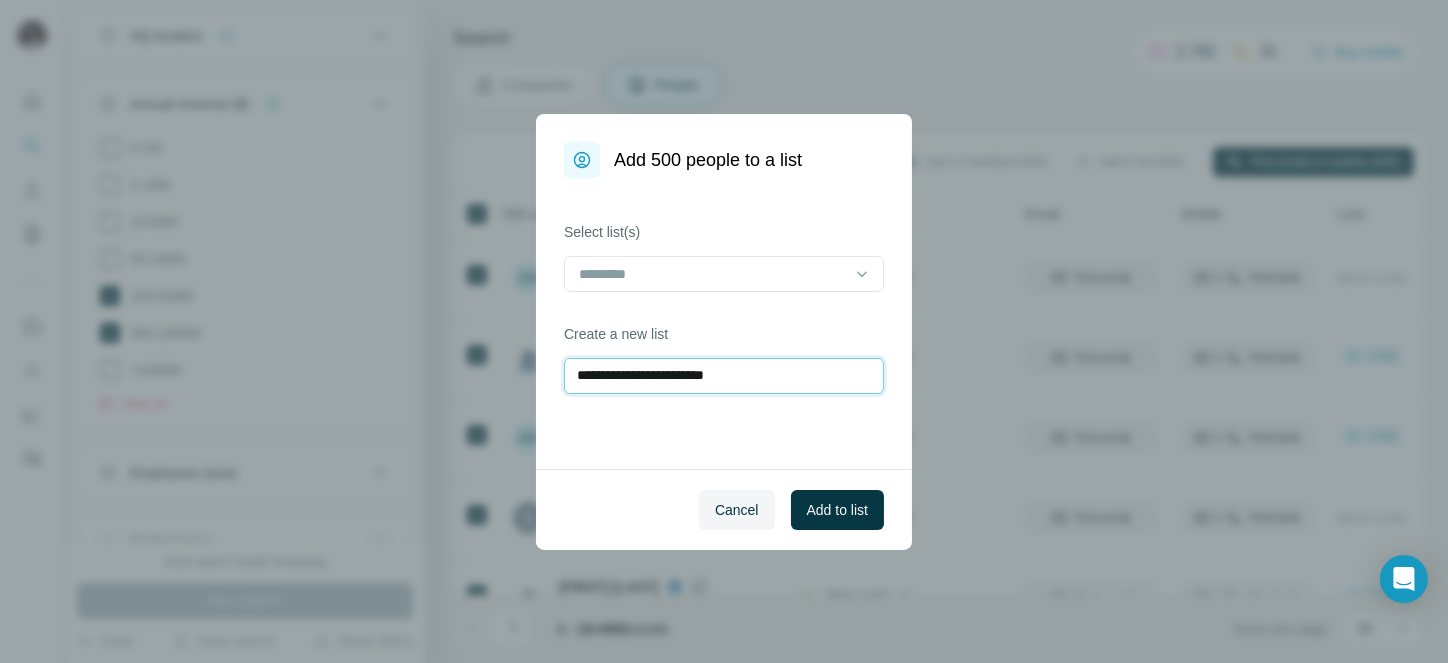 click on "**********" at bounding box center (724, 376) 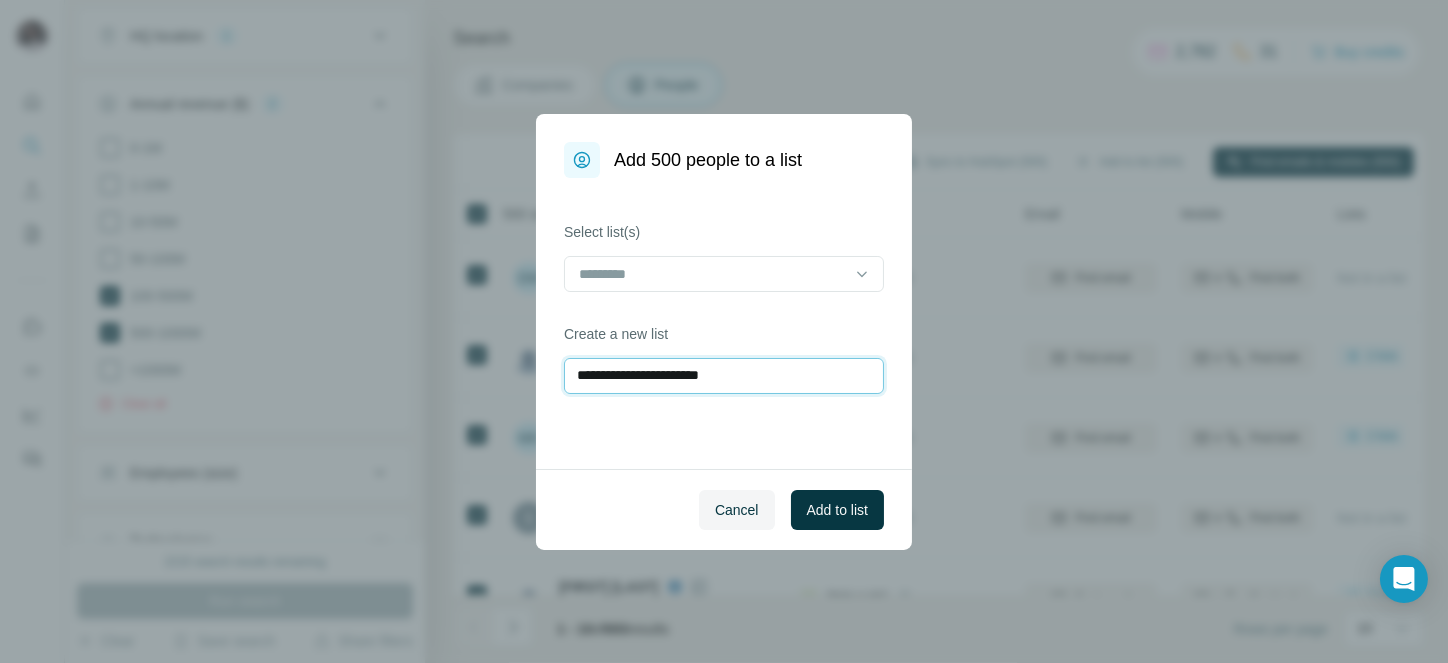 click on "**********" at bounding box center [724, 376] 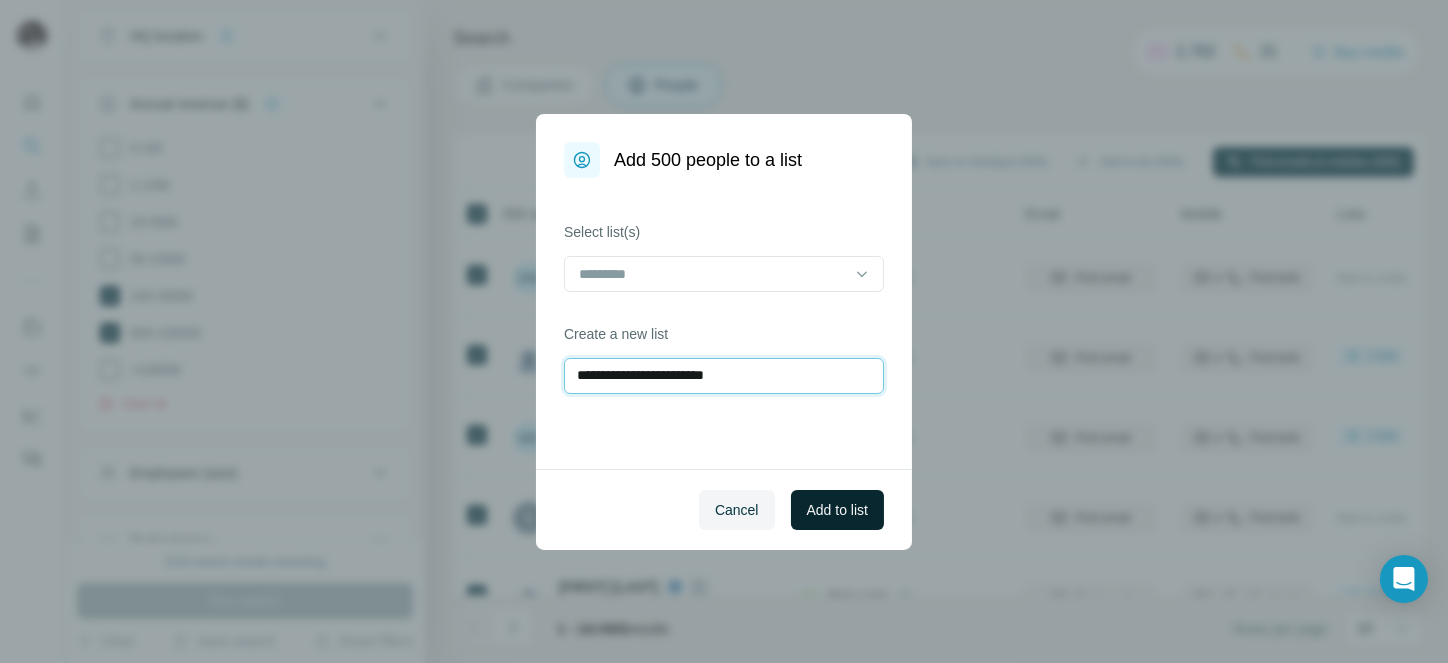 type on "**********" 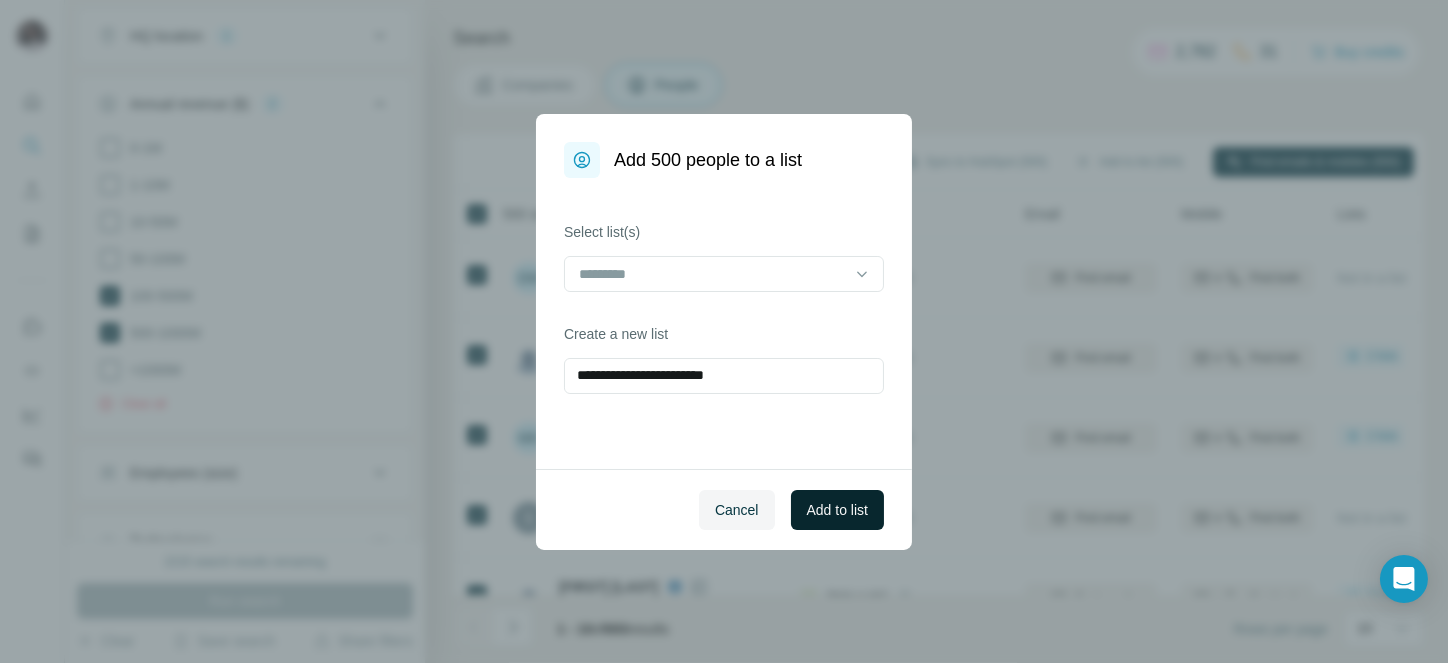 click on "Add to list" at bounding box center [837, 510] 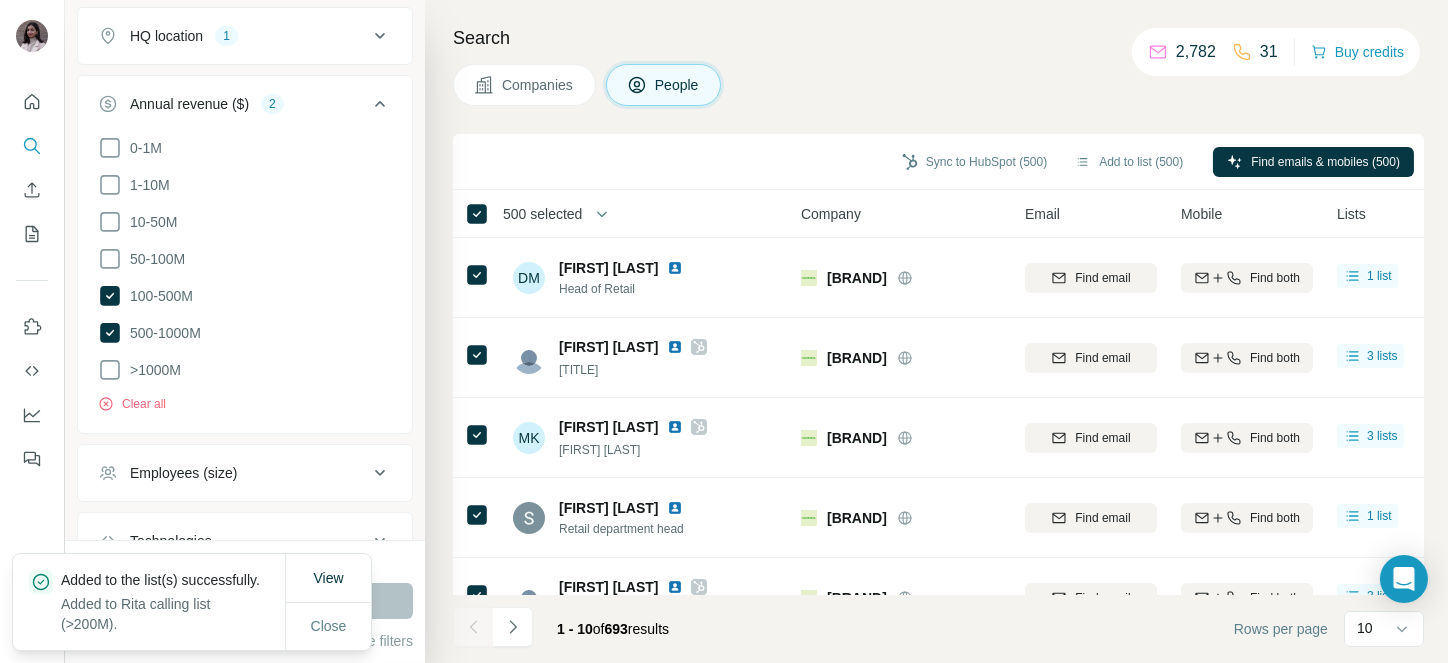 click on "500 selected" at bounding box center (542, 214) 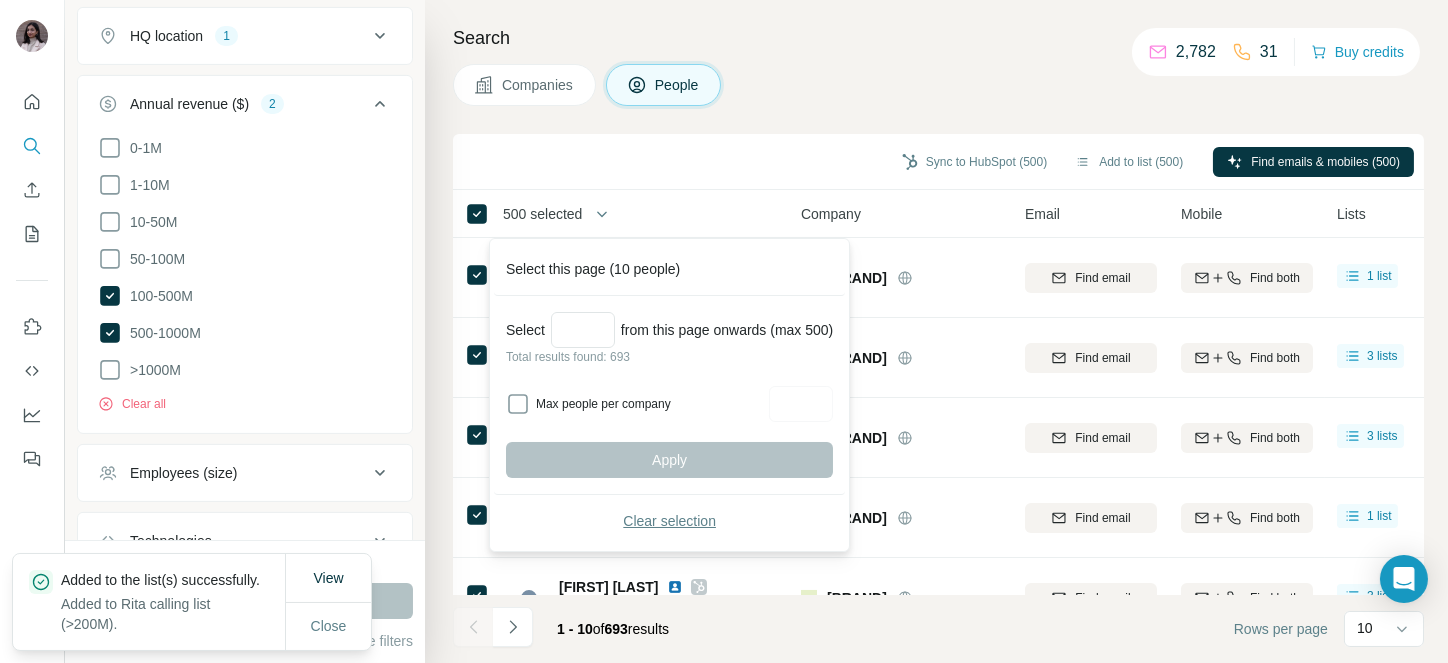 click on "Clear selection" at bounding box center [669, 521] 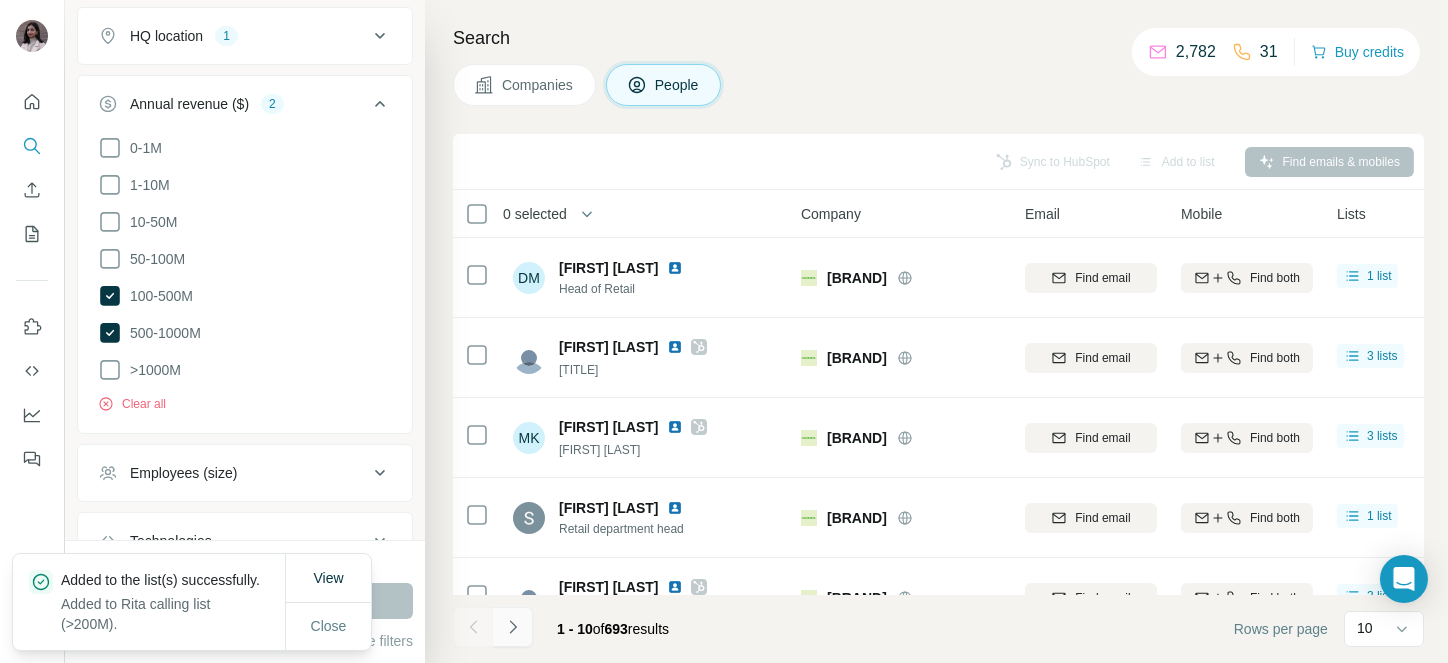 click 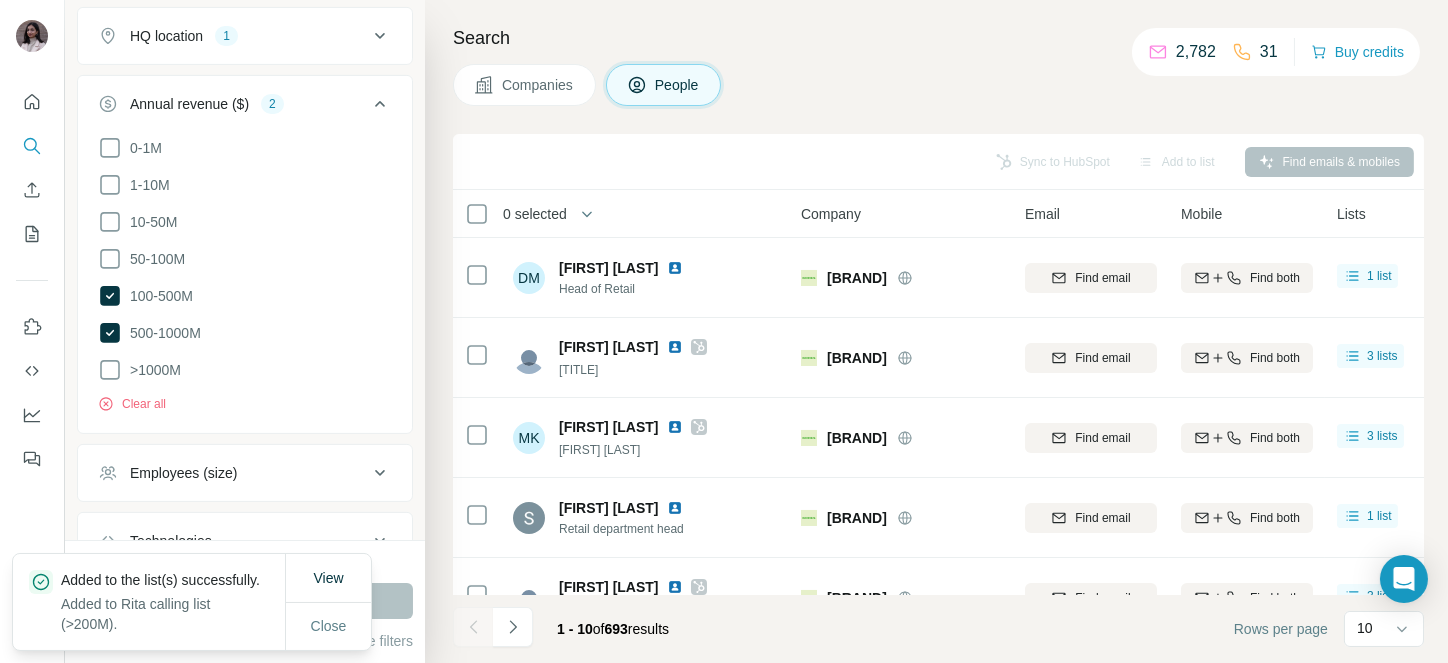 click at bounding box center (513, 627) 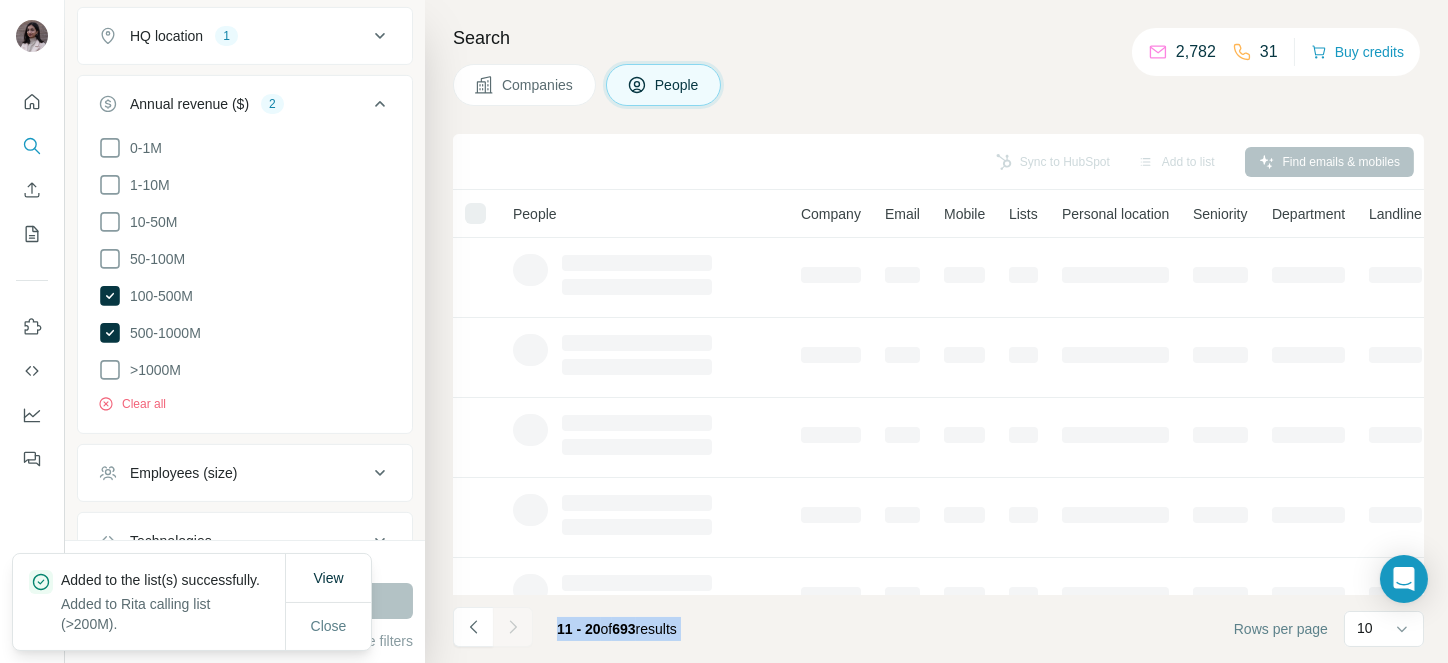click at bounding box center [513, 627] 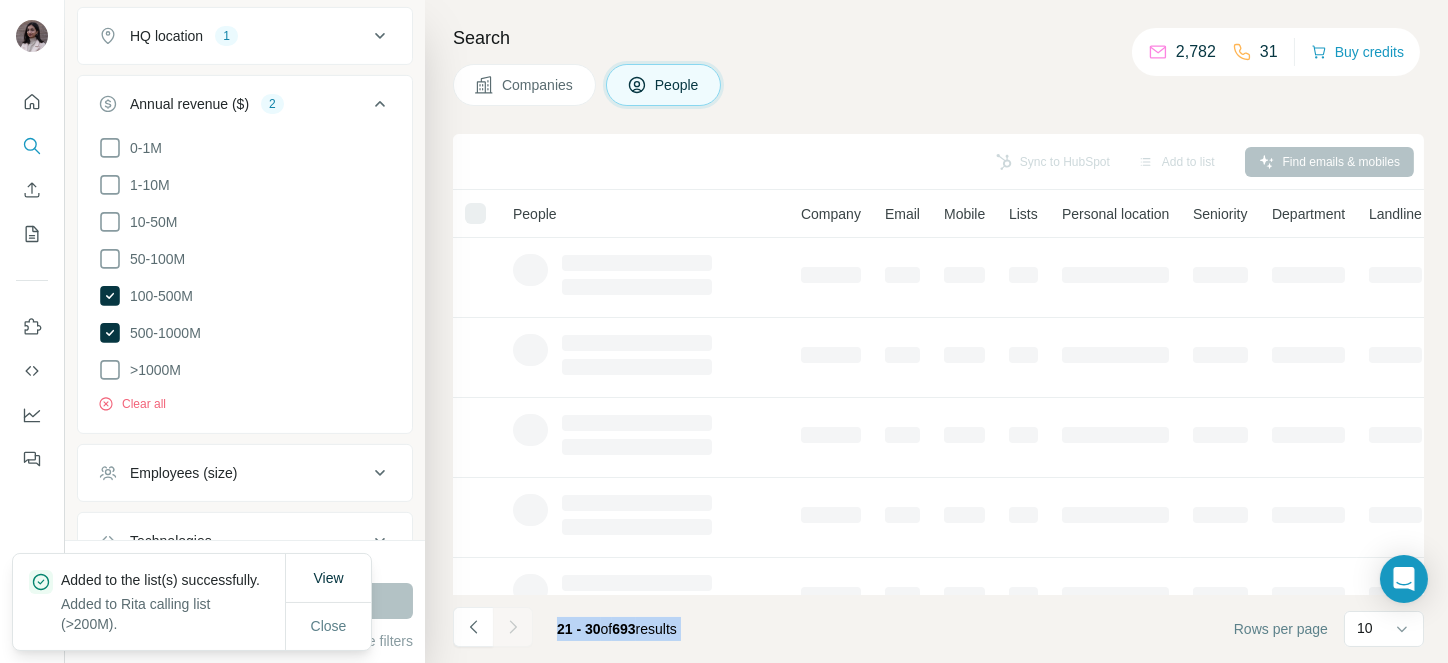 click at bounding box center [513, 627] 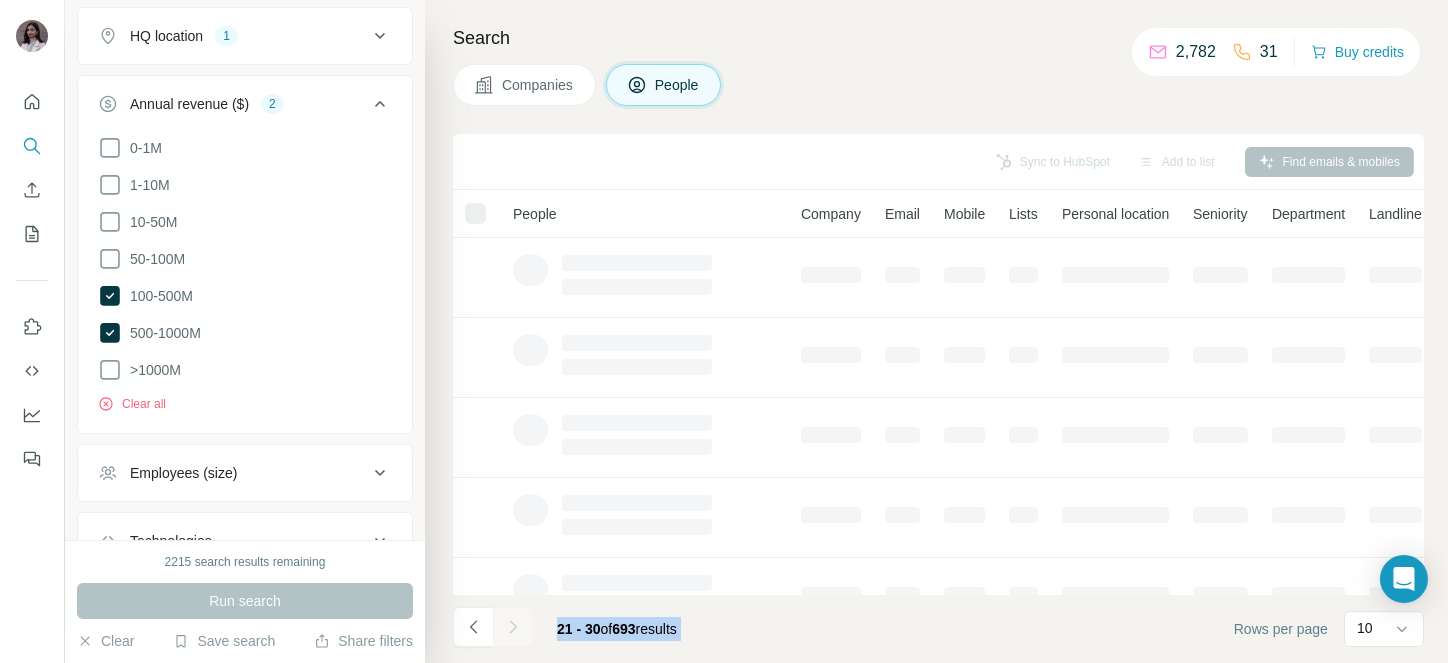 click at bounding box center [513, 627] 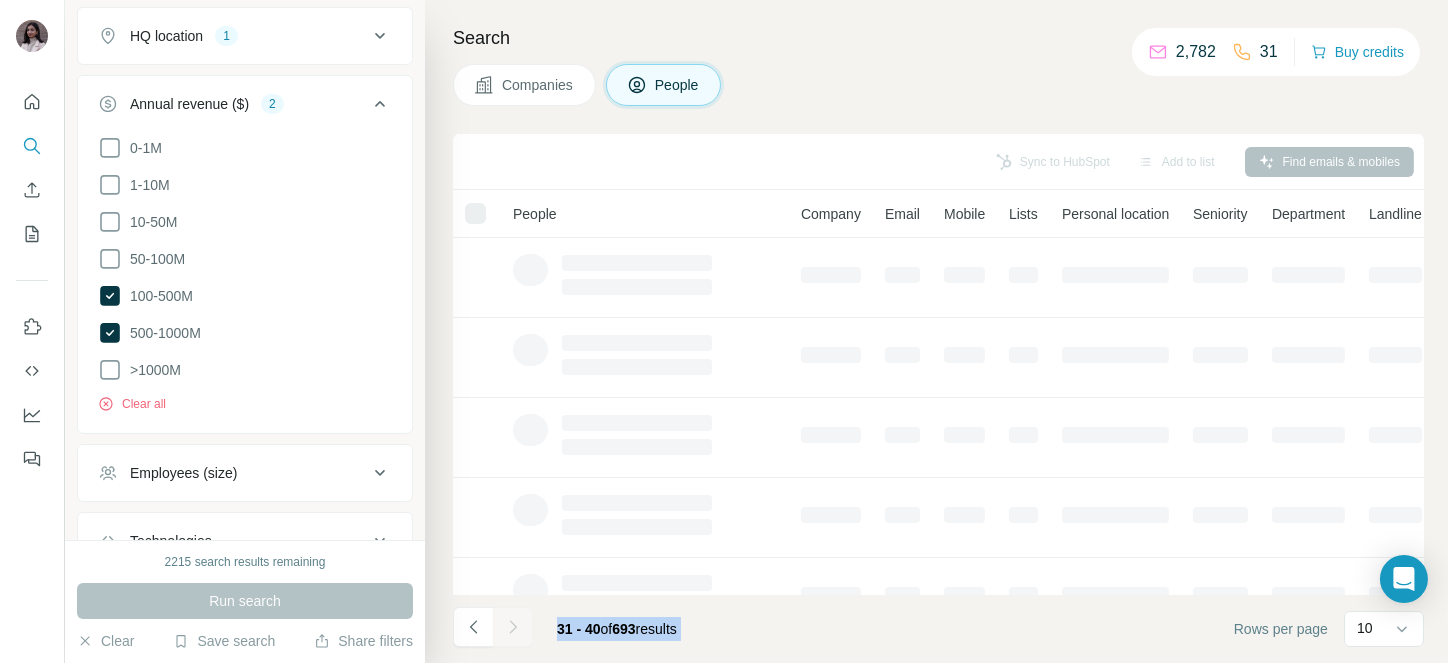 click at bounding box center (513, 627) 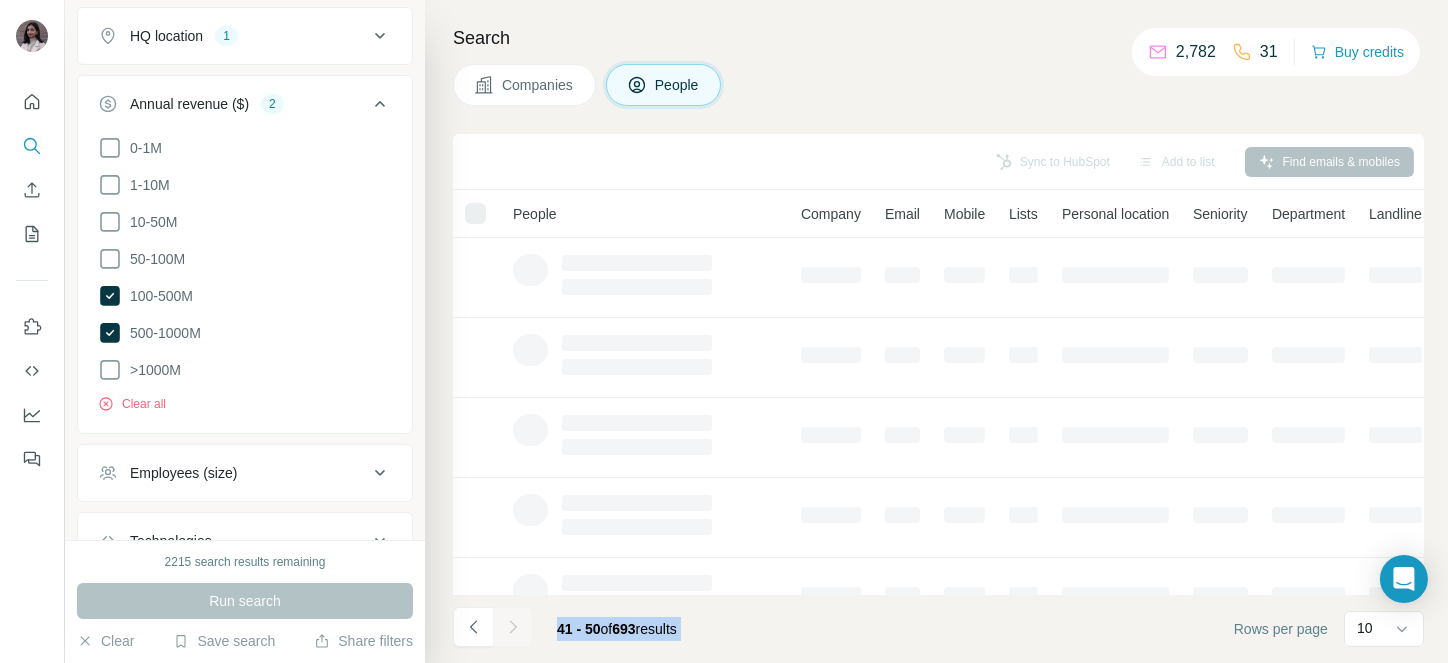 click at bounding box center [513, 627] 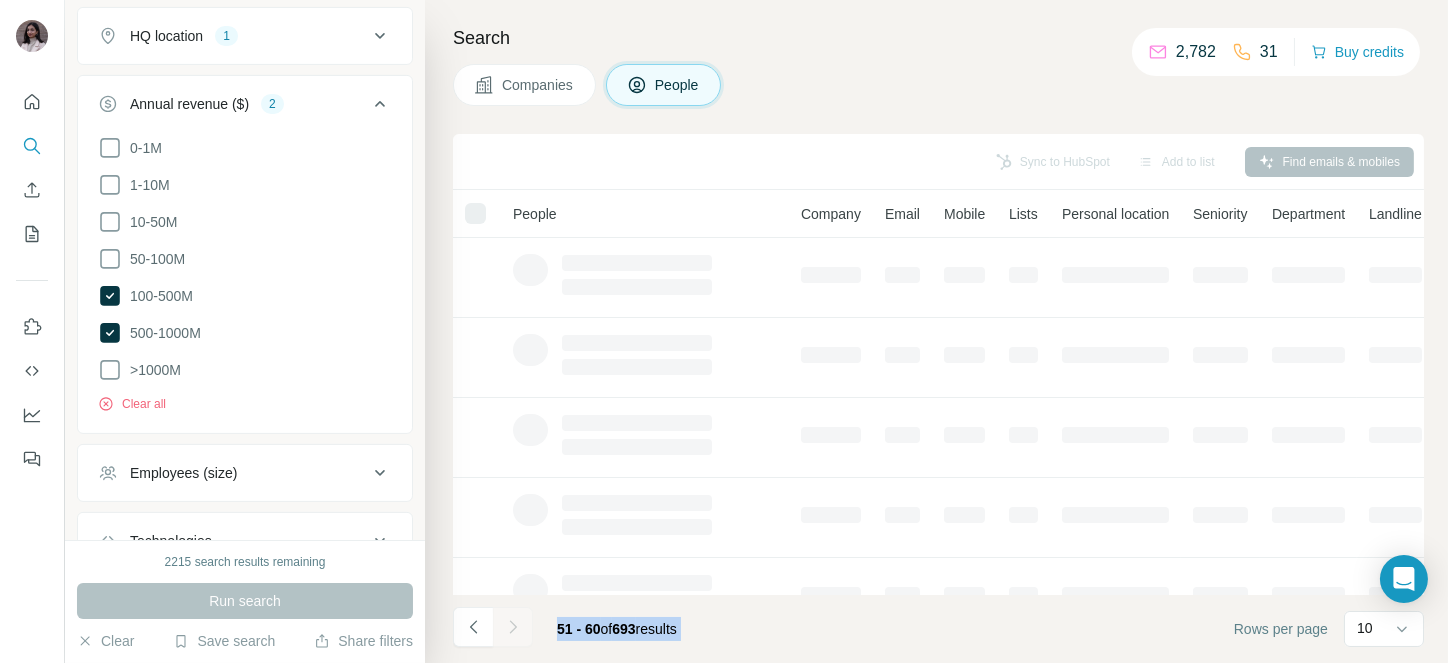 click at bounding box center [513, 627] 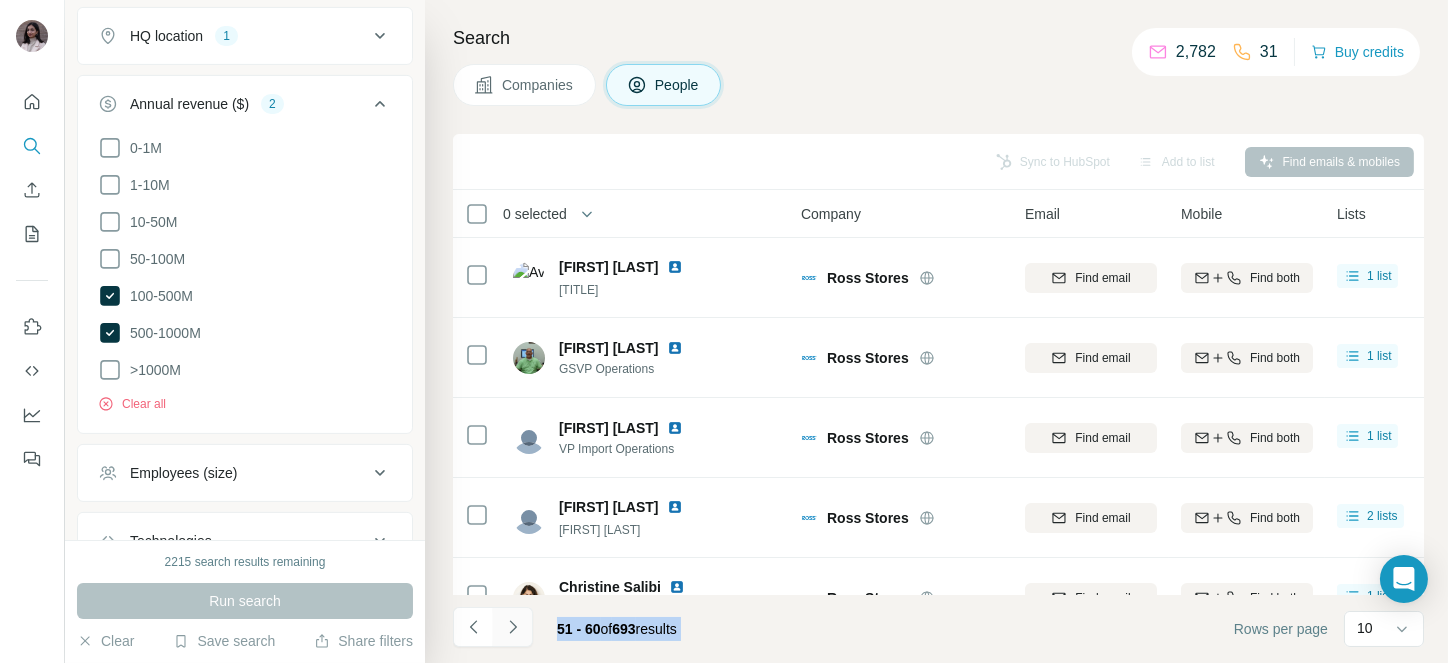 click 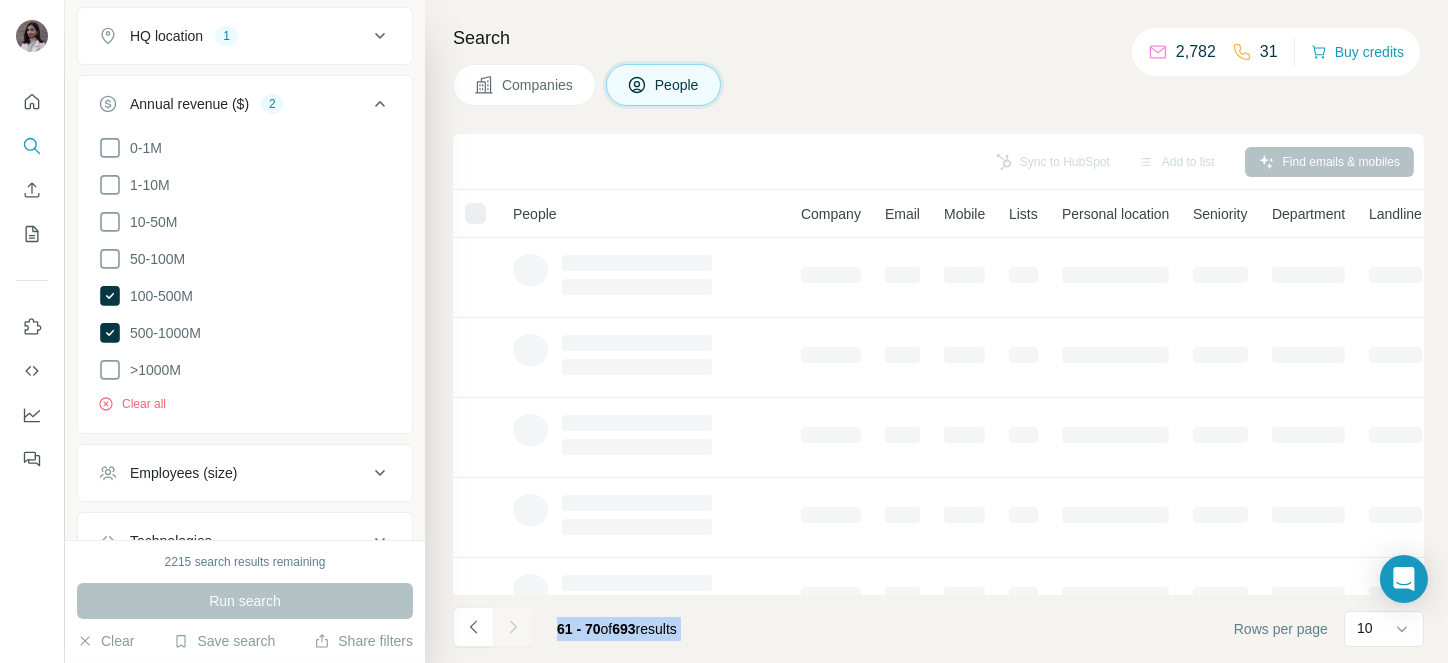 click at bounding box center [513, 627] 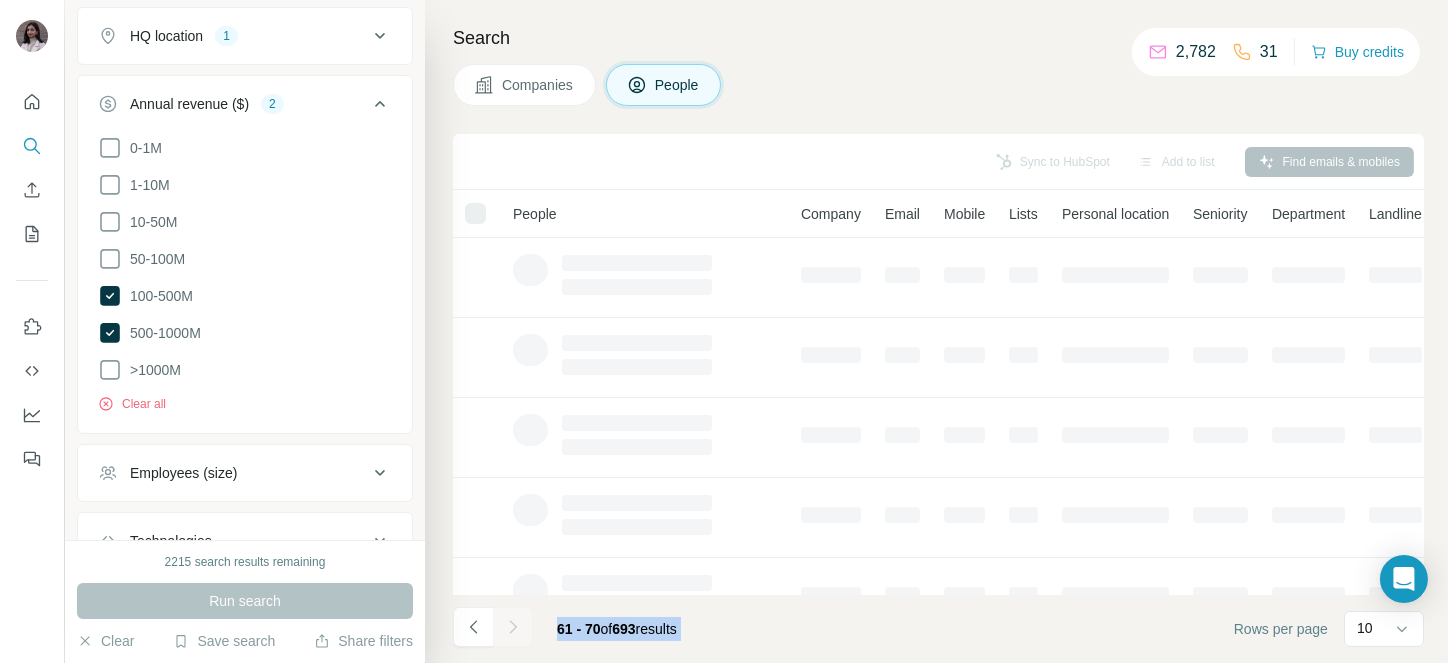 click at bounding box center (513, 627) 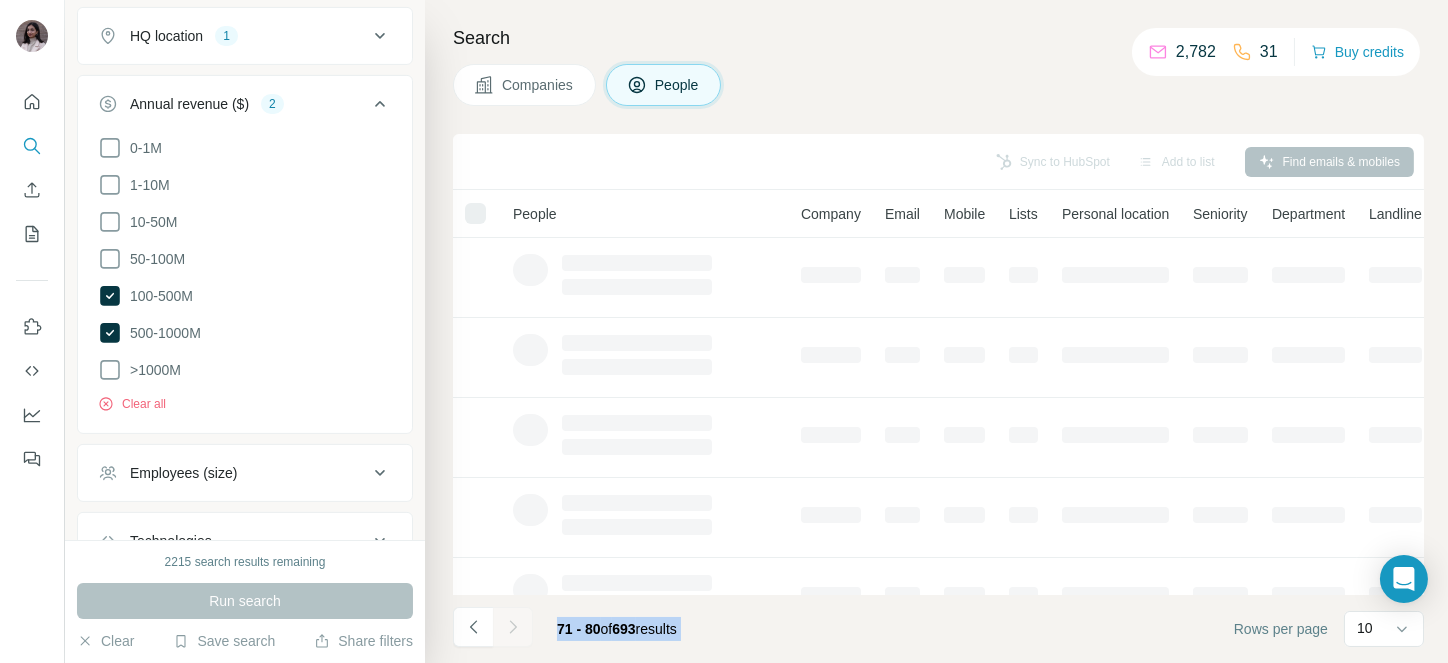 click at bounding box center [513, 627] 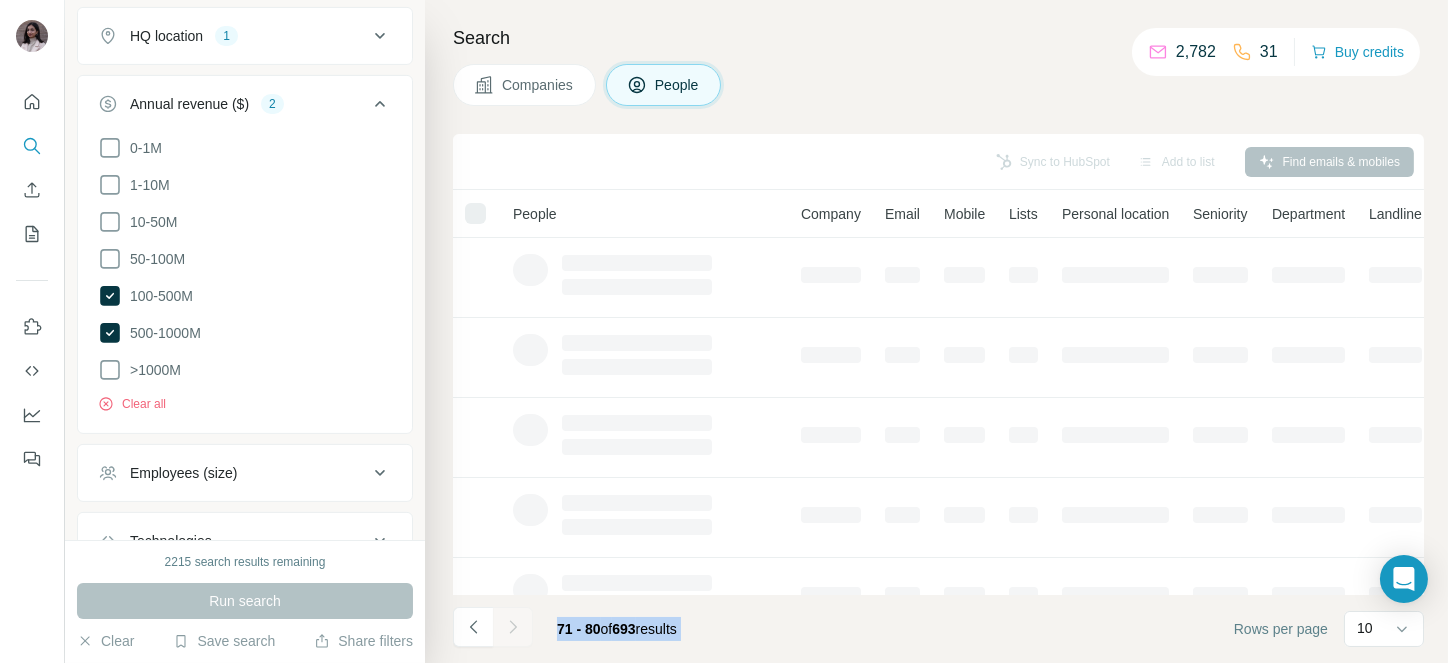 click at bounding box center (513, 627) 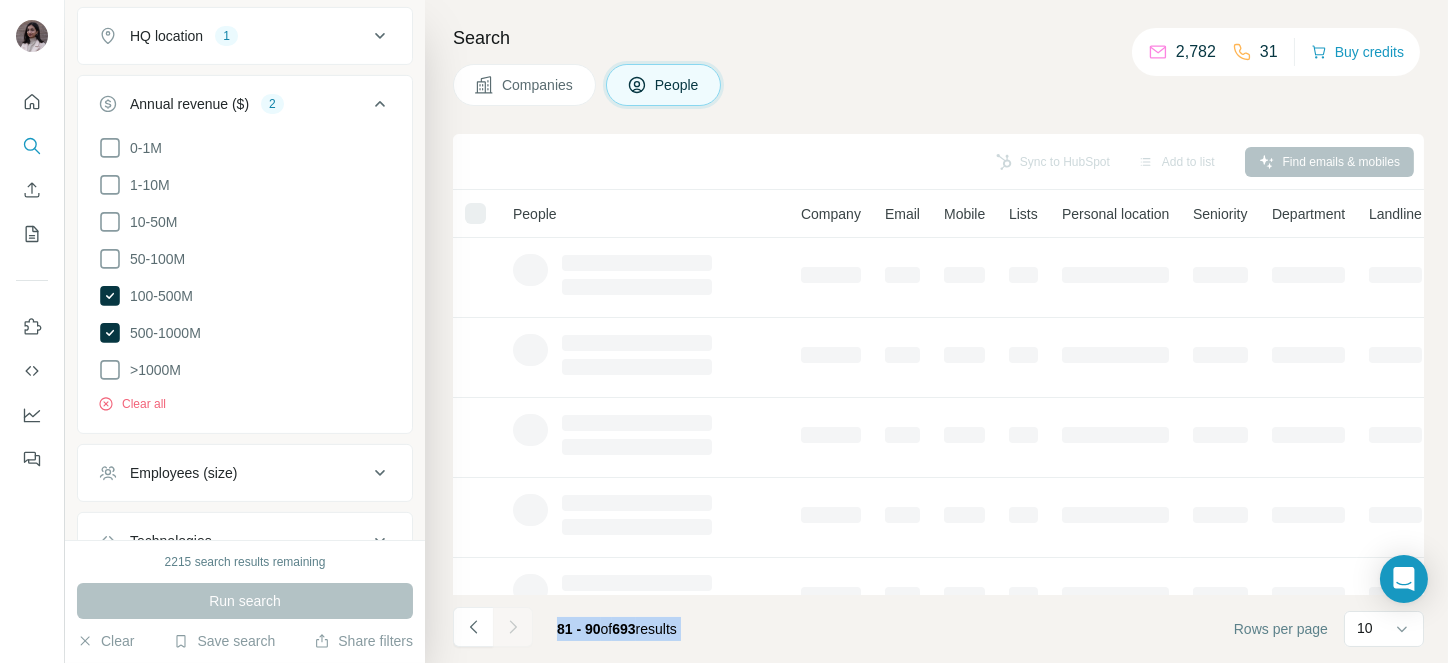 click at bounding box center [513, 627] 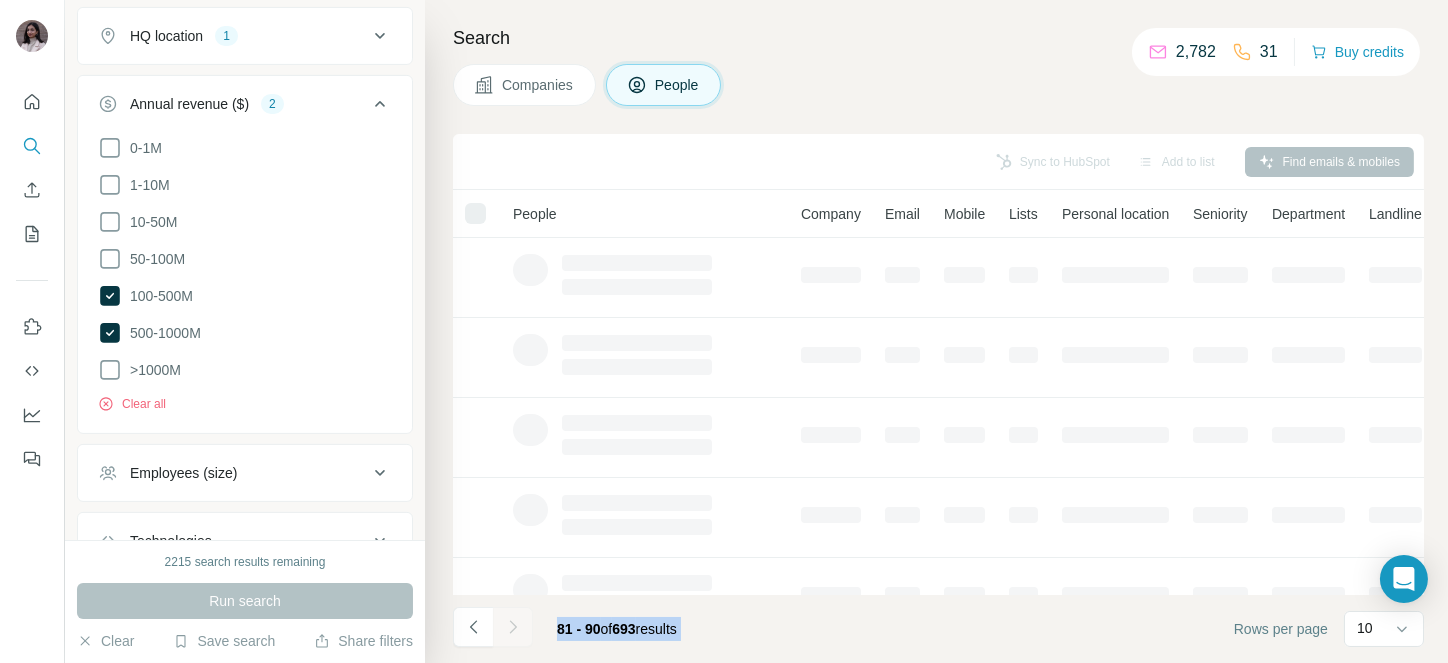 click at bounding box center (513, 627) 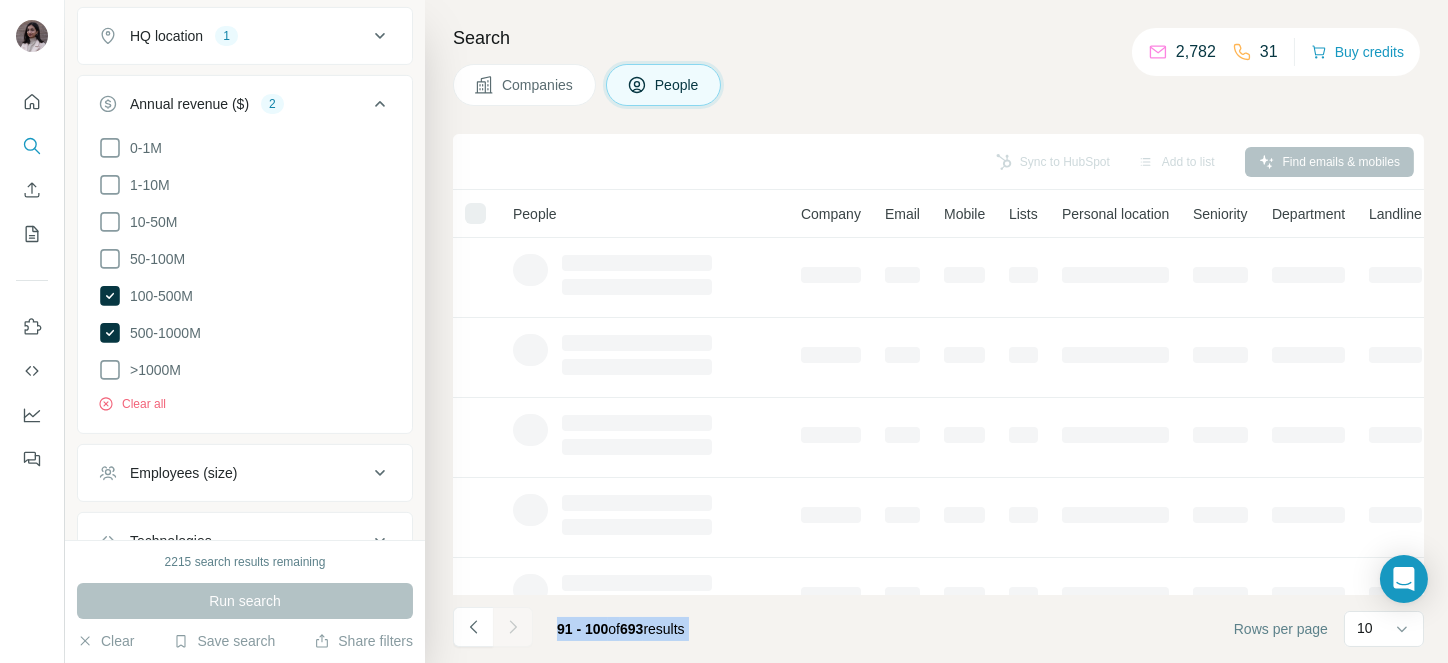 click at bounding box center (513, 627) 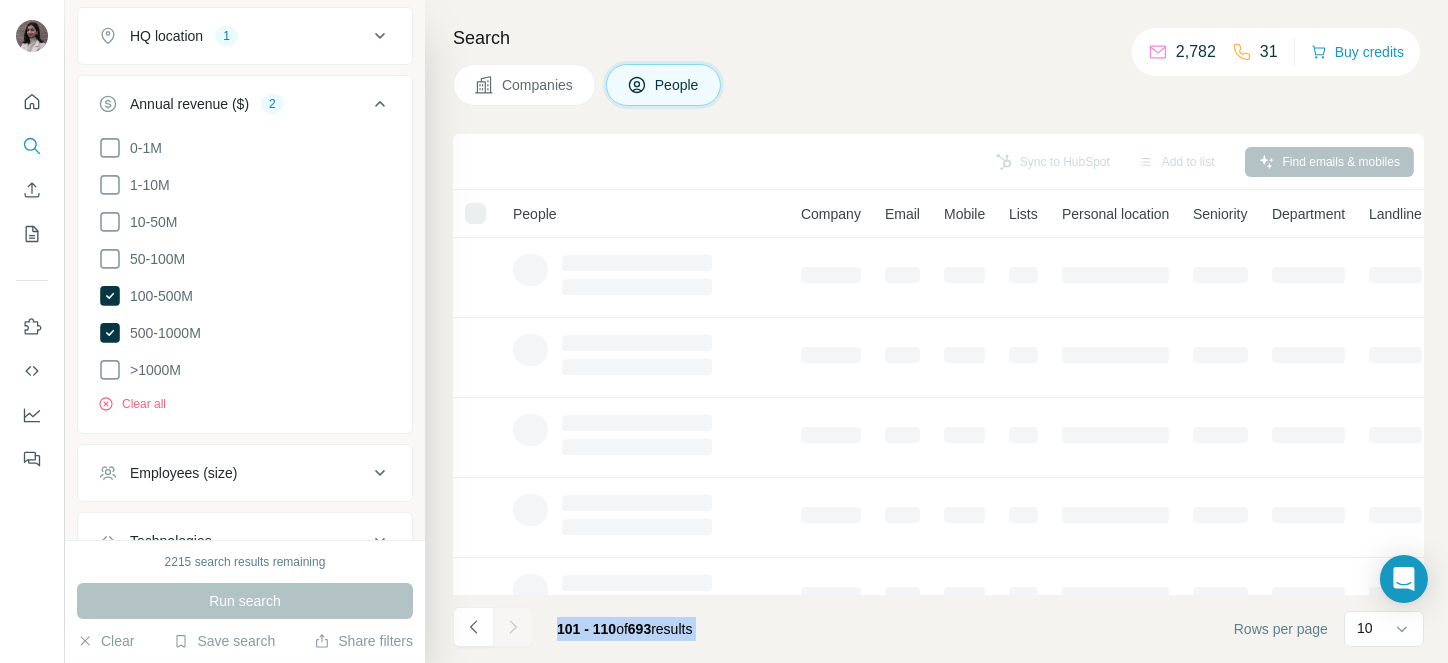 click at bounding box center (513, 627) 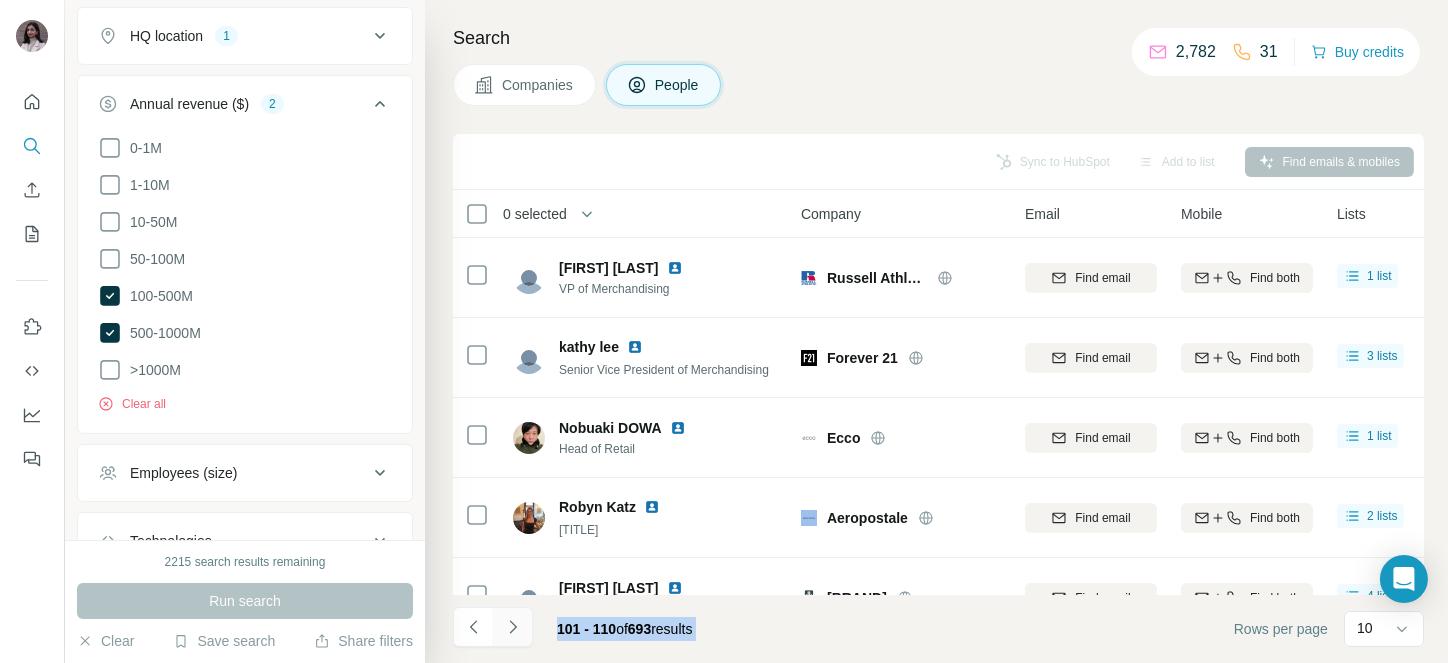 click 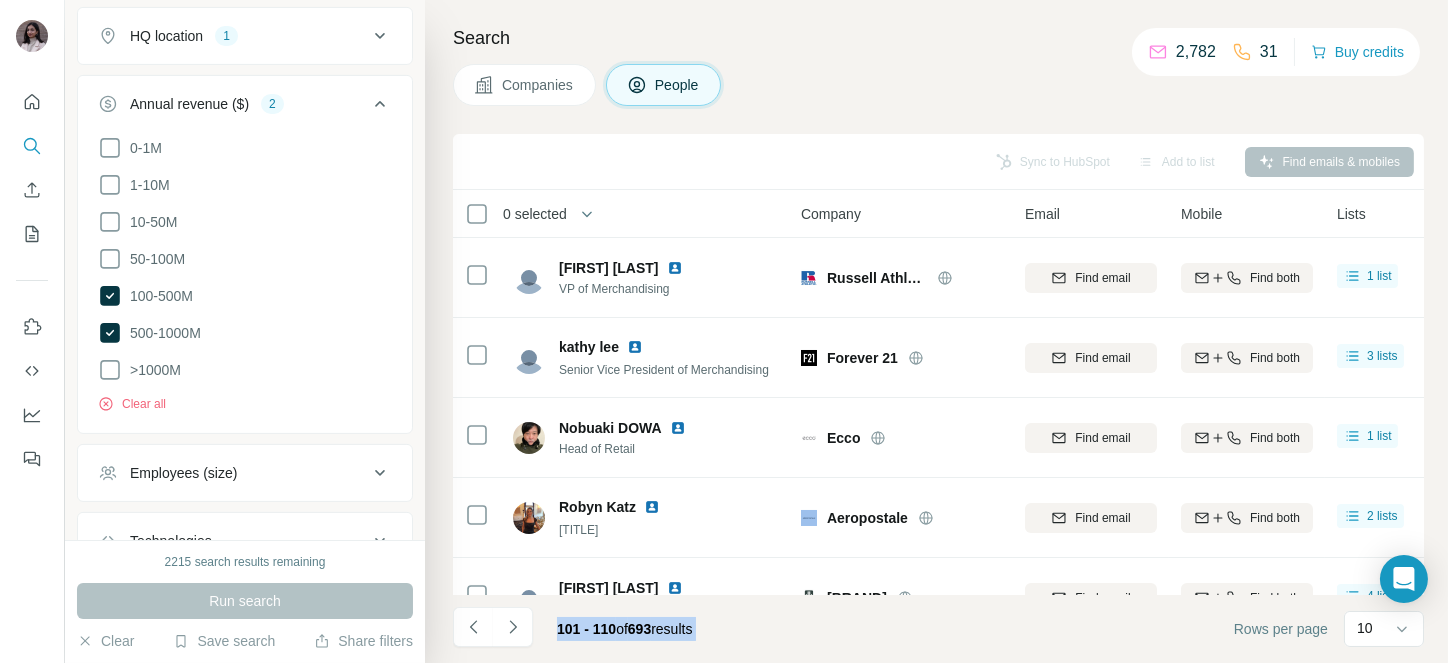 click at bounding box center [513, 627] 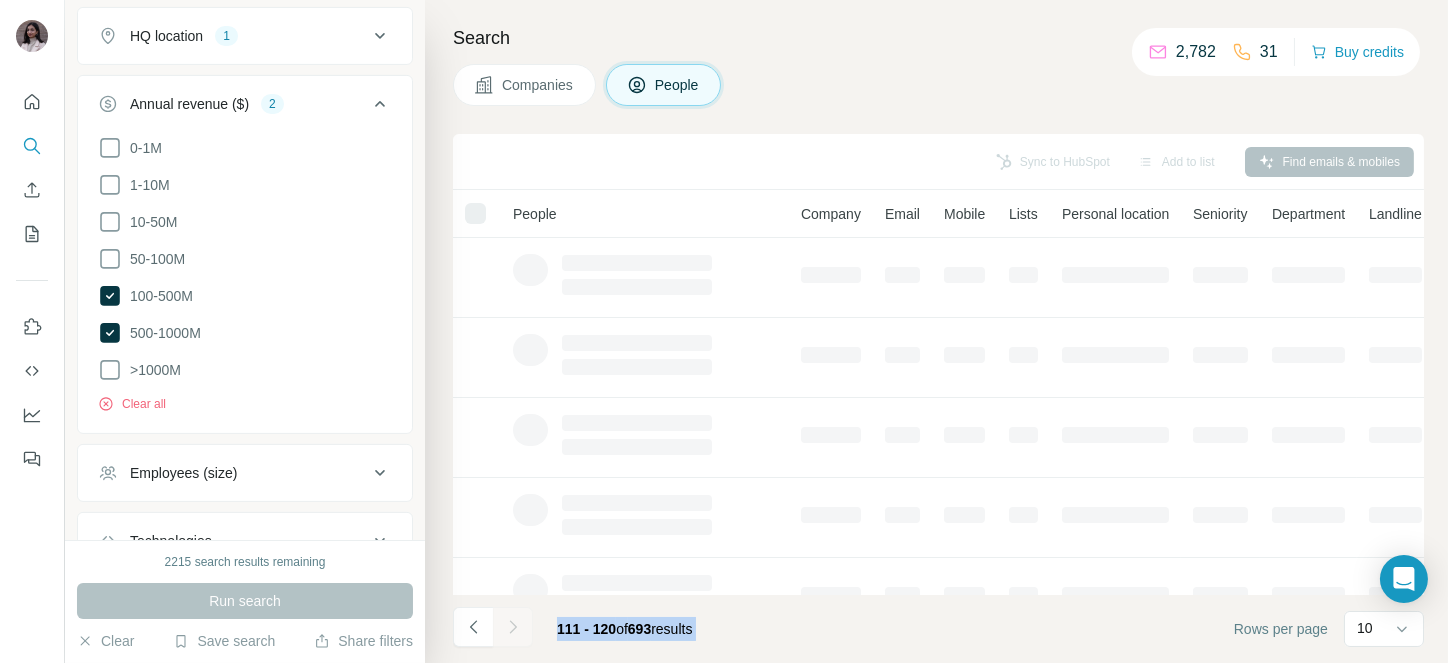 click at bounding box center (513, 627) 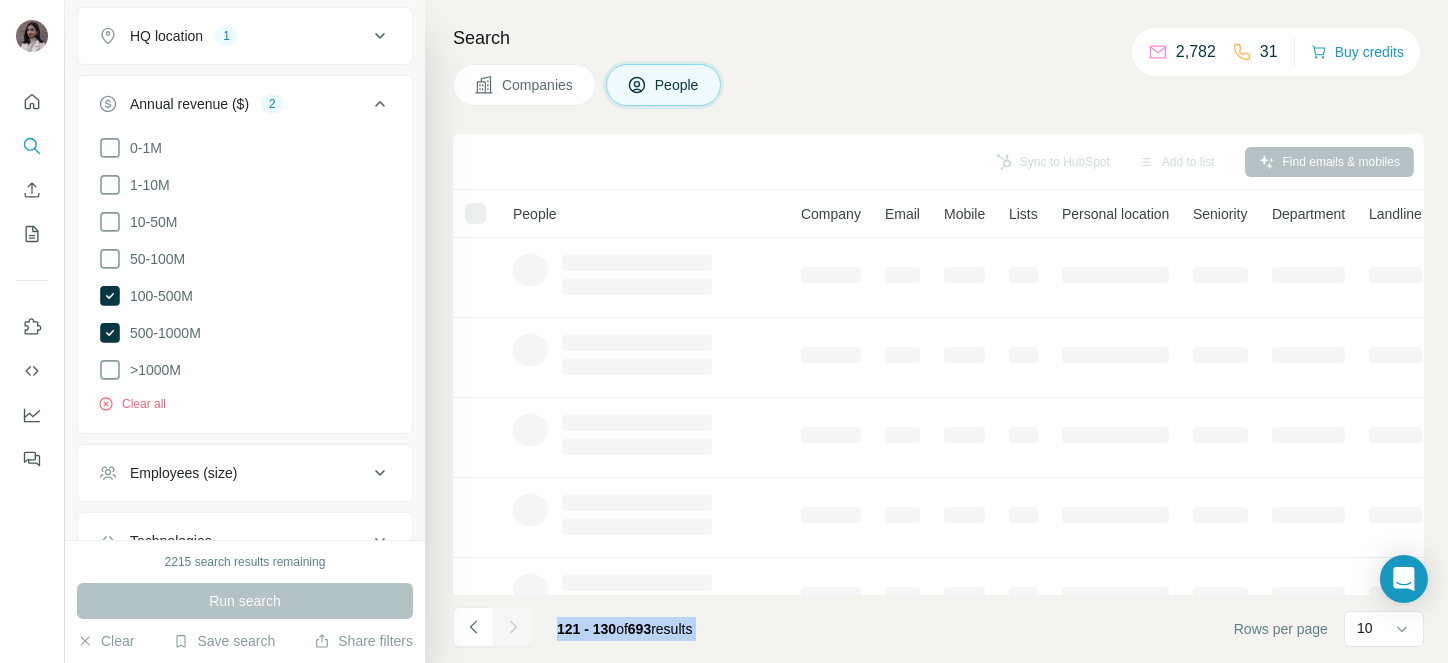 click at bounding box center [513, 627] 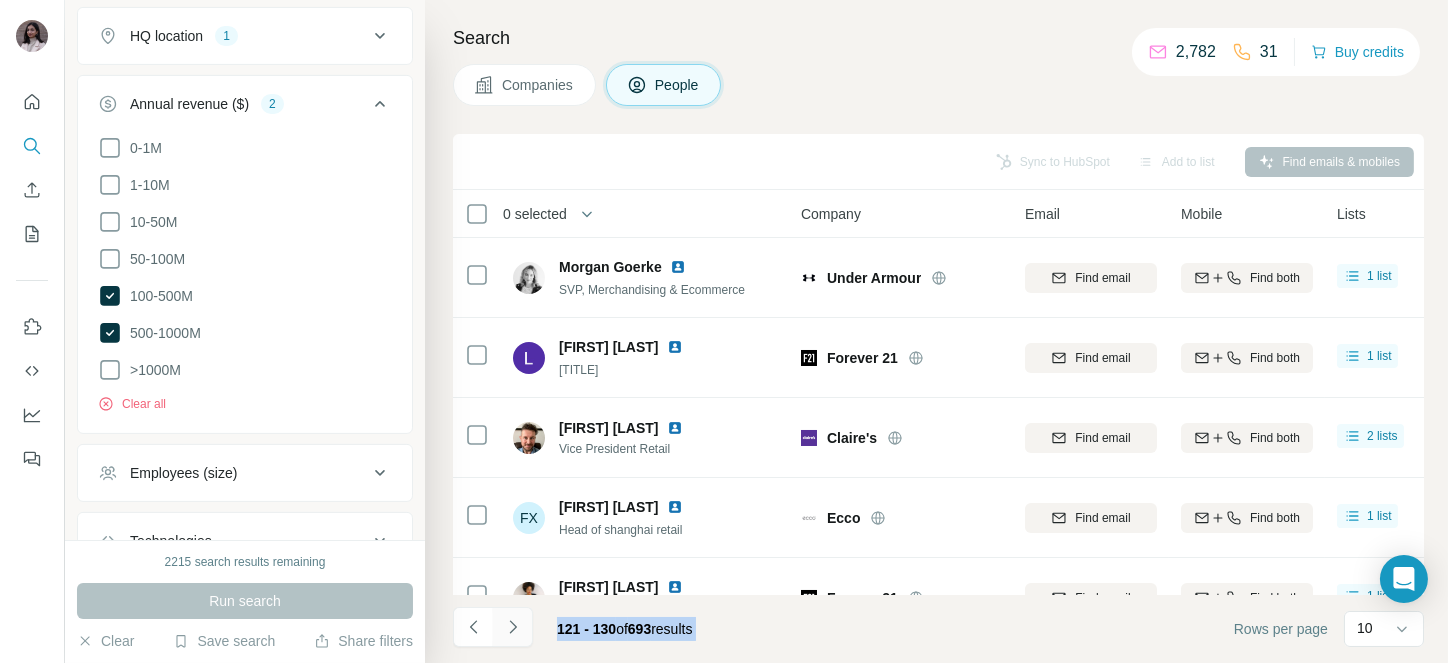 click 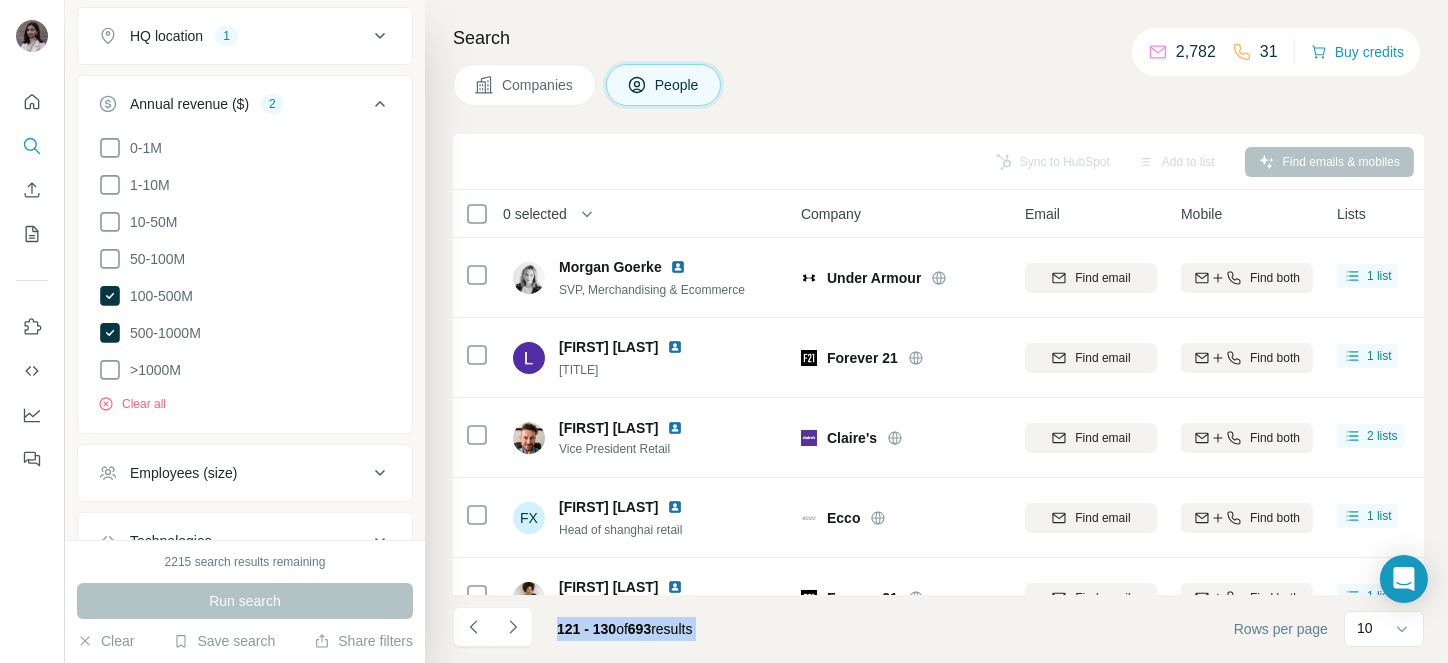 click at bounding box center (513, 627) 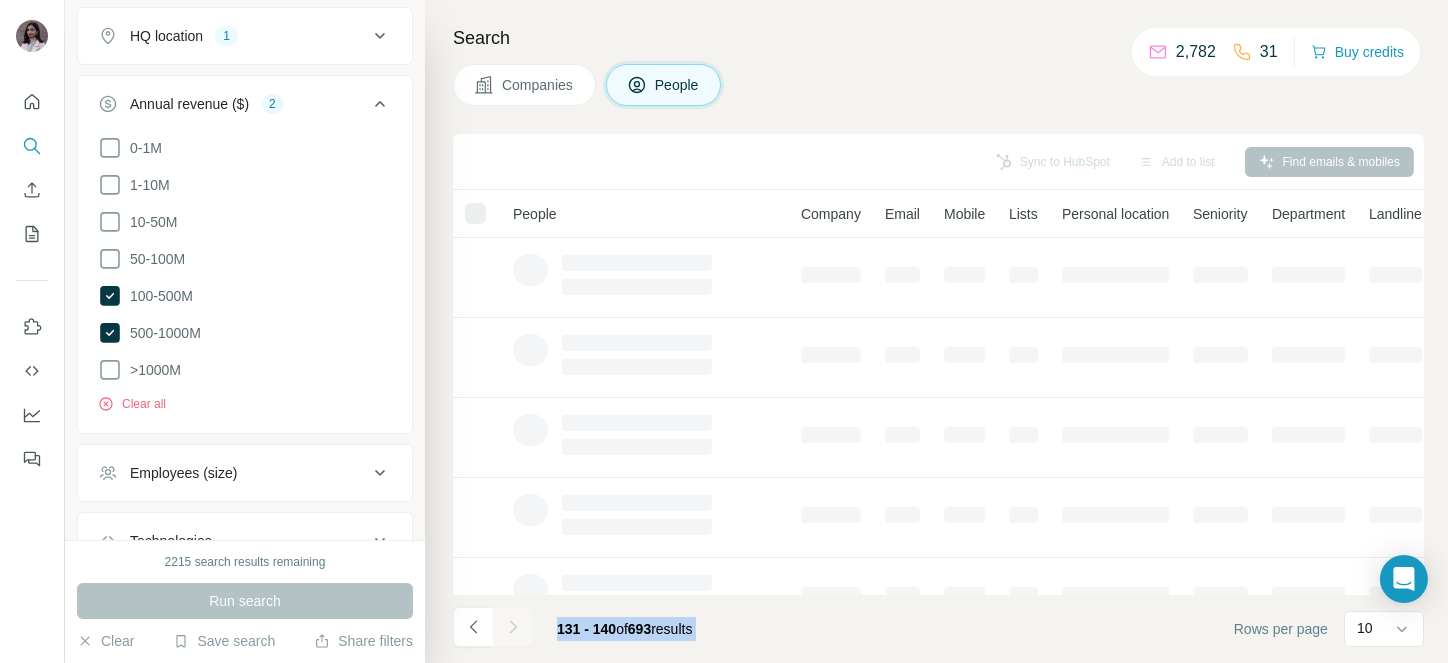 click at bounding box center (513, 627) 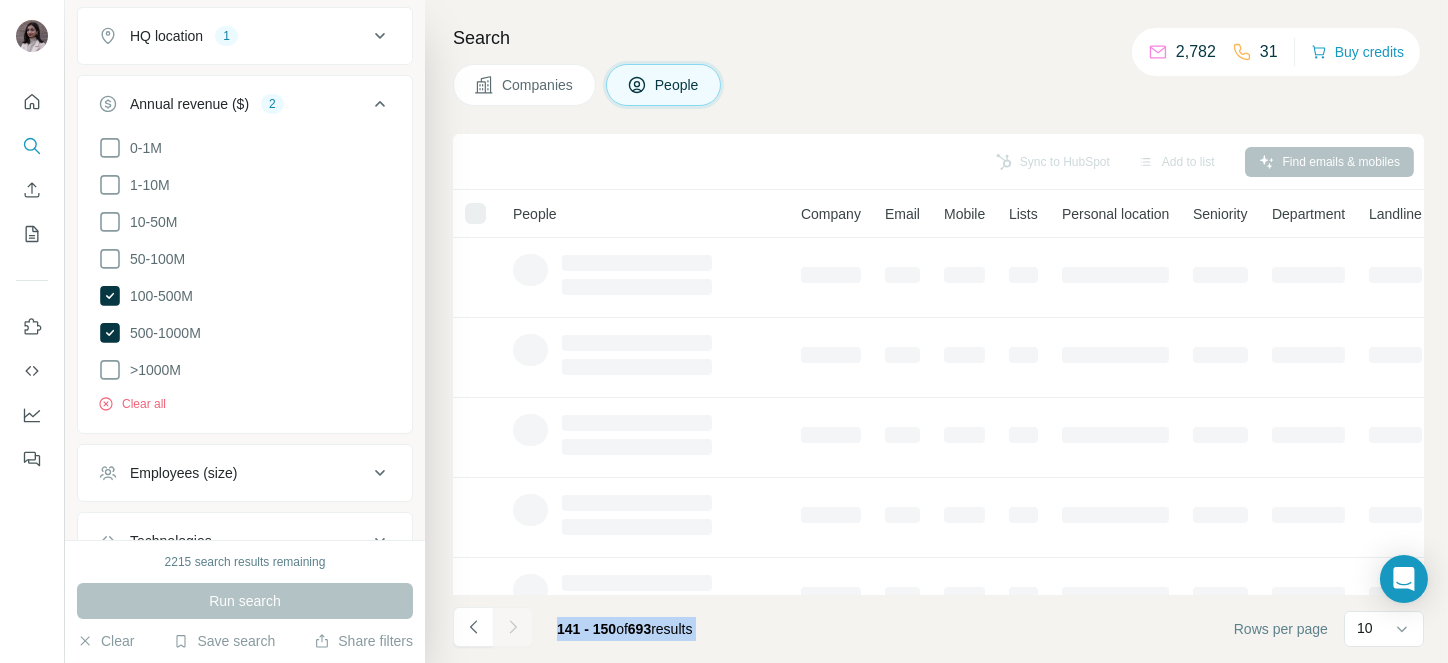 click at bounding box center (513, 627) 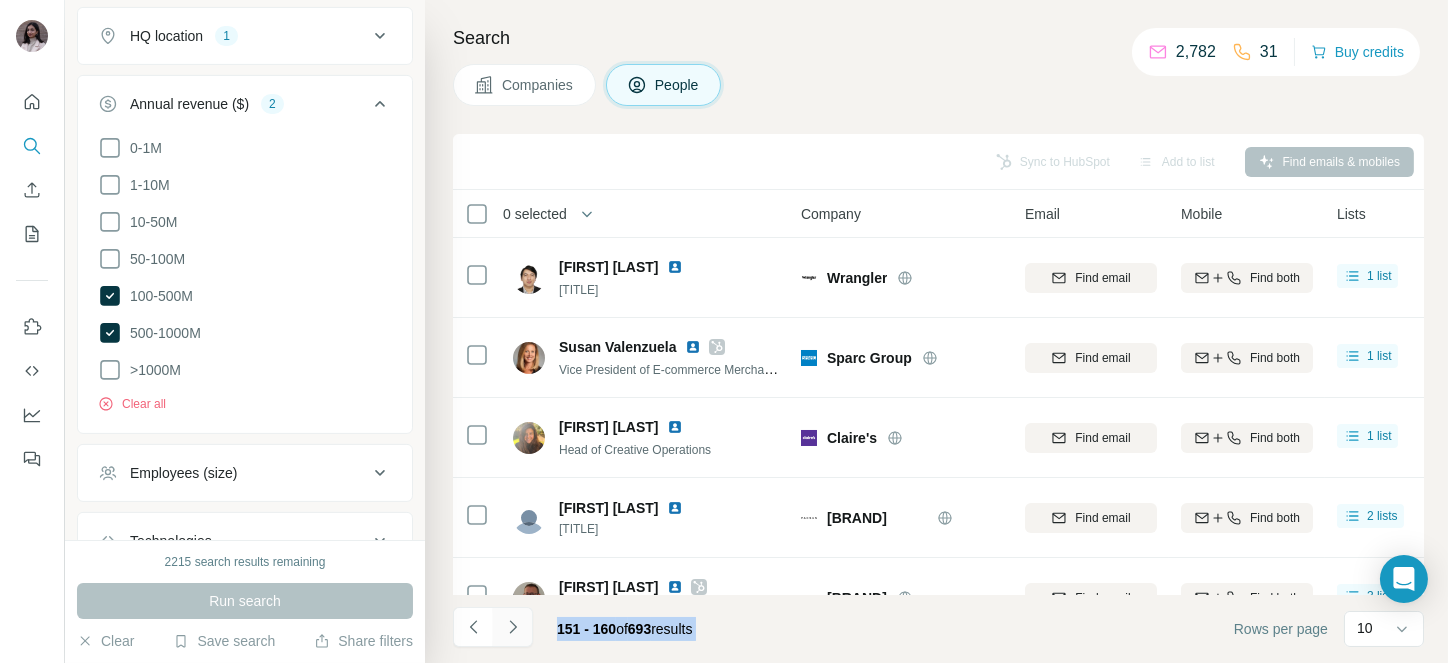 click 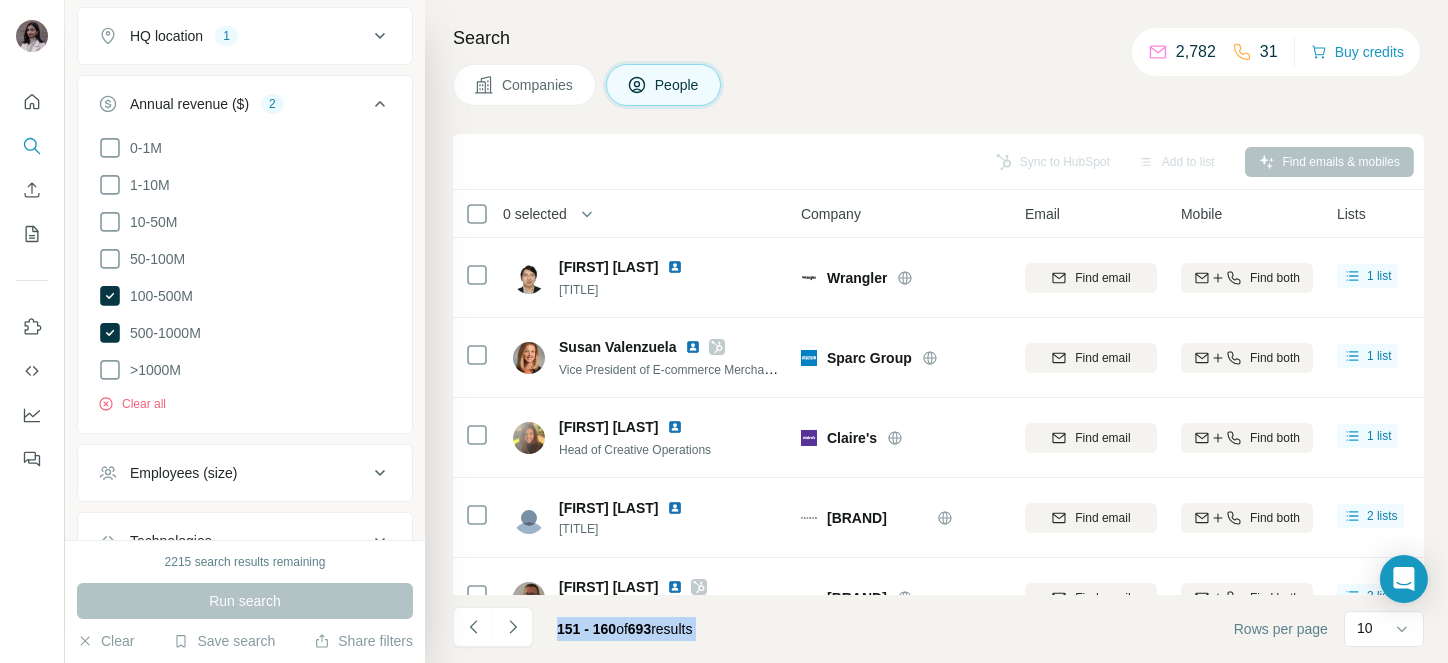 click at bounding box center (513, 627) 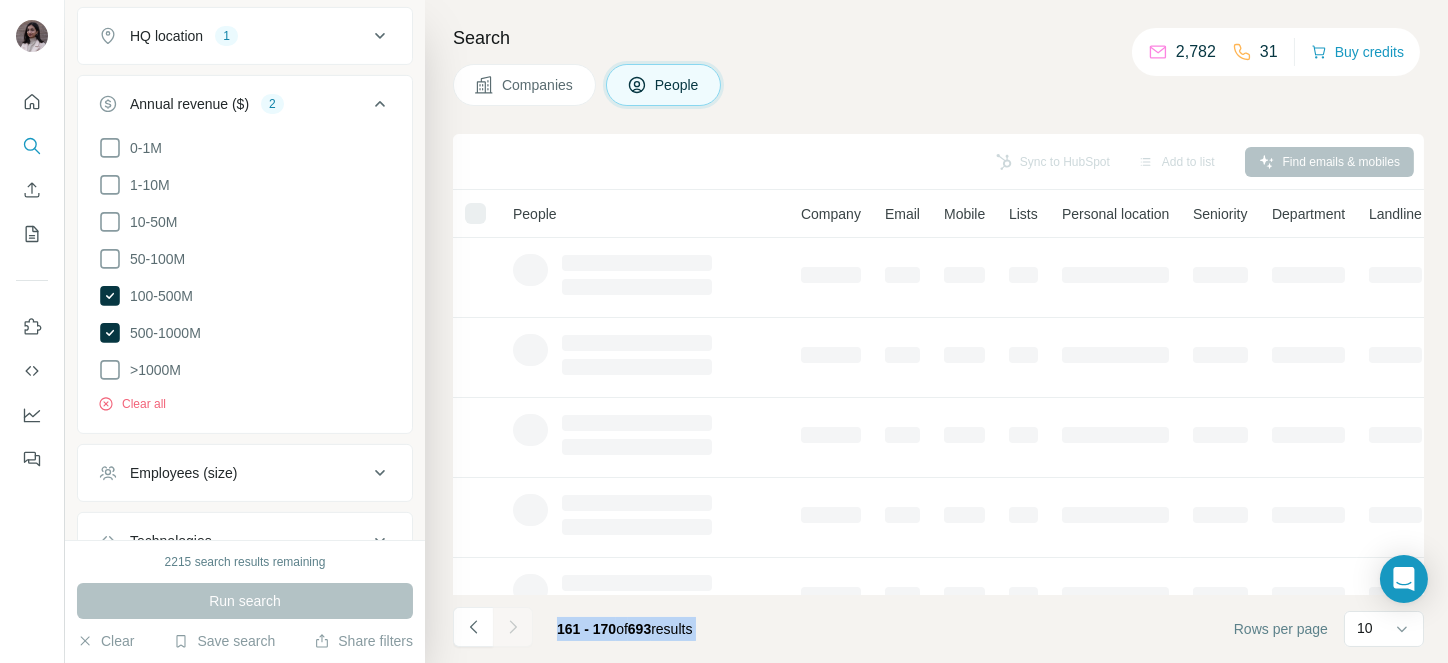 click at bounding box center [513, 627] 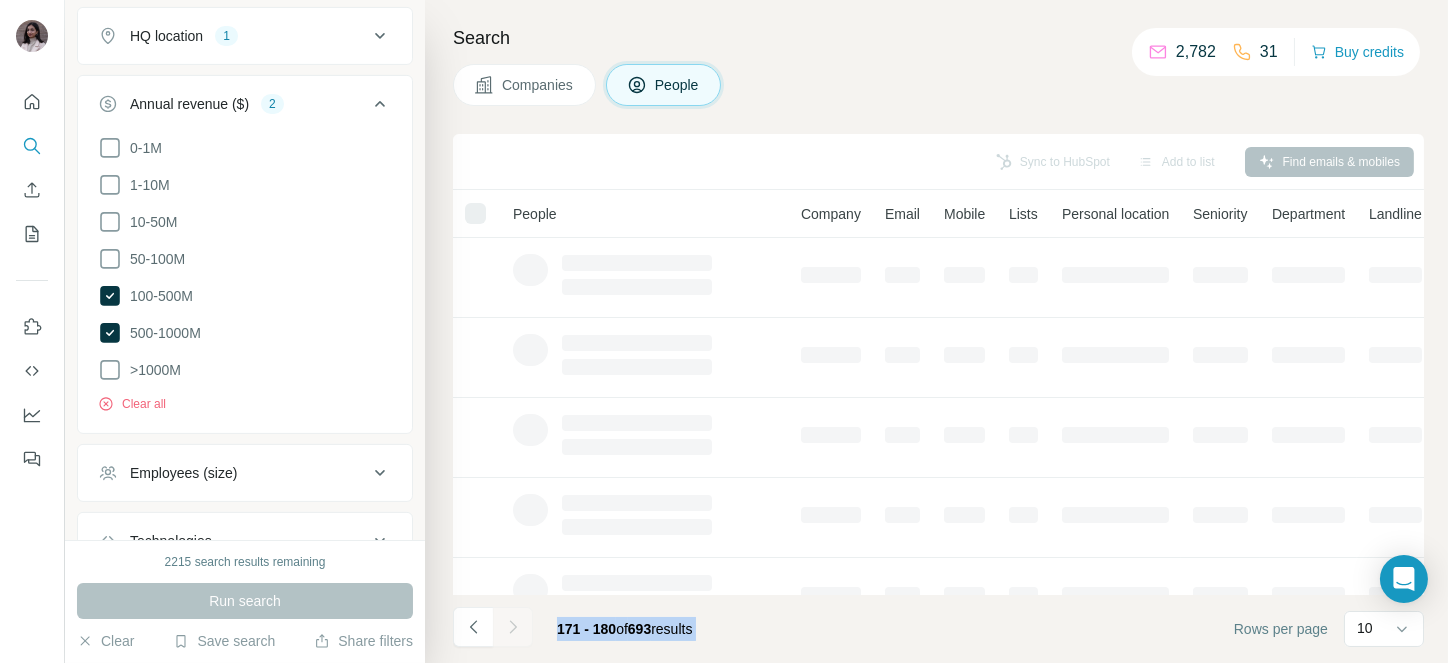 click at bounding box center [513, 627] 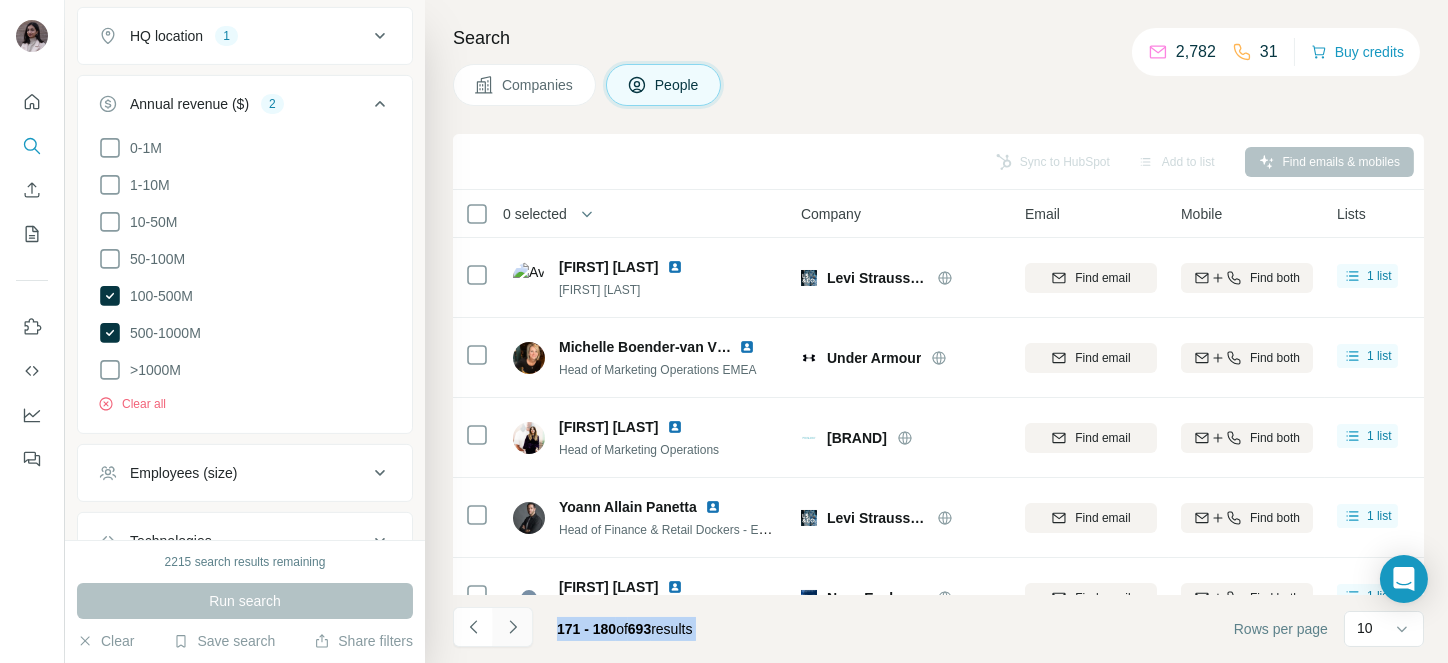 click 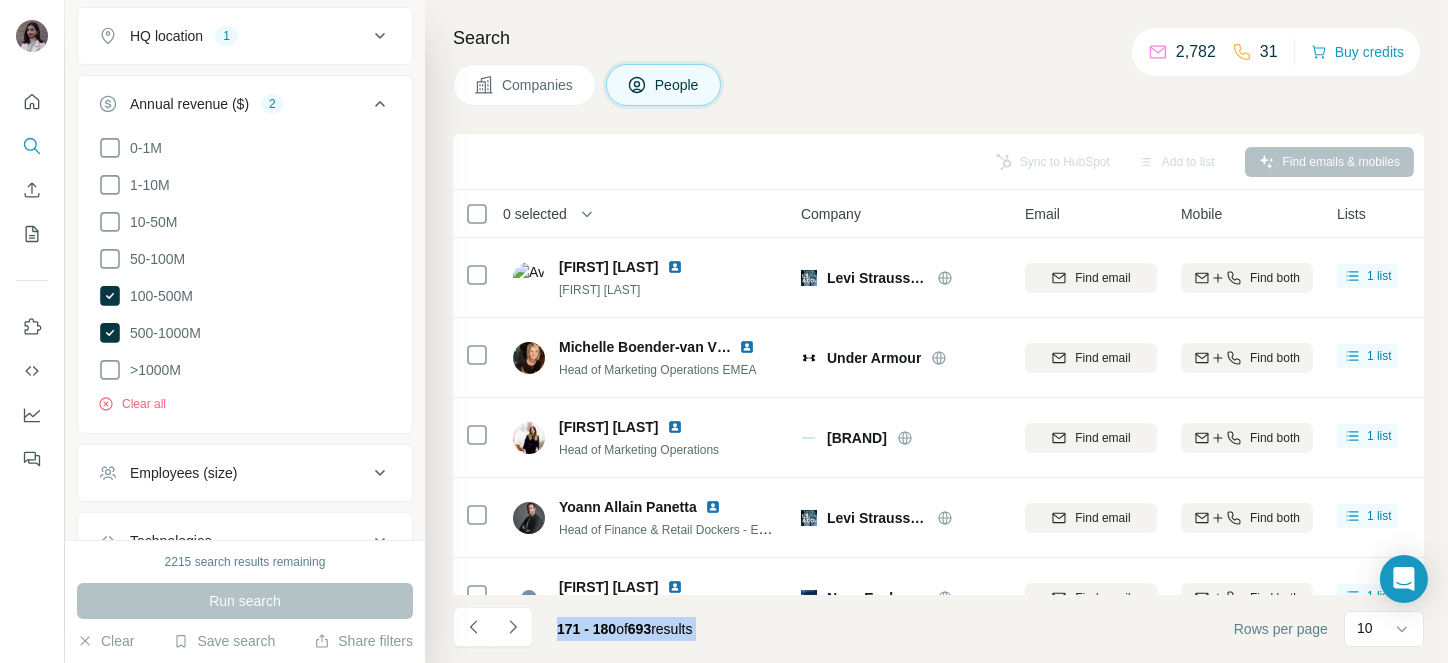click at bounding box center [513, 627] 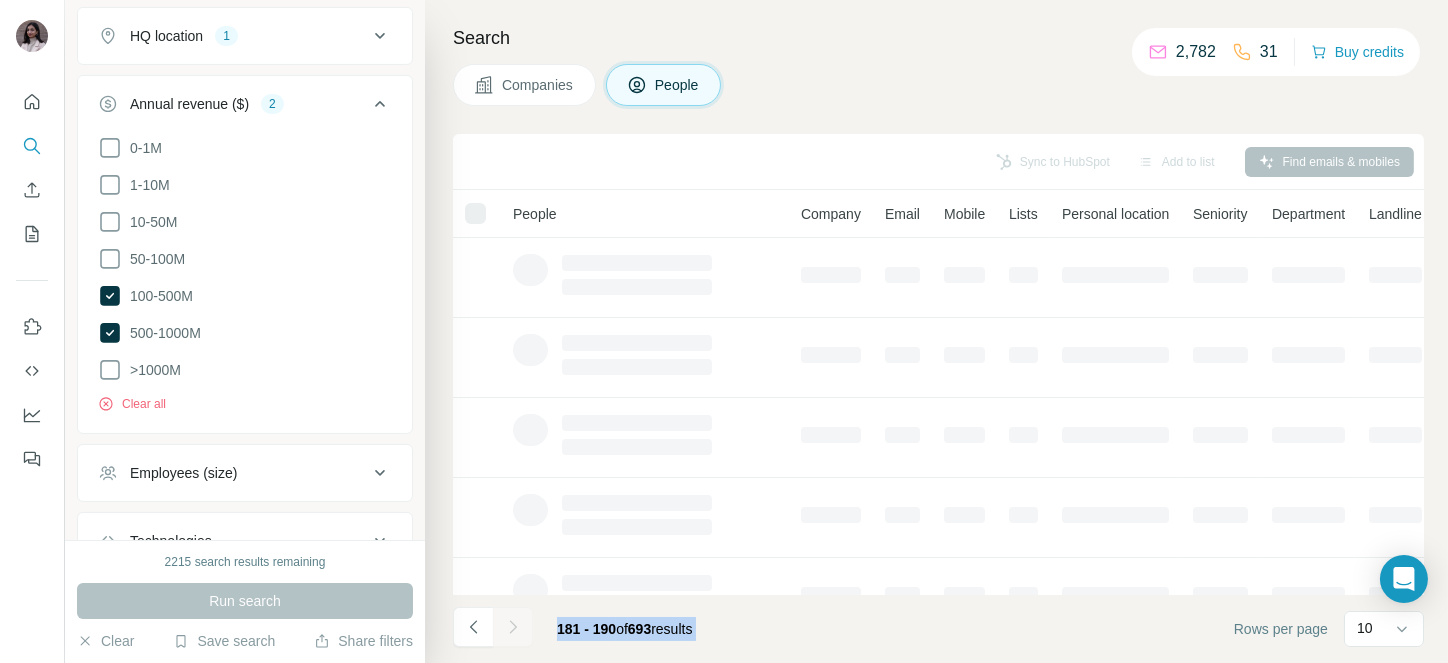 click at bounding box center (513, 627) 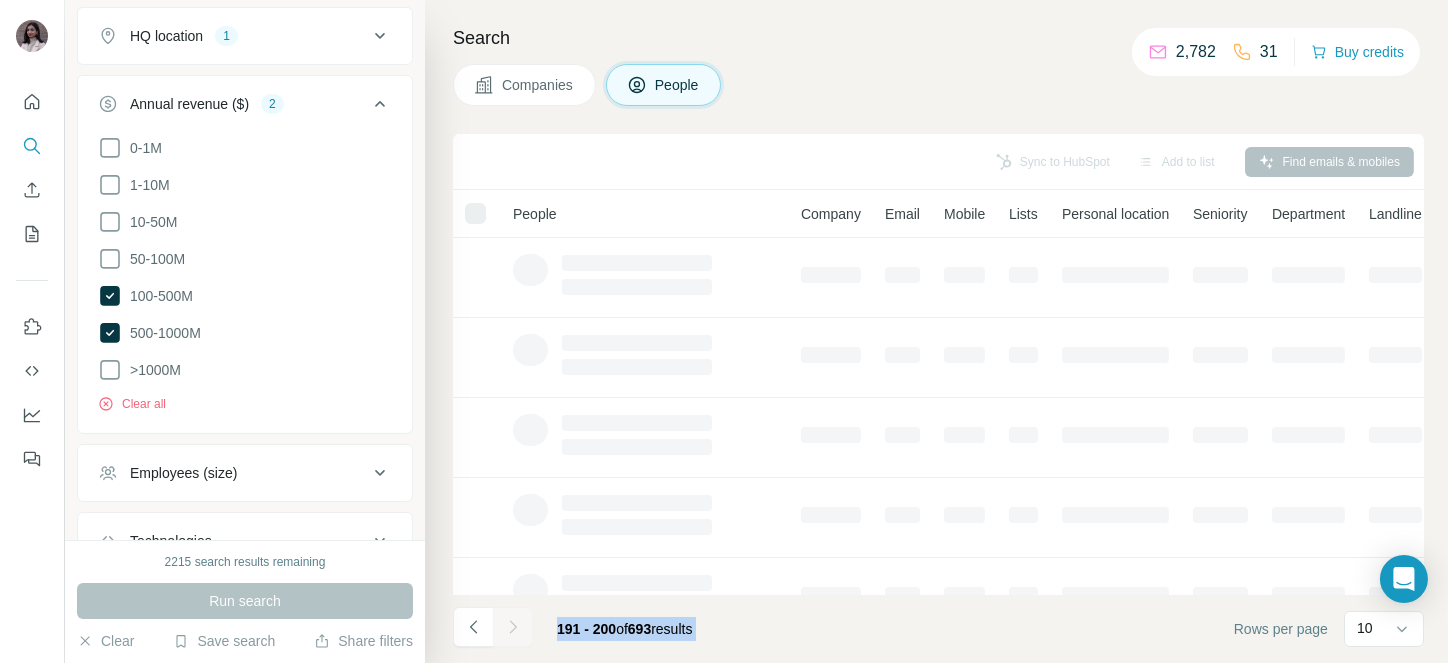 click at bounding box center [513, 627] 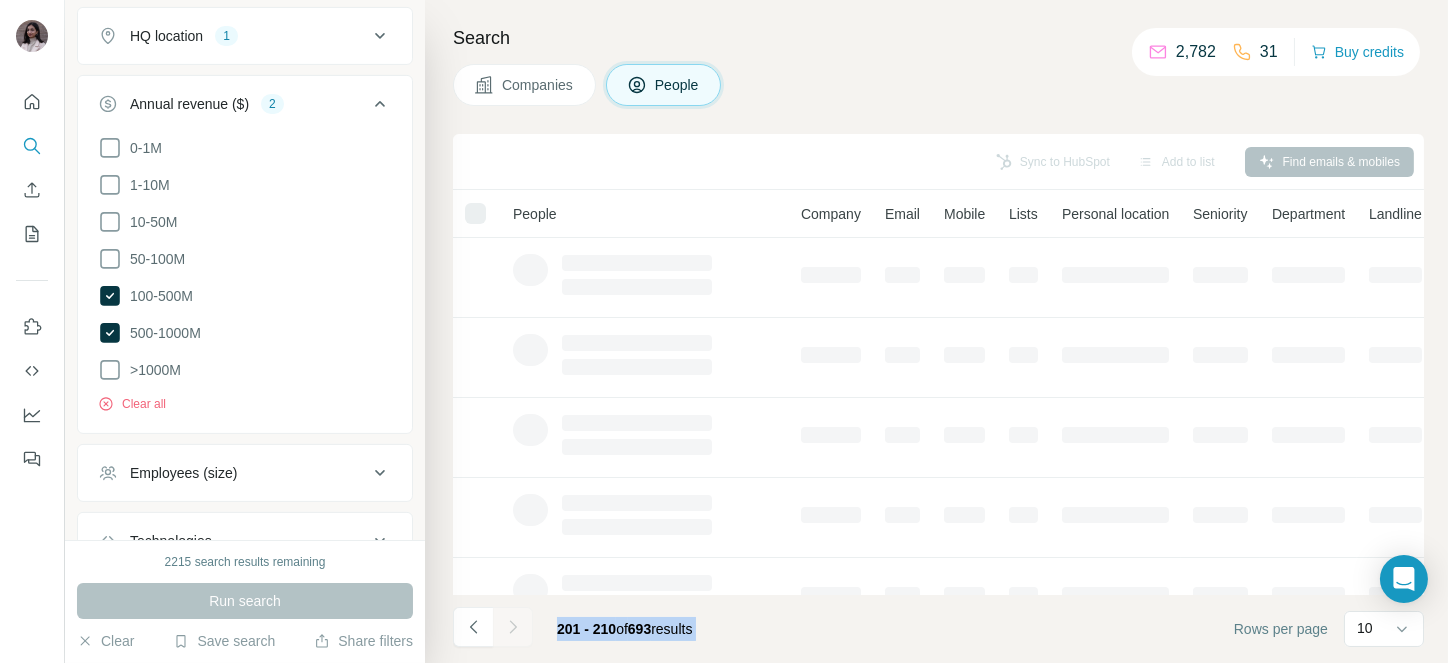 click at bounding box center [513, 627] 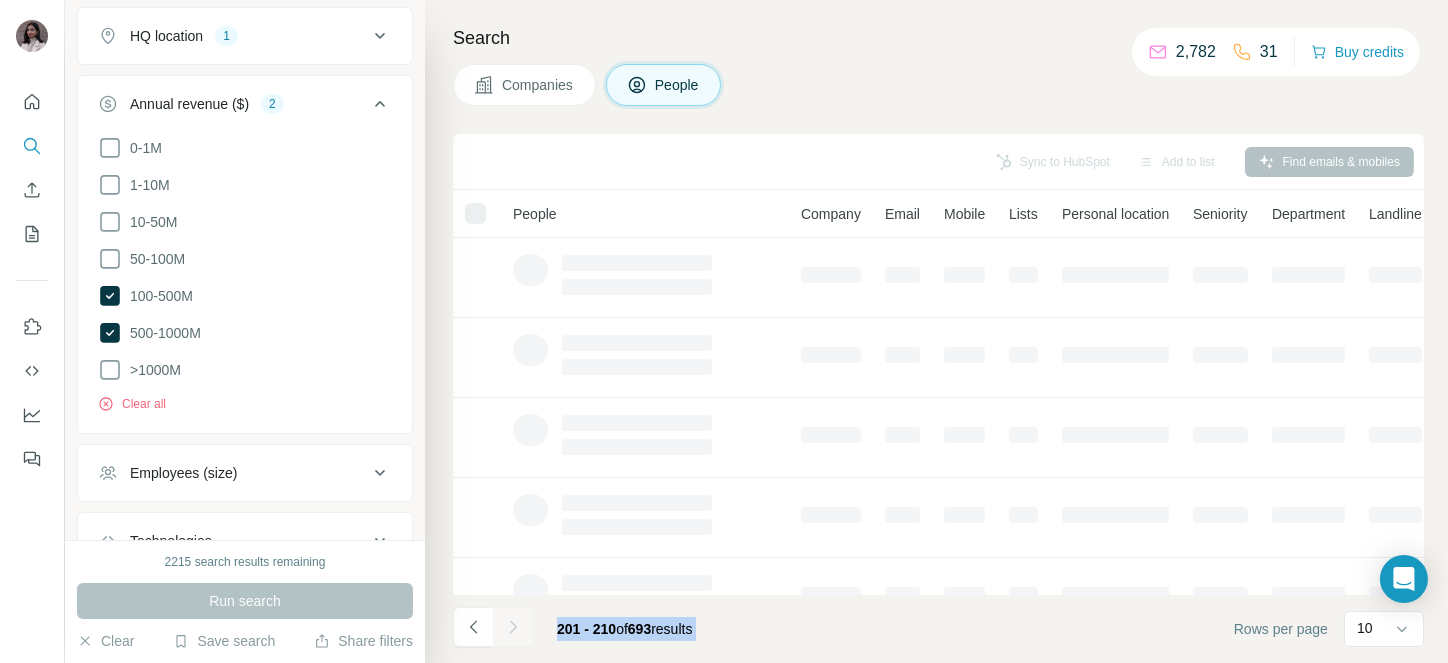 click at bounding box center [513, 627] 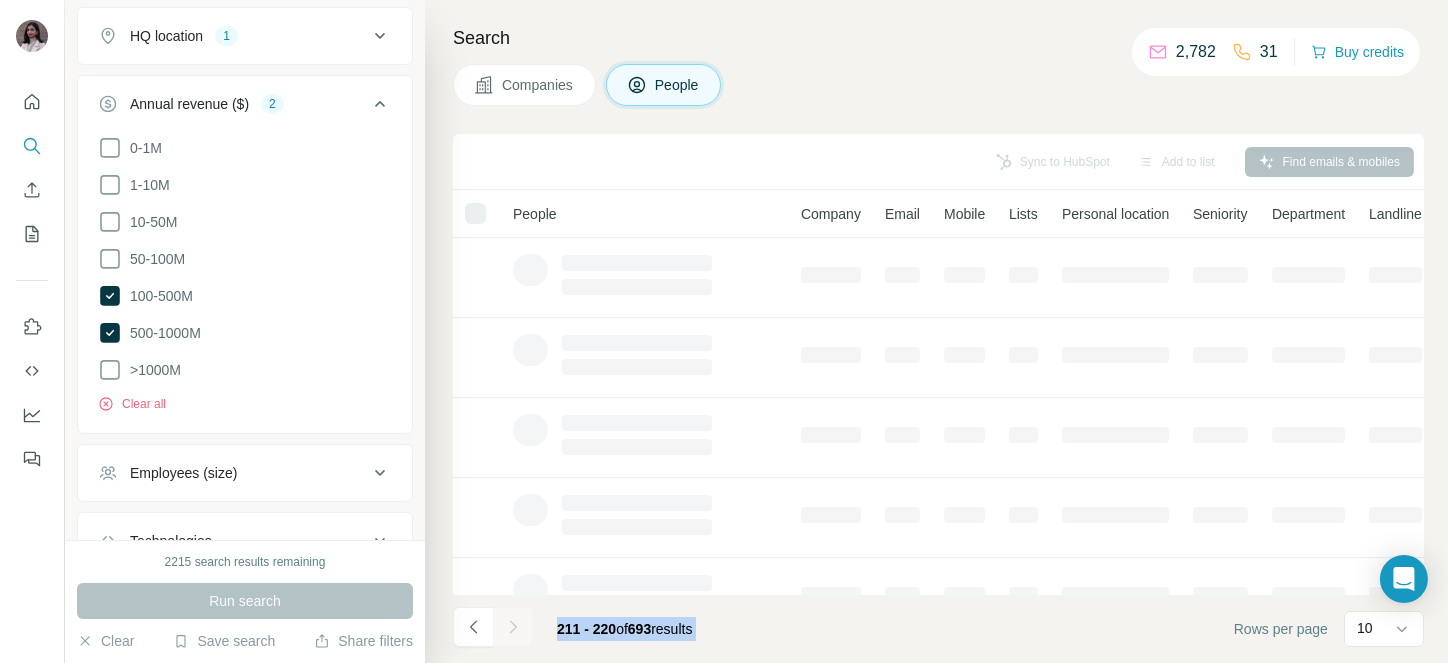 click at bounding box center [513, 627] 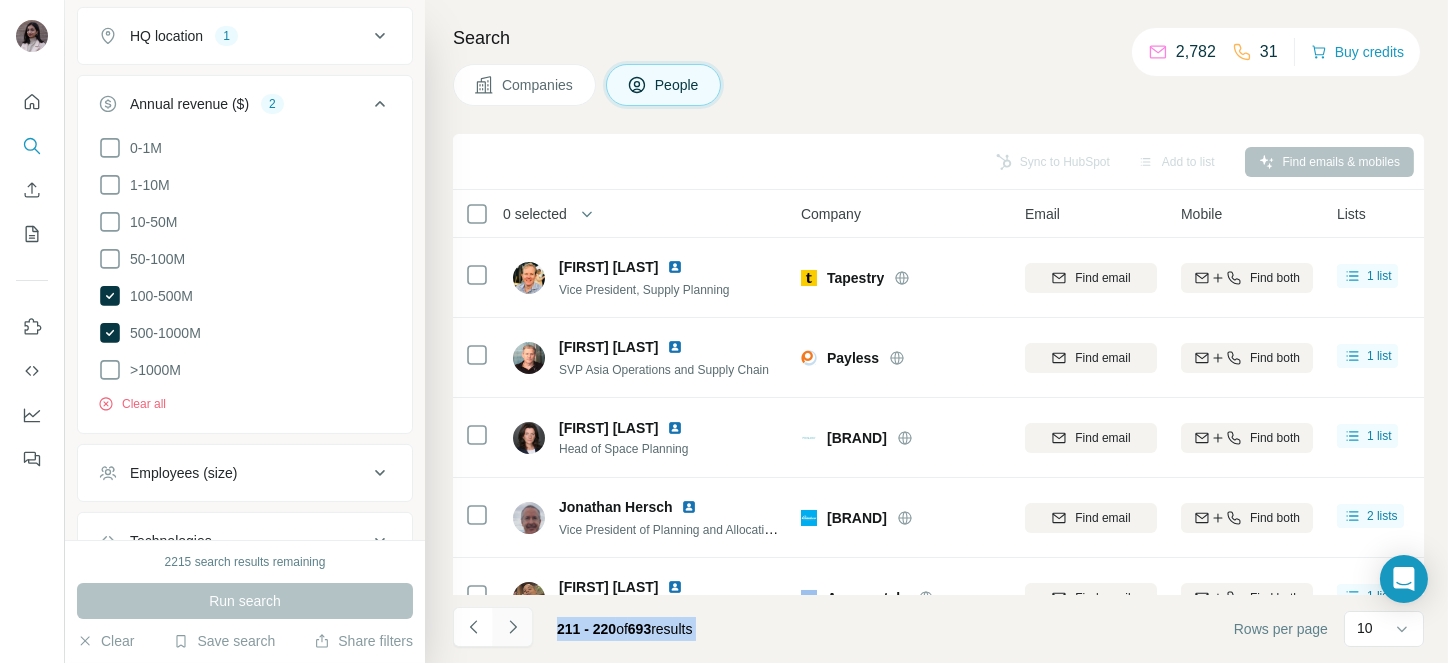 click 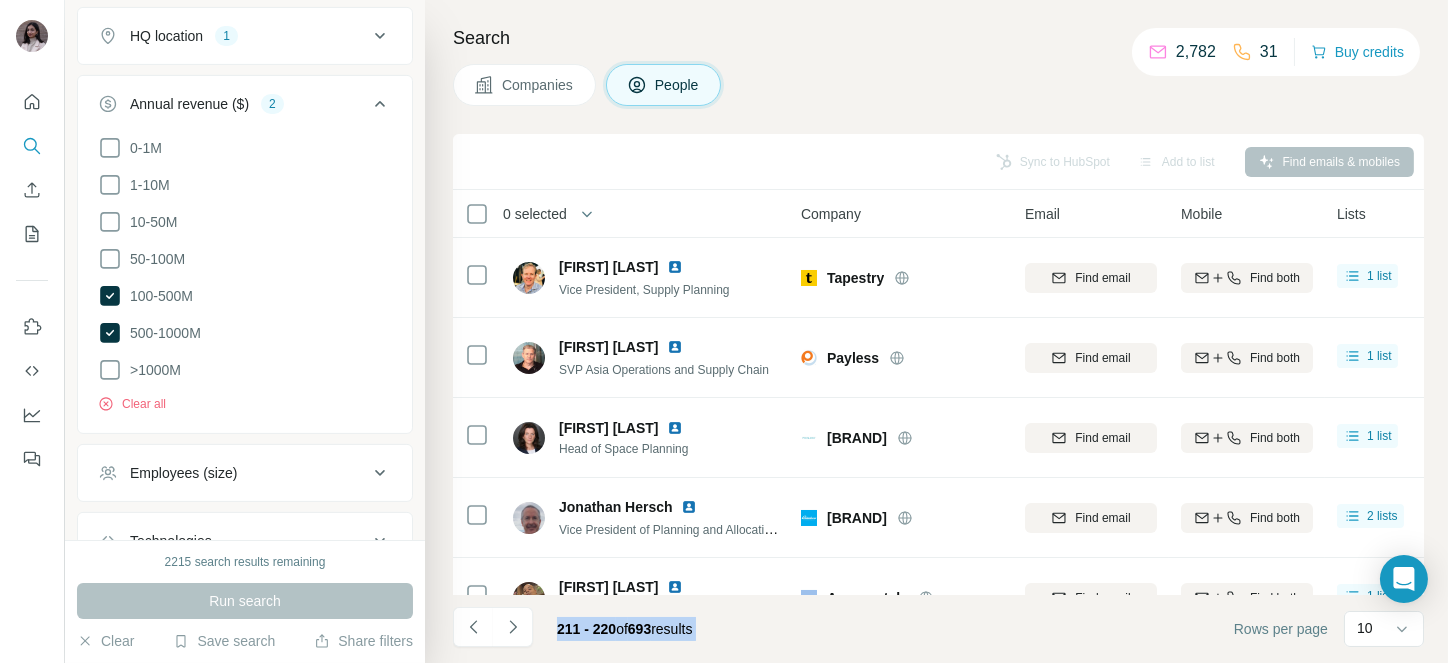 click at bounding box center (513, 627) 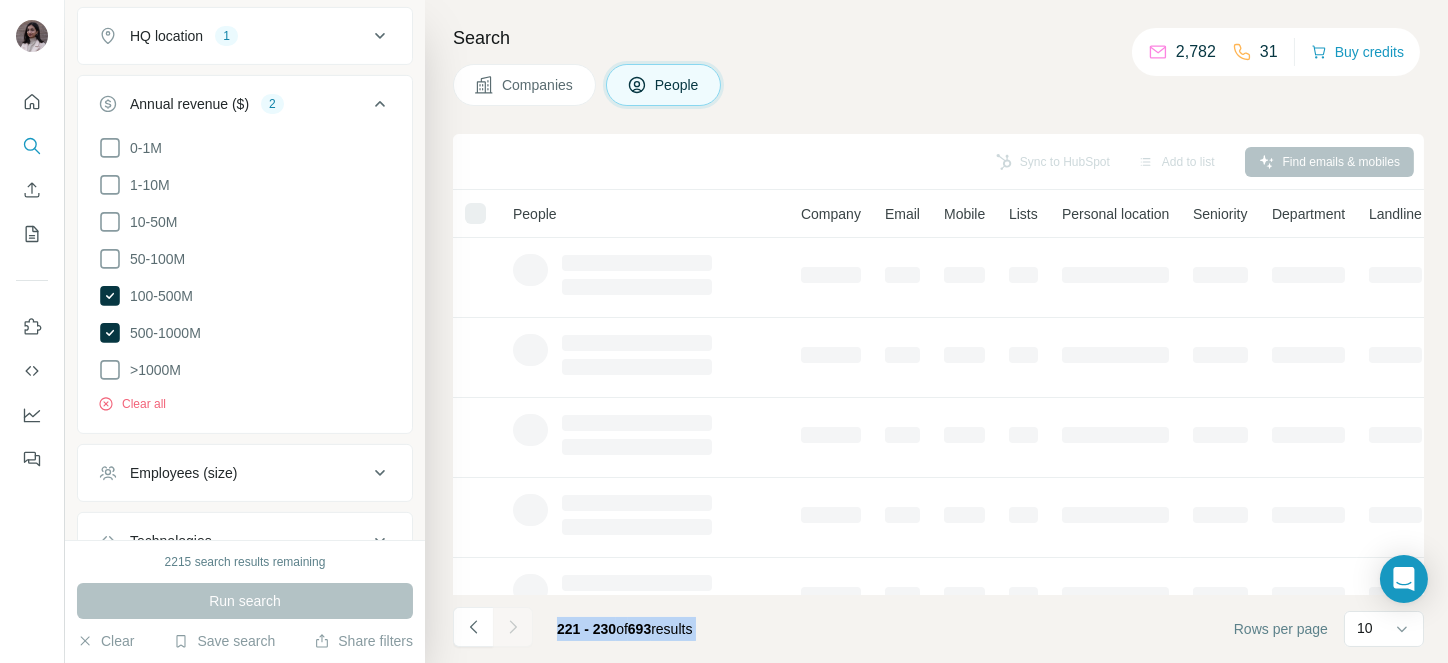 click at bounding box center [513, 627] 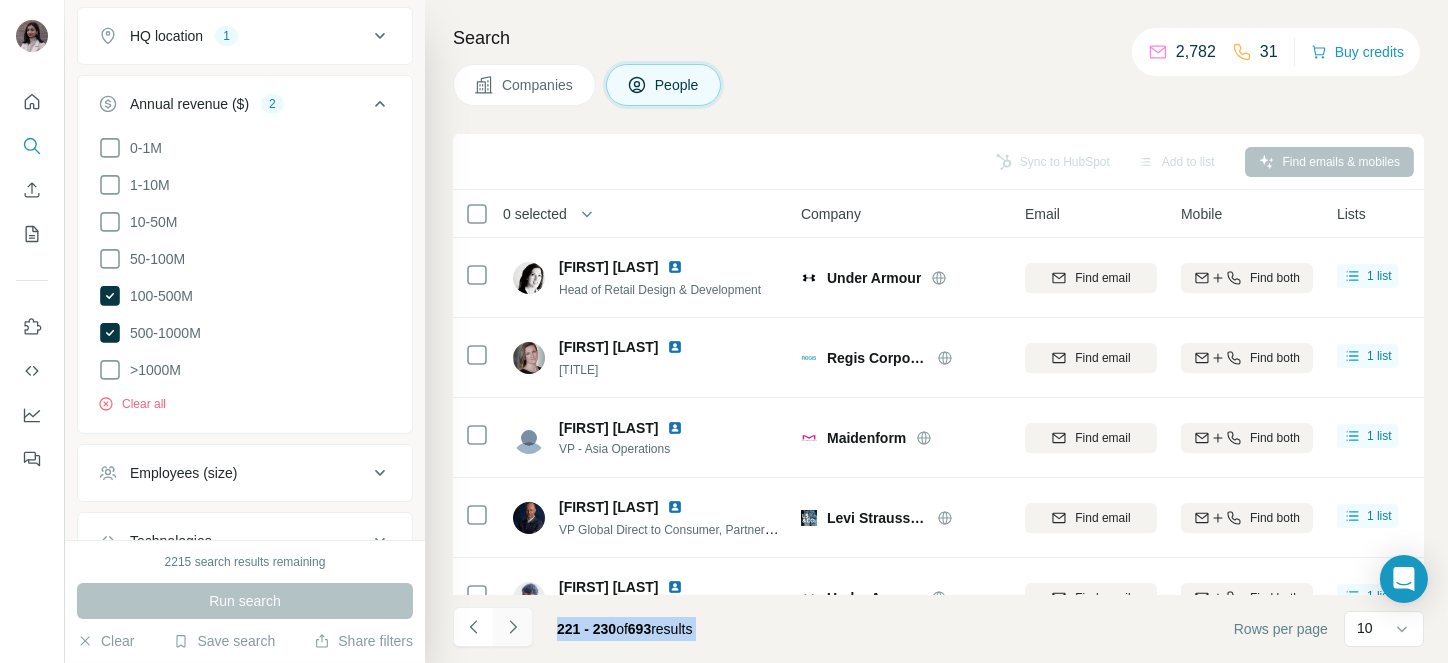 click 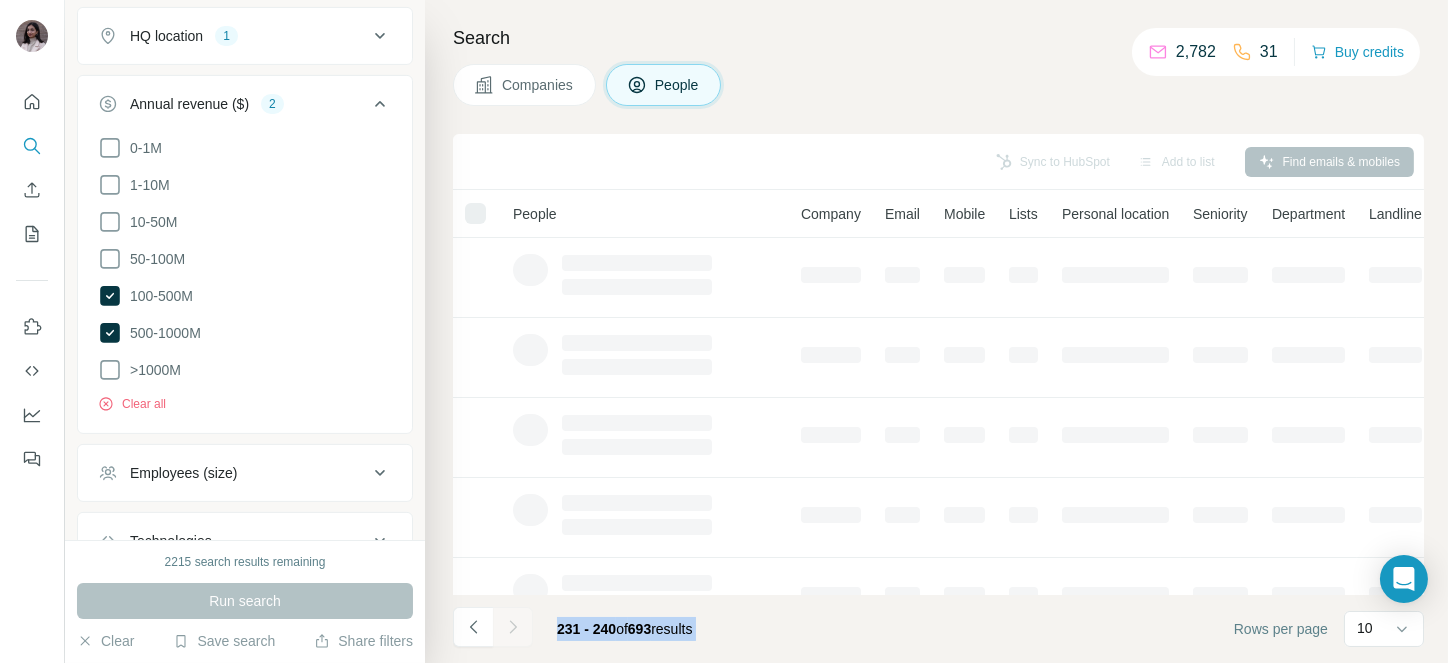click at bounding box center [513, 627] 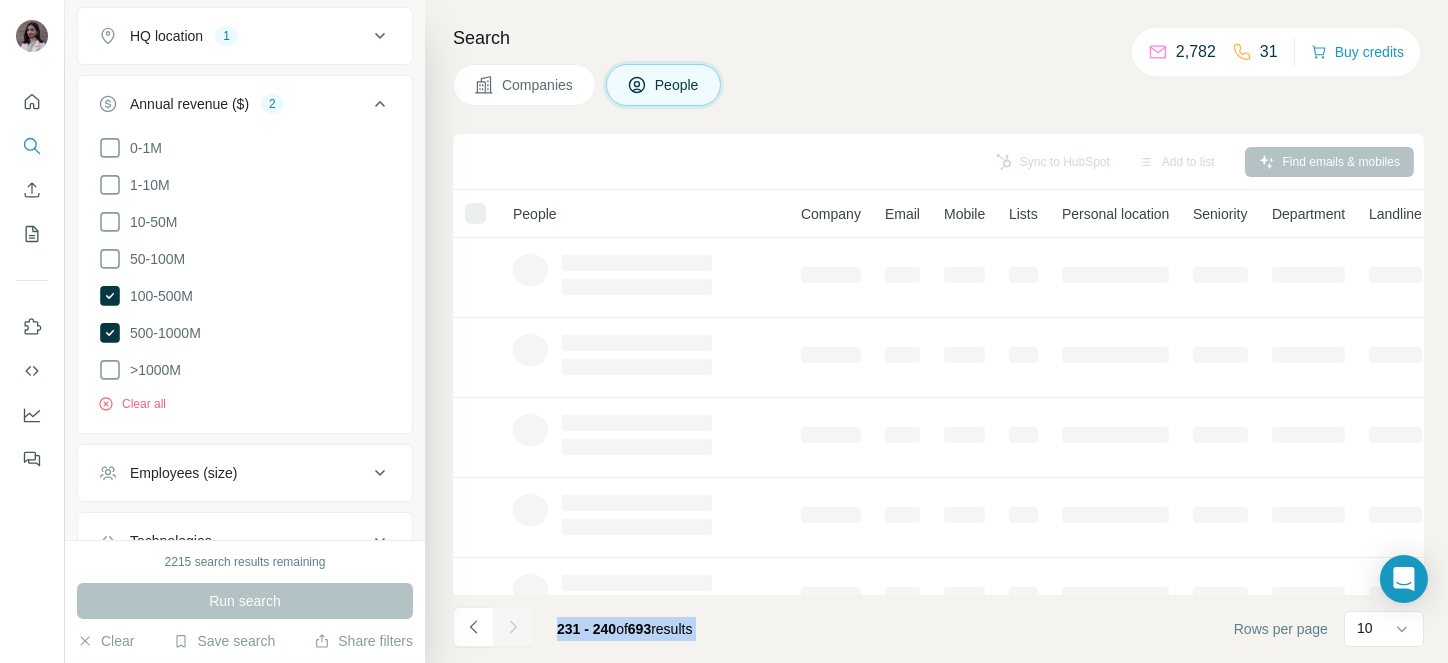 click at bounding box center (513, 627) 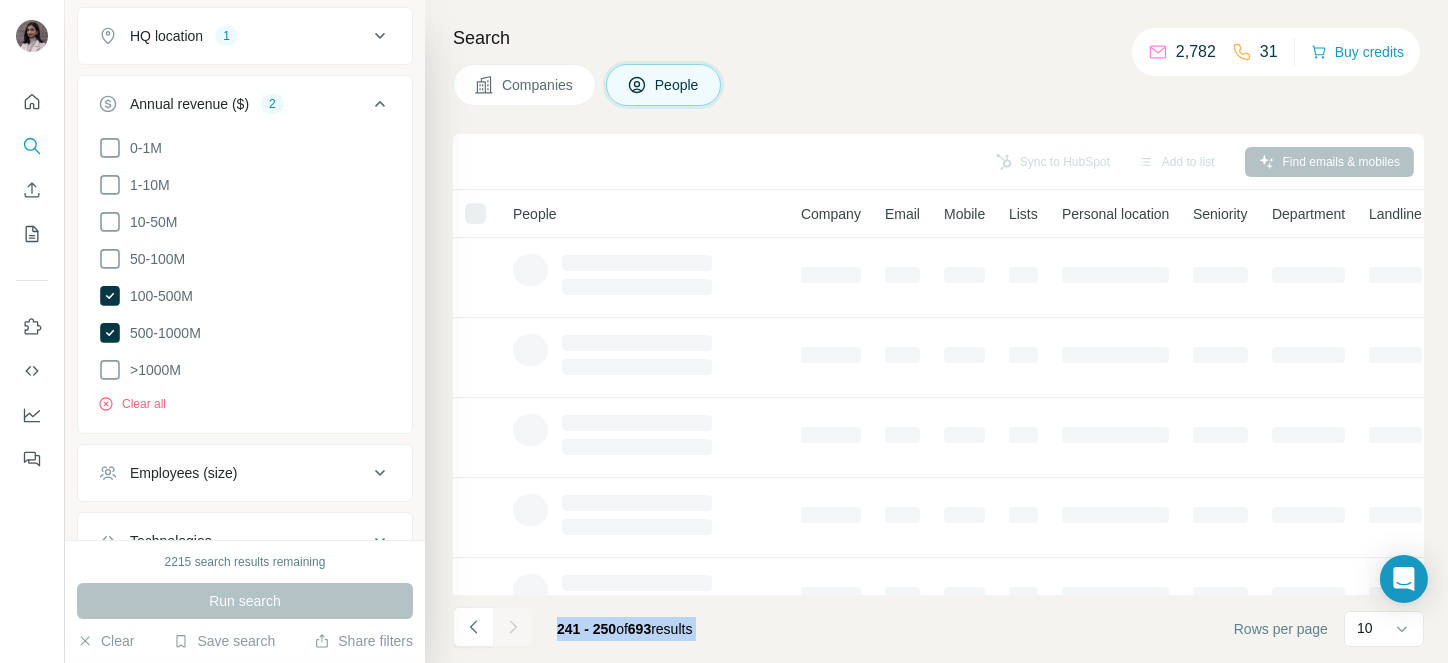 click at bounding box center (513, 627) 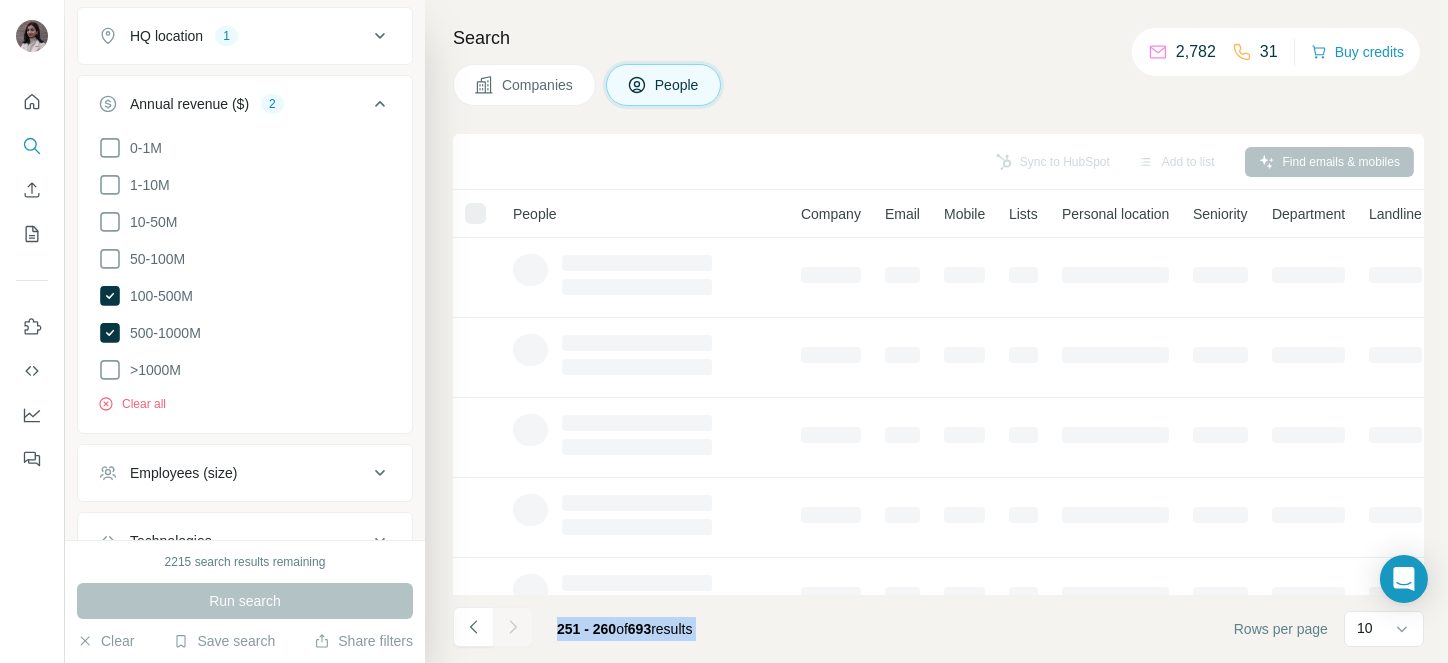 click at bounding box center [513, 627] 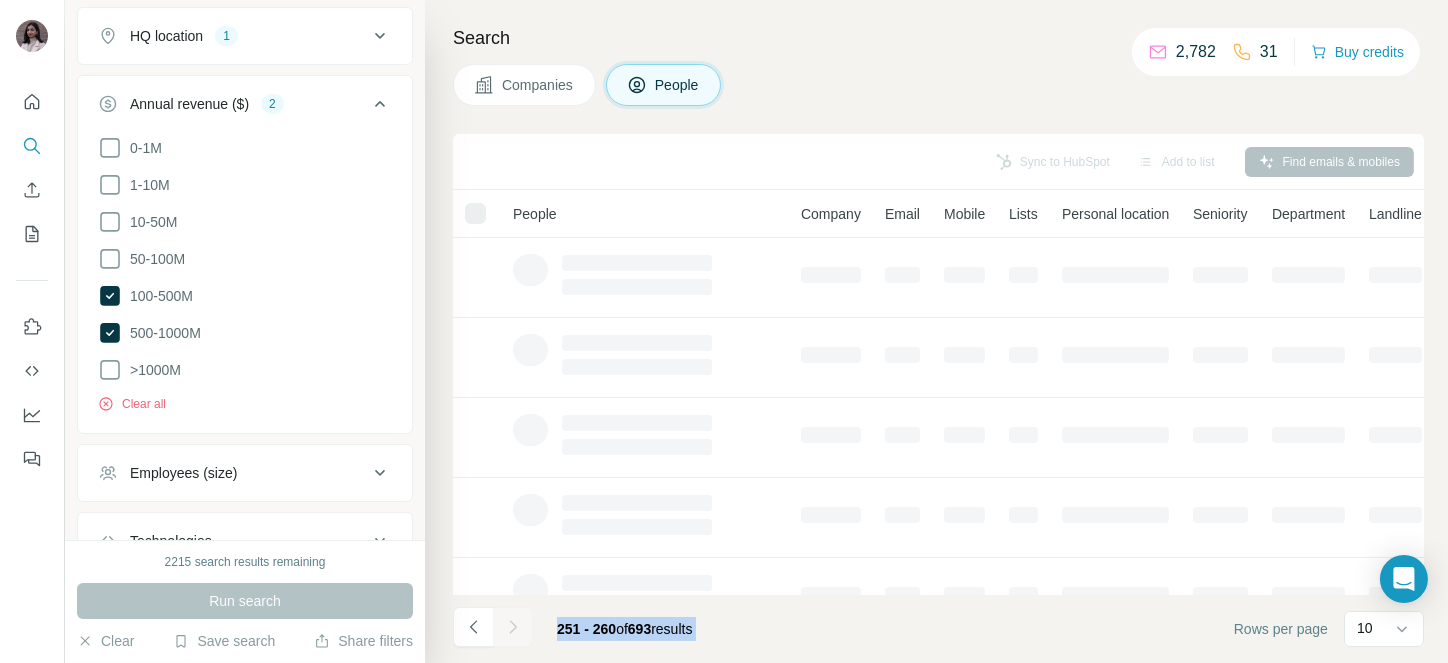 click at bounding box center (513, 627) 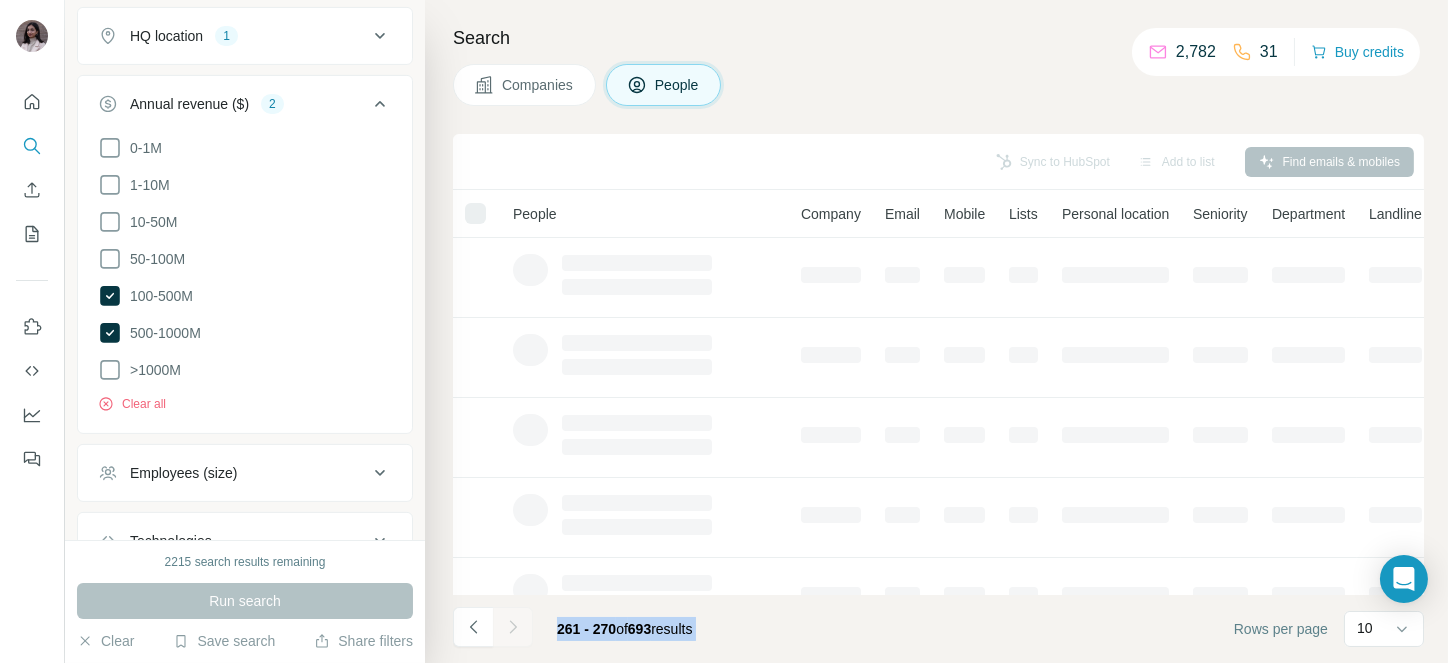 click at bounding box center (513, 627) 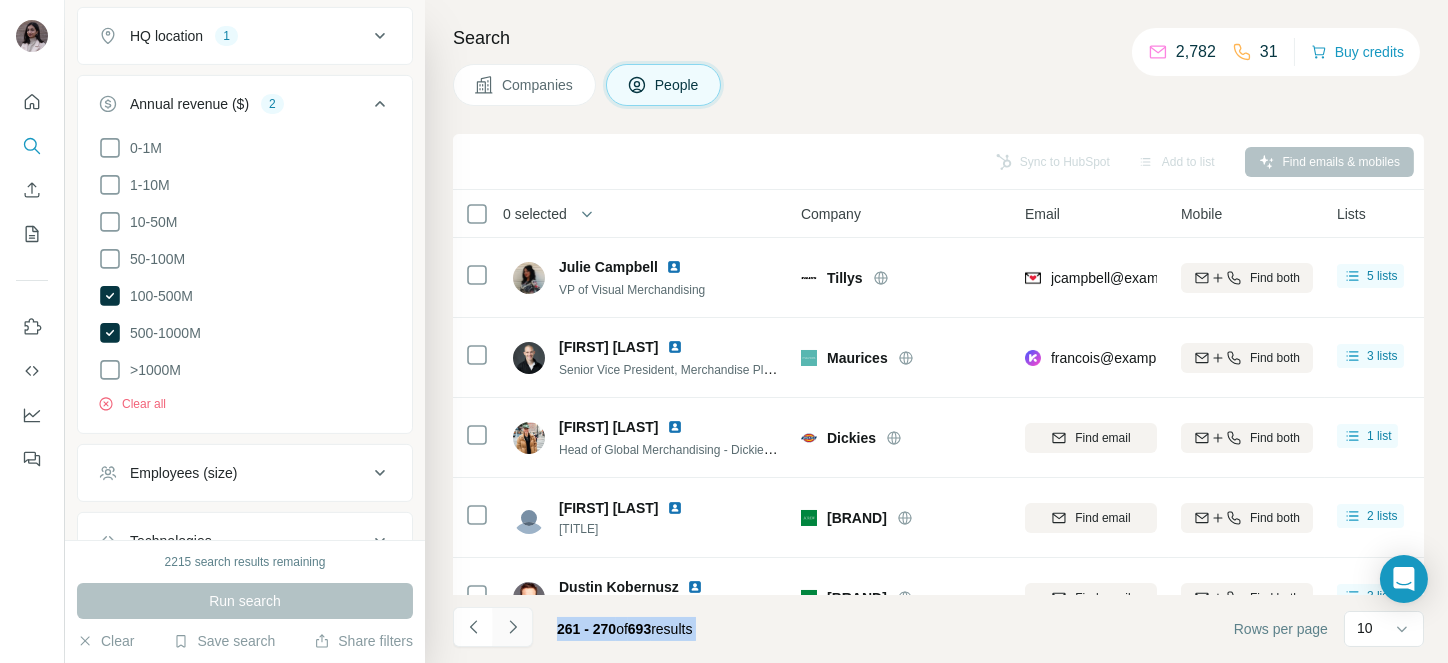 click 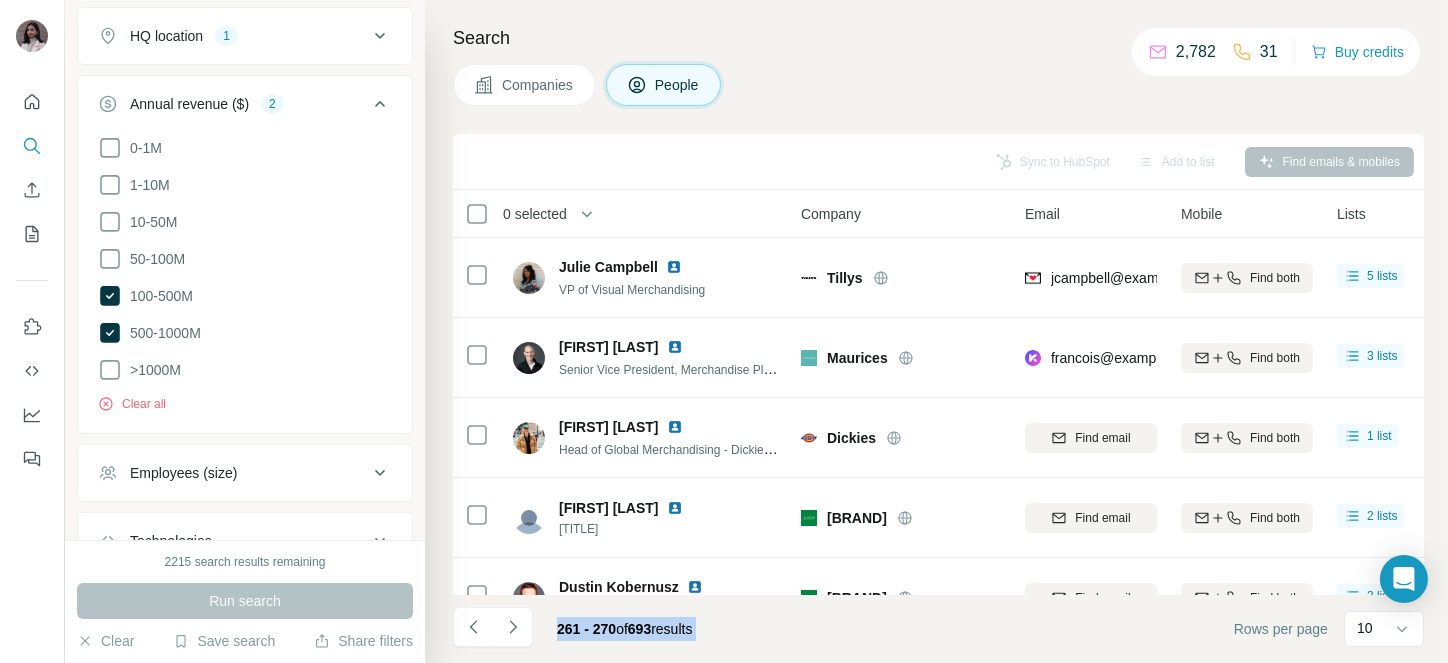 click at bounding box center [513, 627] 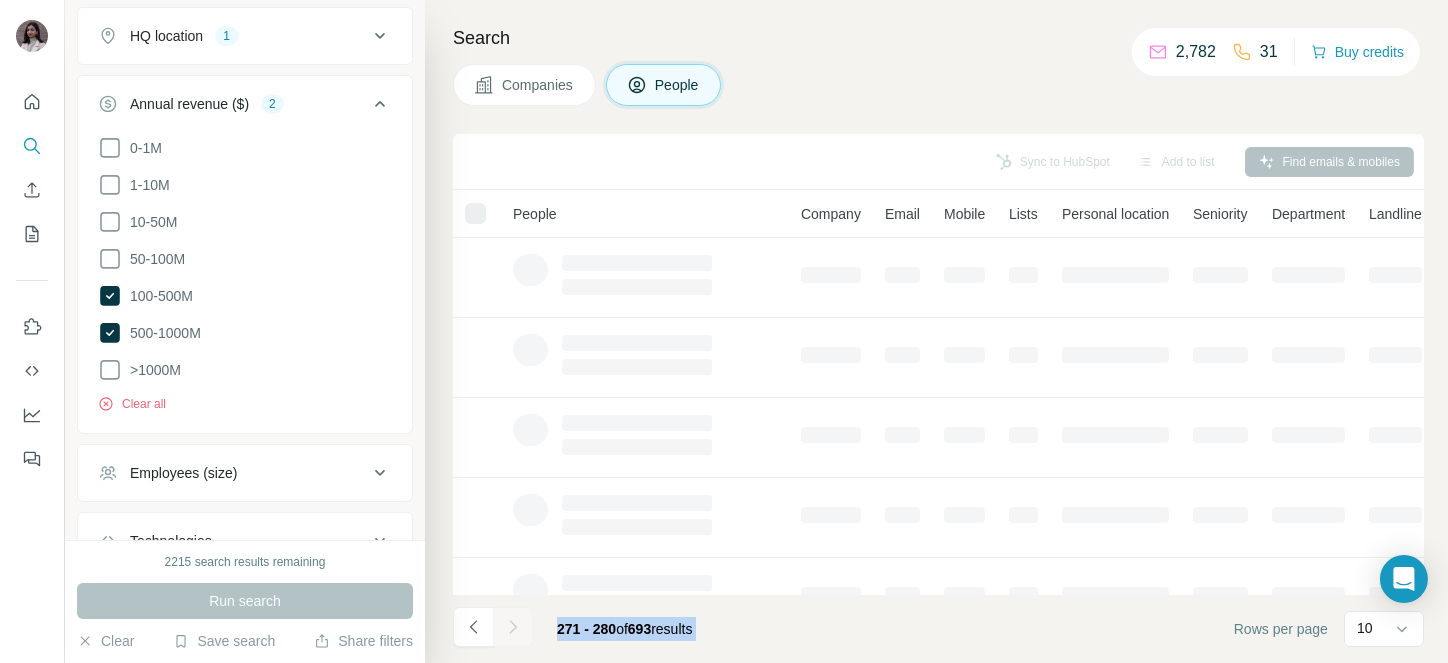 click at bounding box center [513, 627] 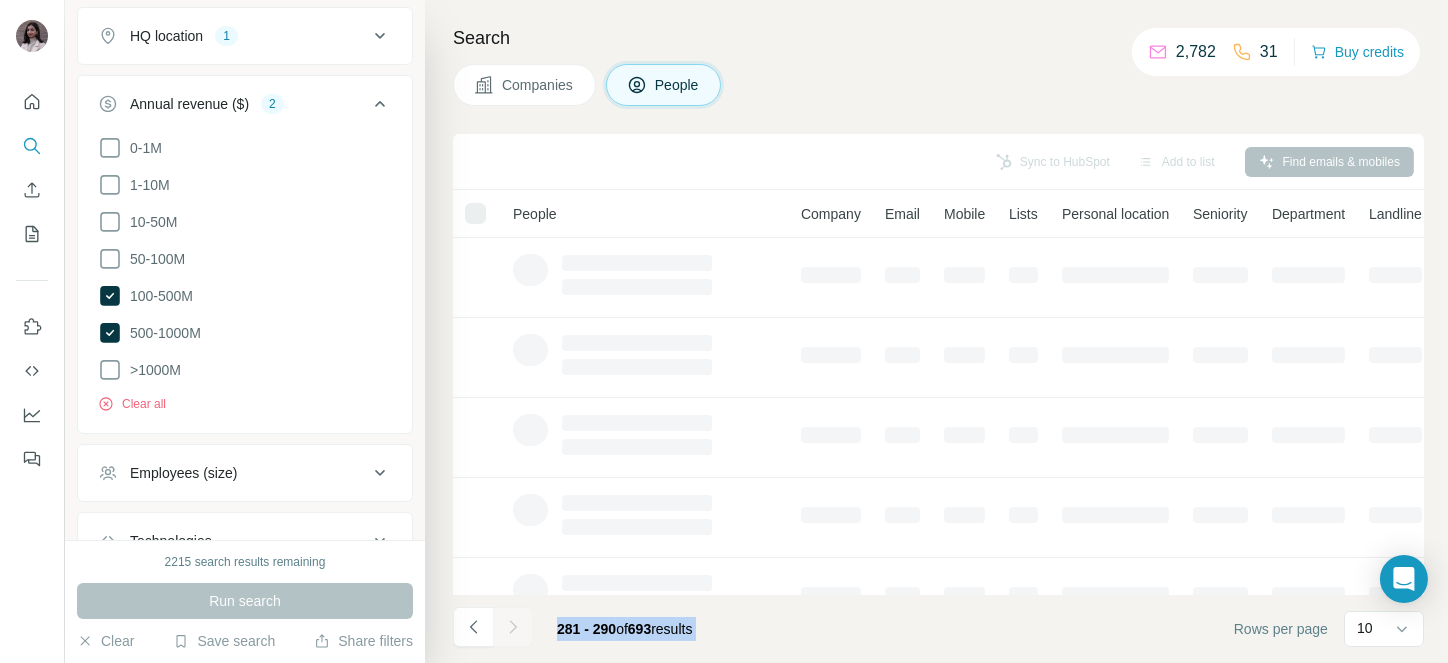 click at bounding box center (513, 627) 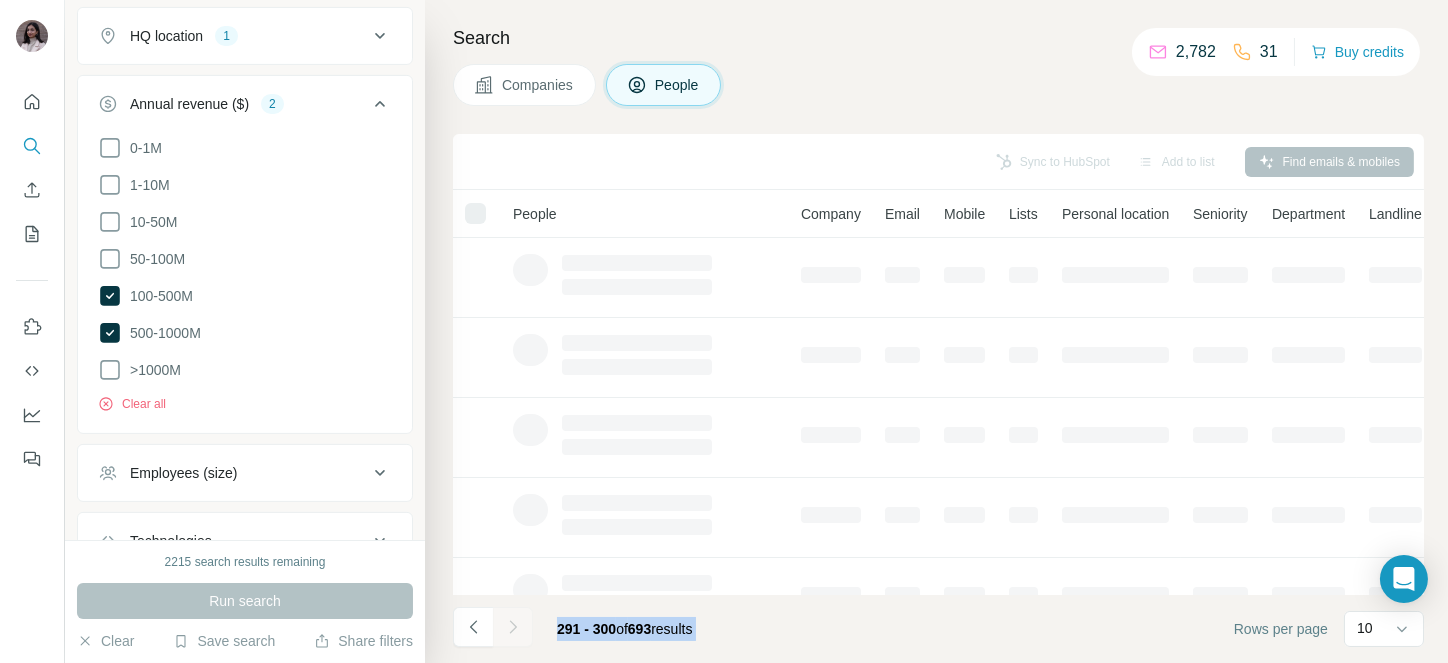 click at bounding box center (513, 627) 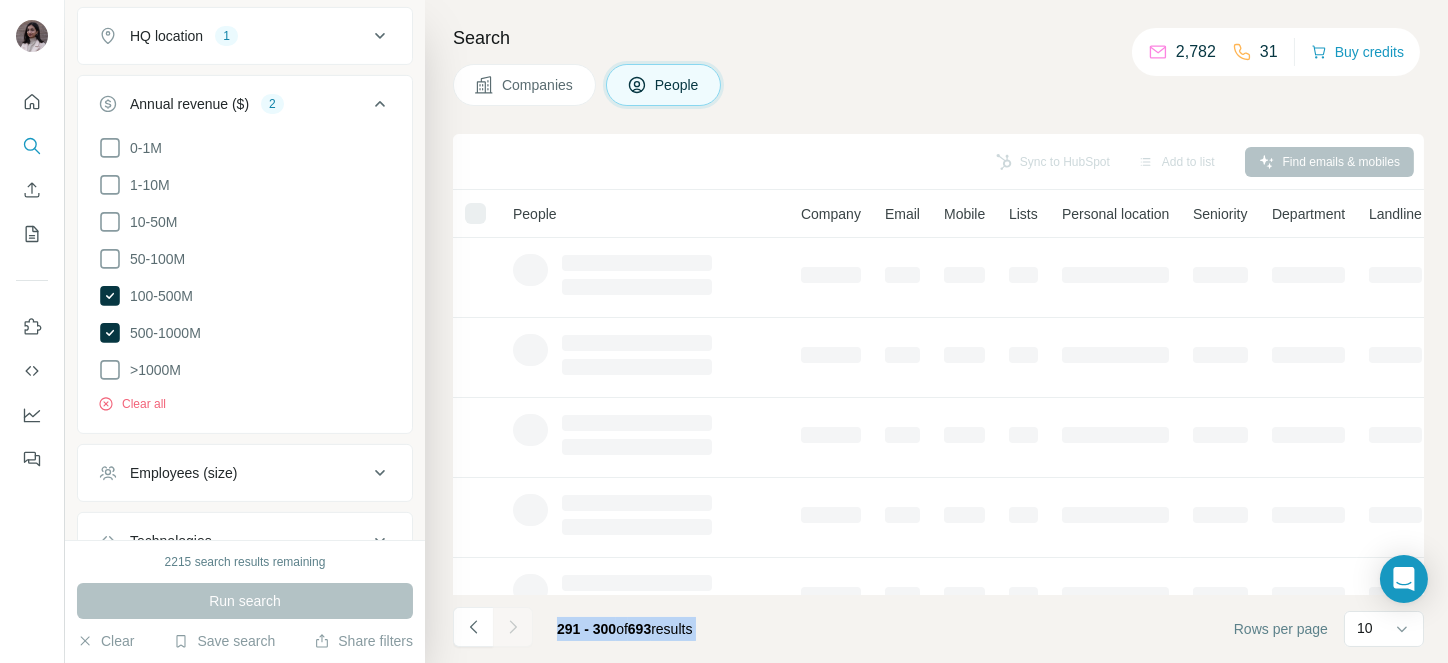 click at bounding box center (513, 627) 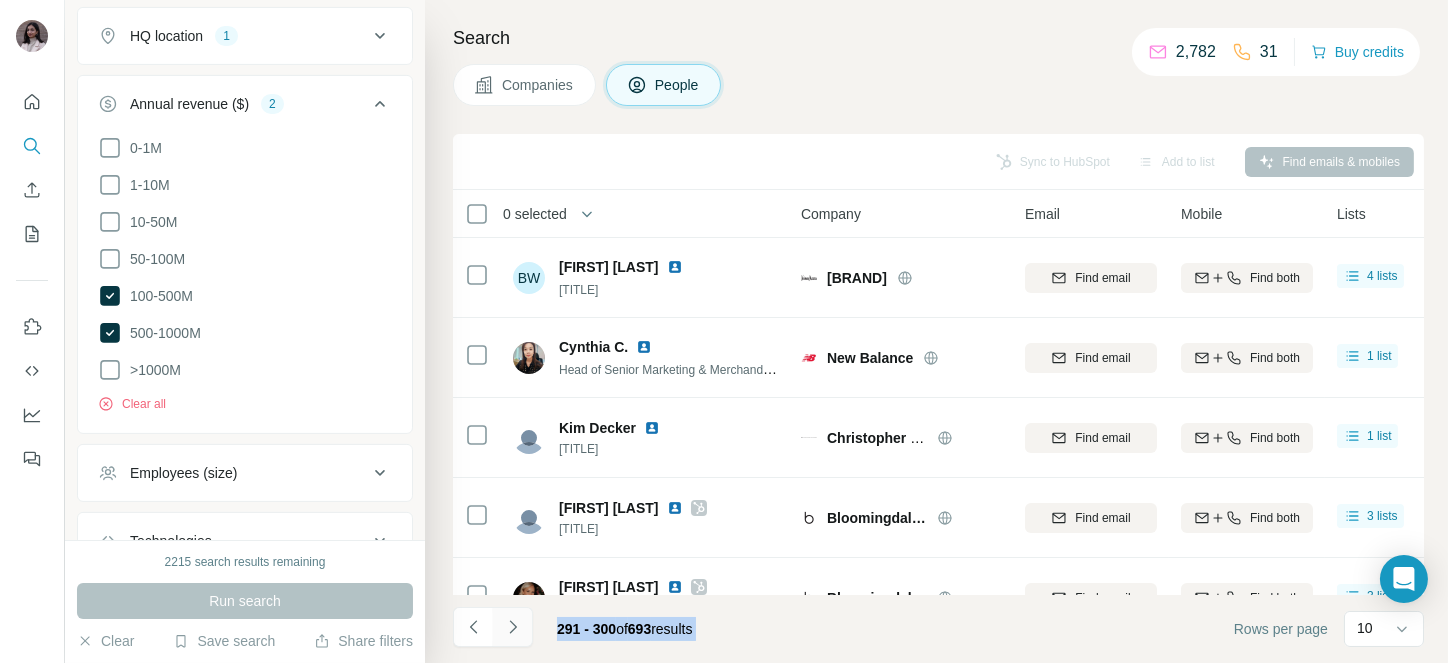 click 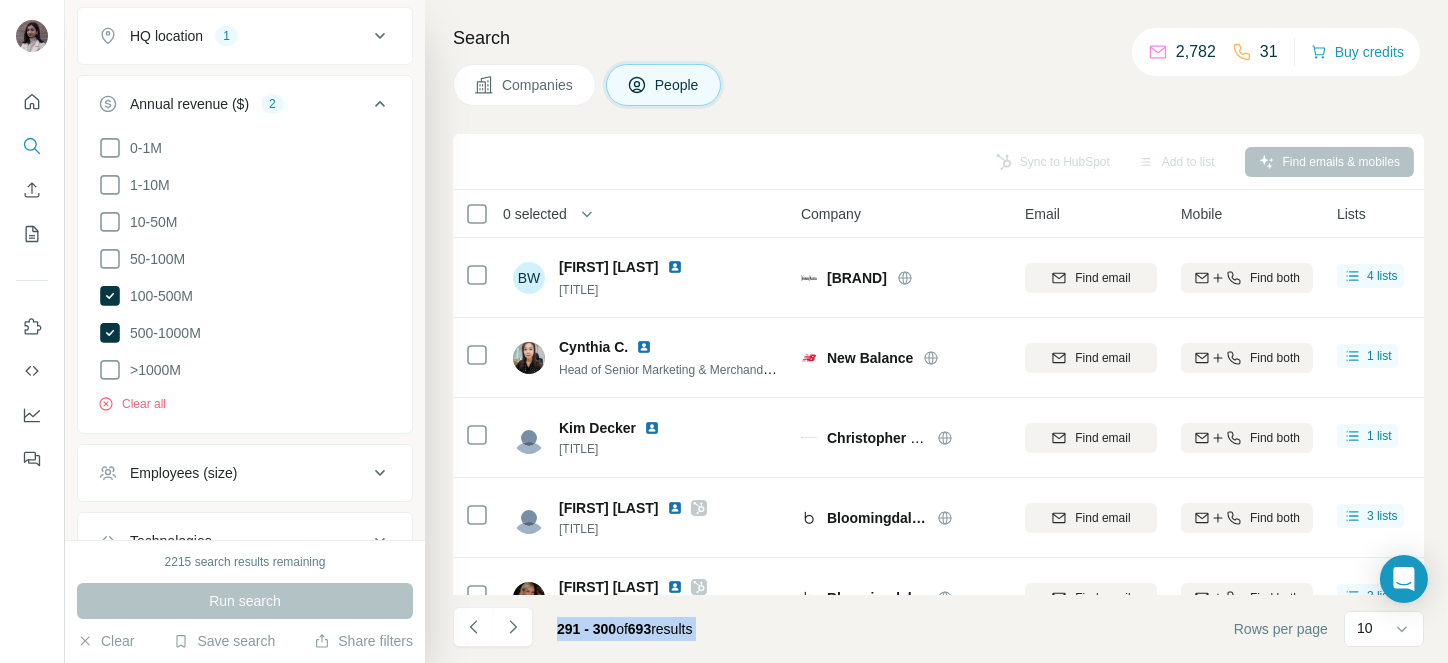click at bounding box center (513, 627) 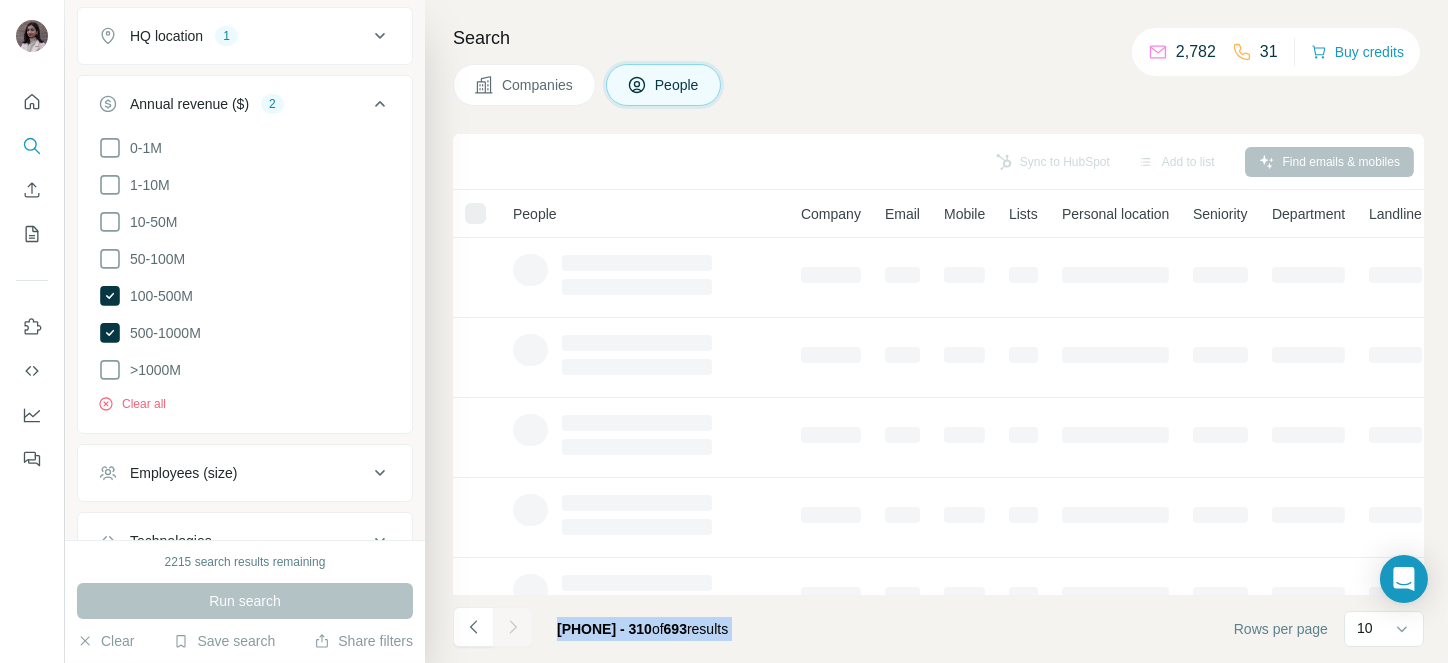 click at bounding box center [513, 627] 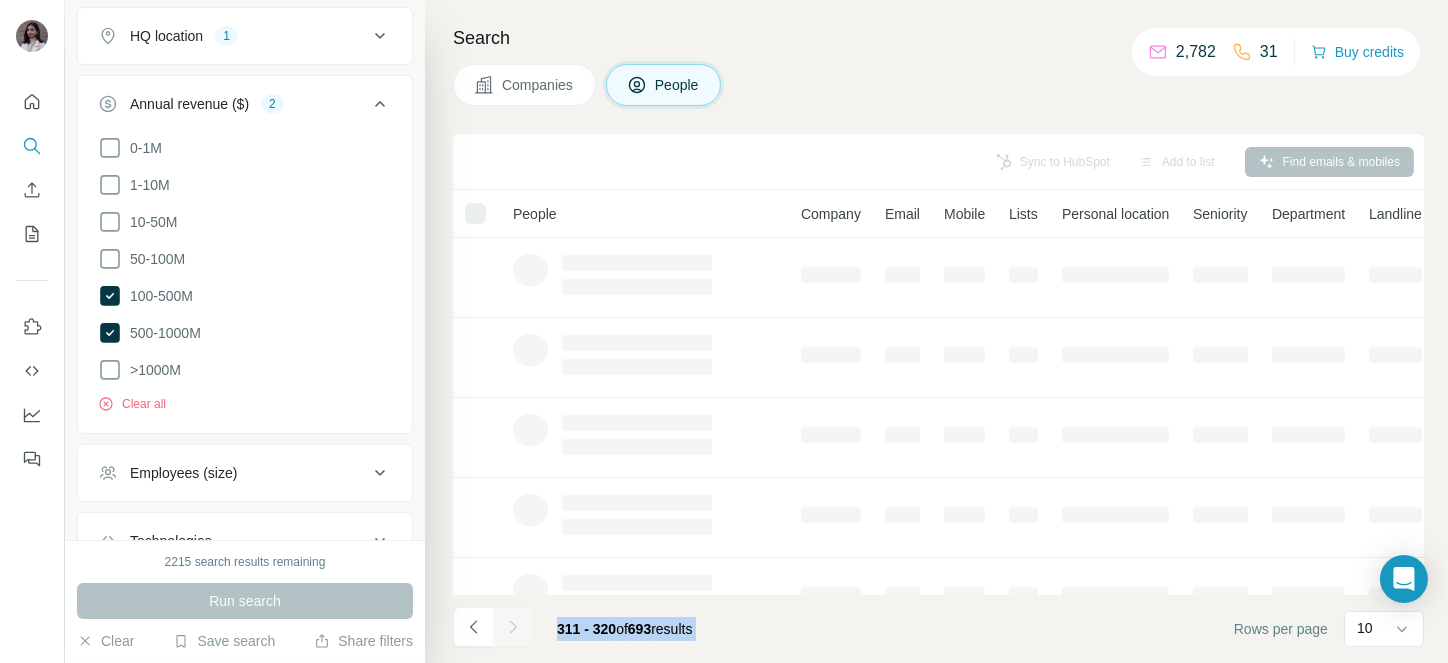 click at bounding box center [513, 627] 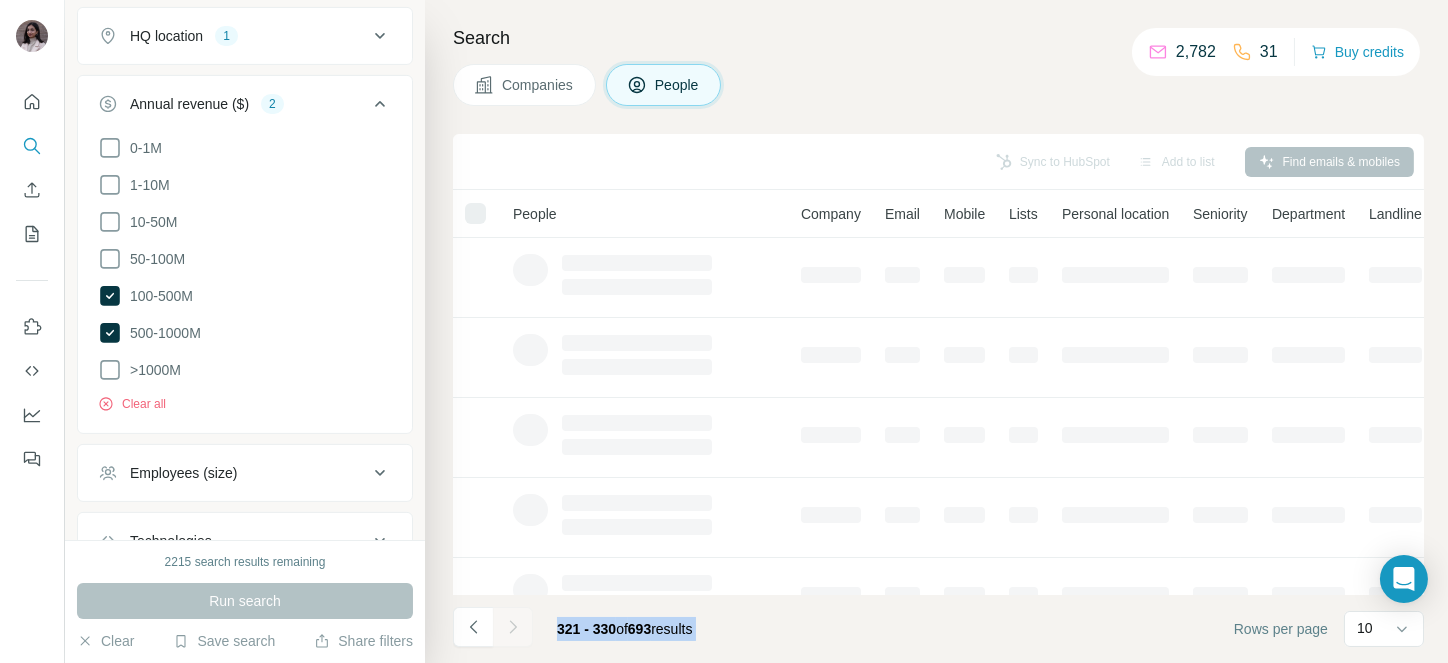 click at bounding box center (513, 627) 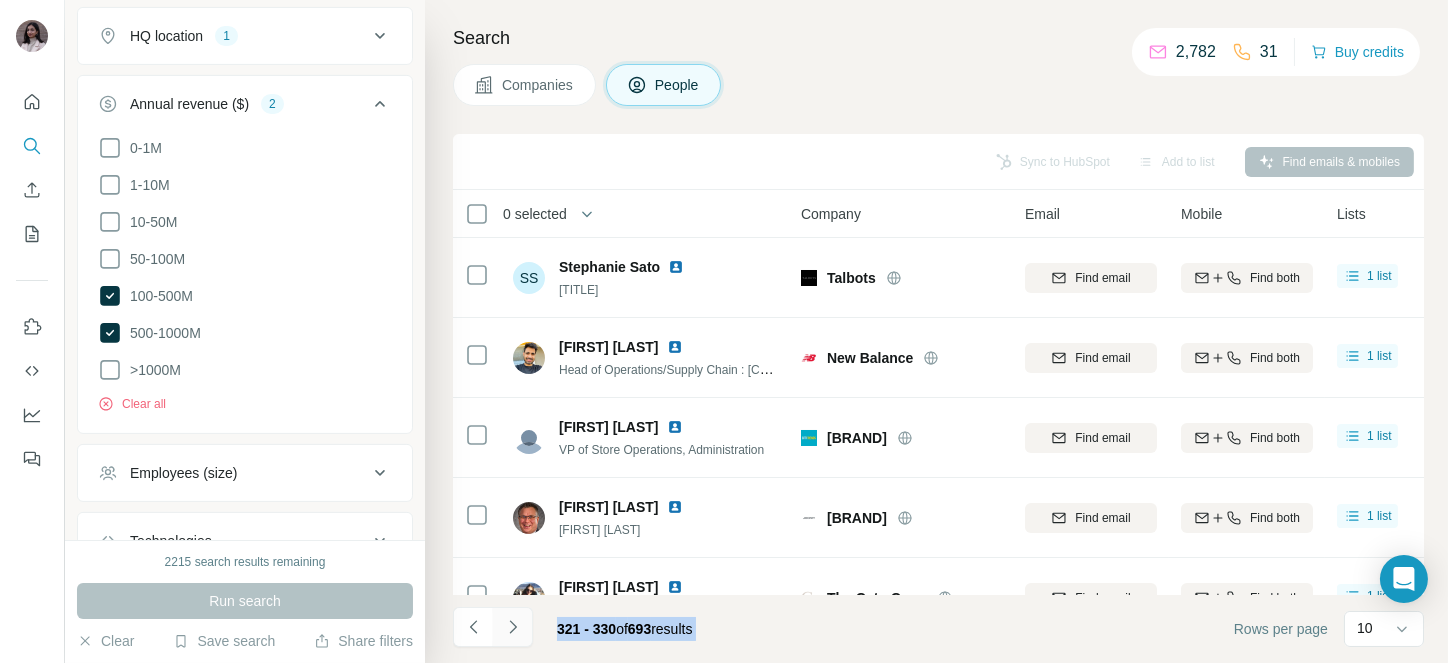 click 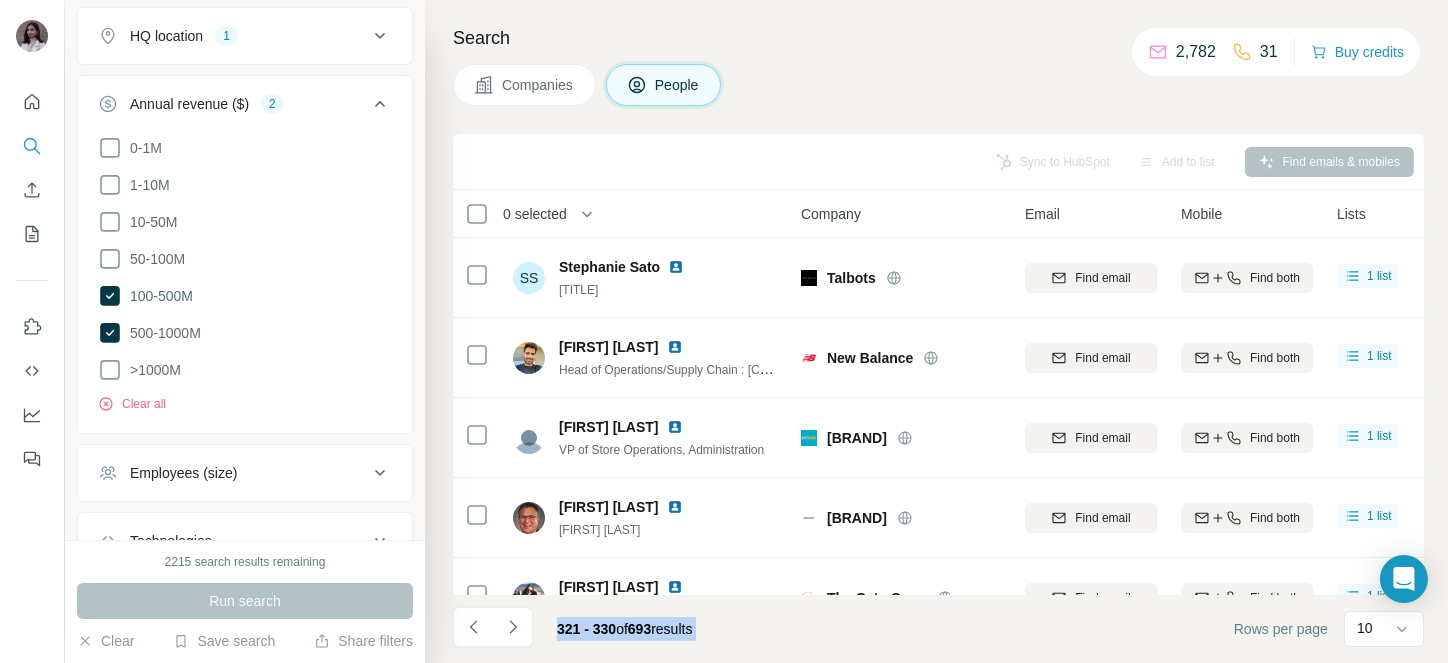 click at bounding box center [513, 627] 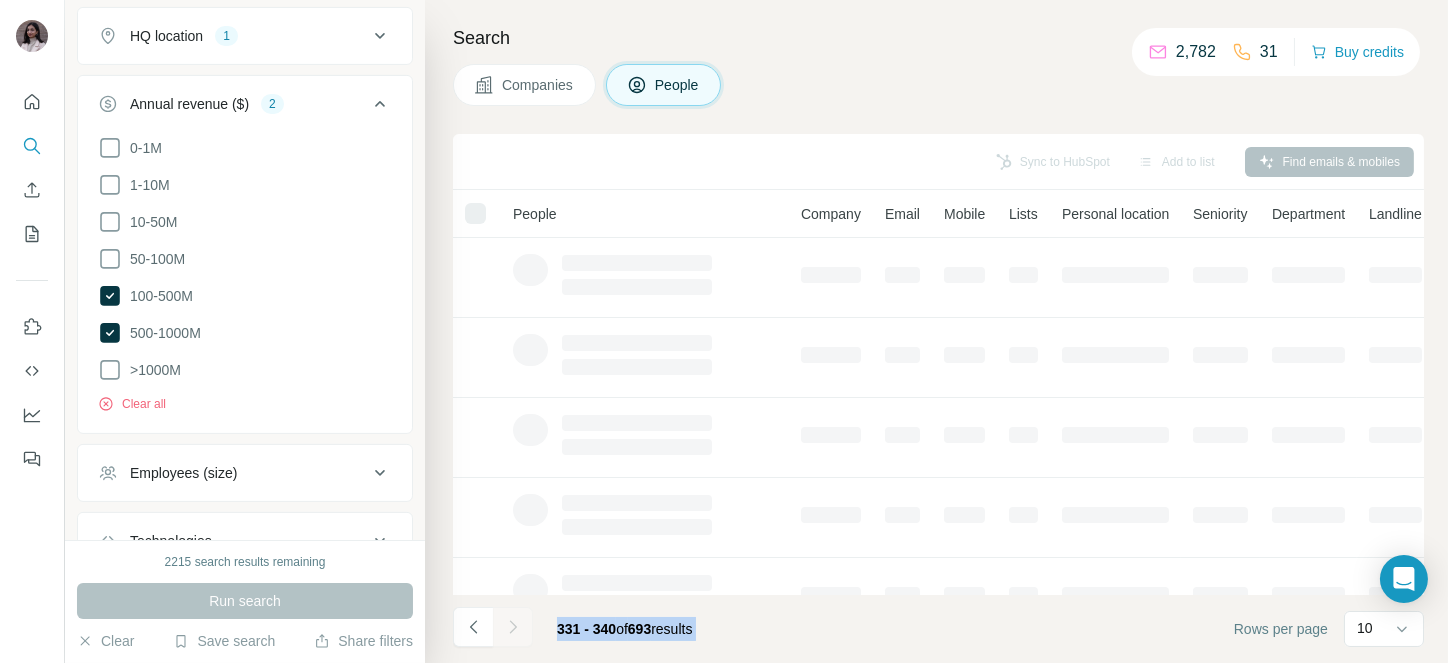 click at bounding box center [513, 627] 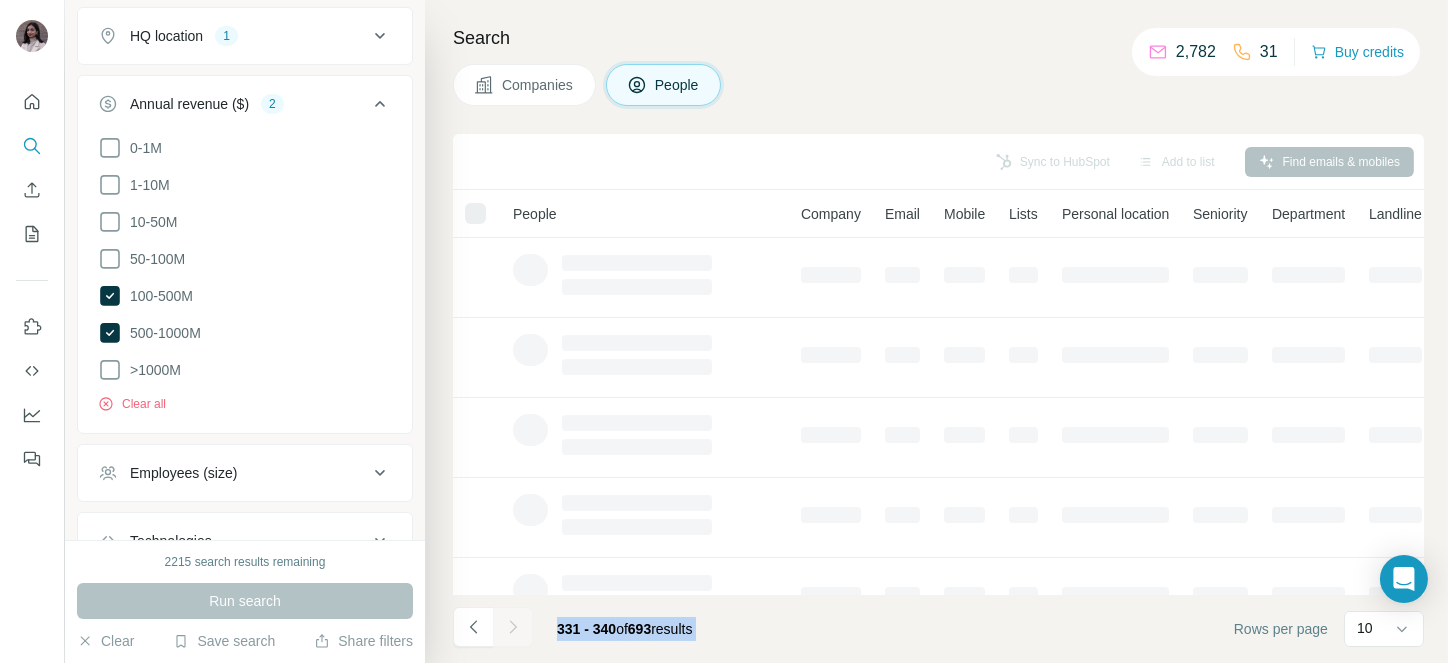click at bounding box center [513, 627] 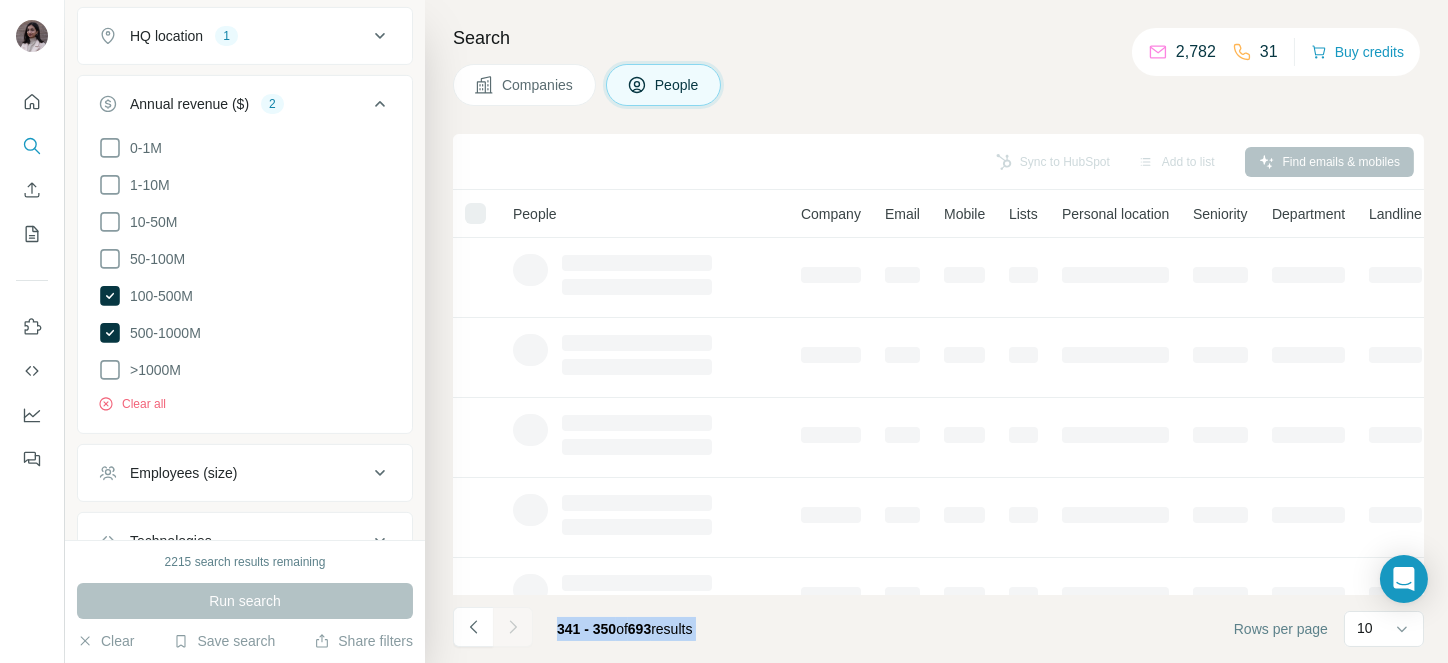 click at bounding box center (513, 627) 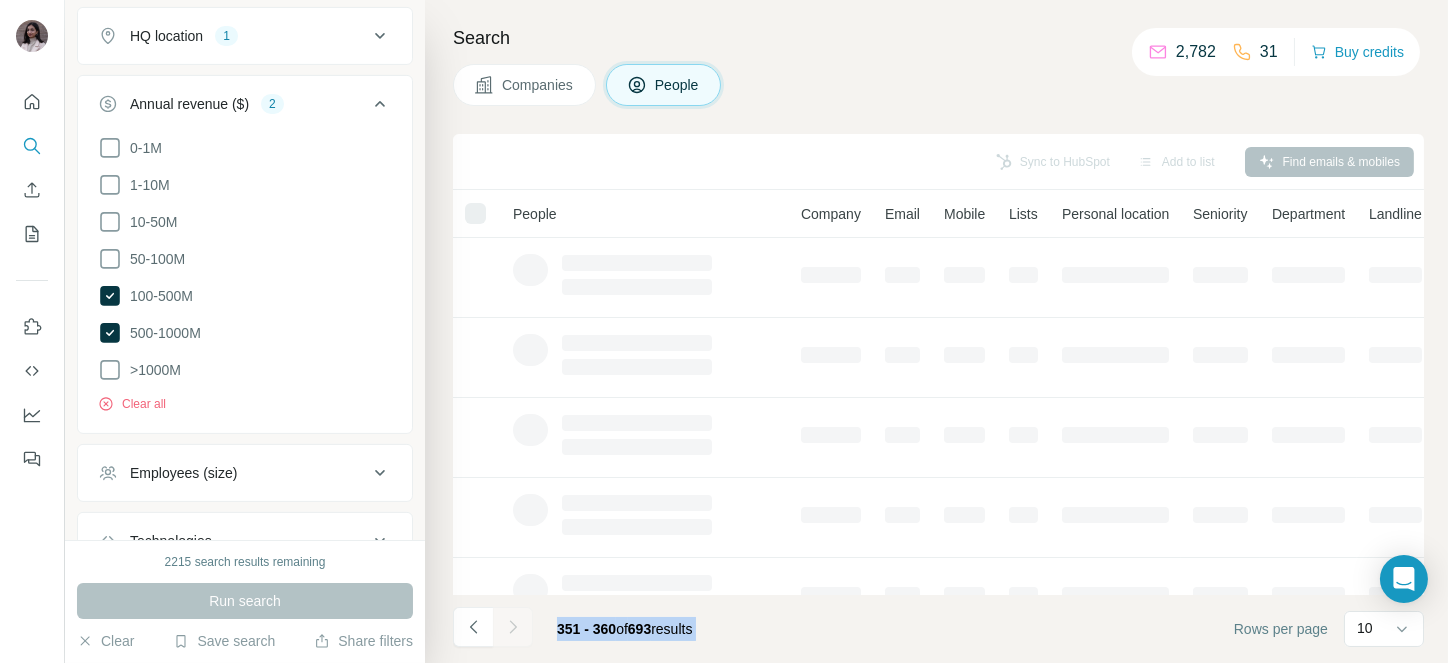 click at bounding box center [513, 627] 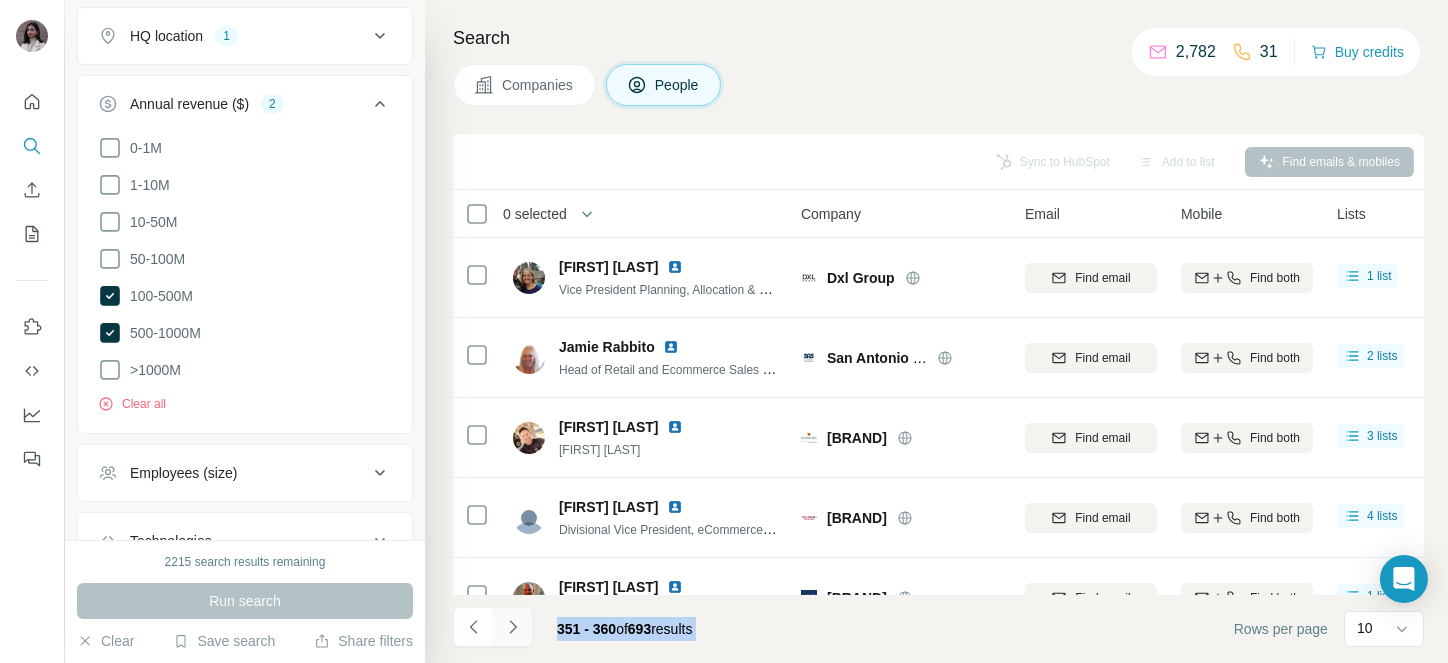 click 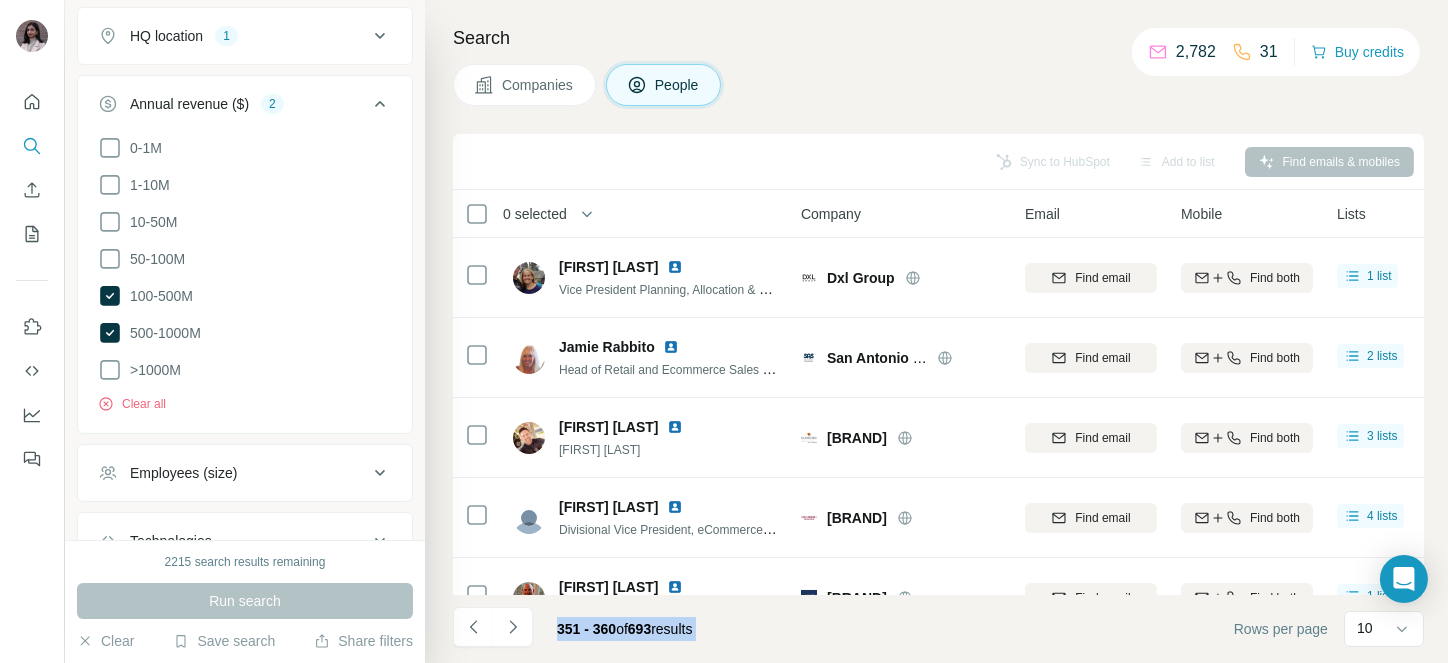 click at bounding box center (513, 627) 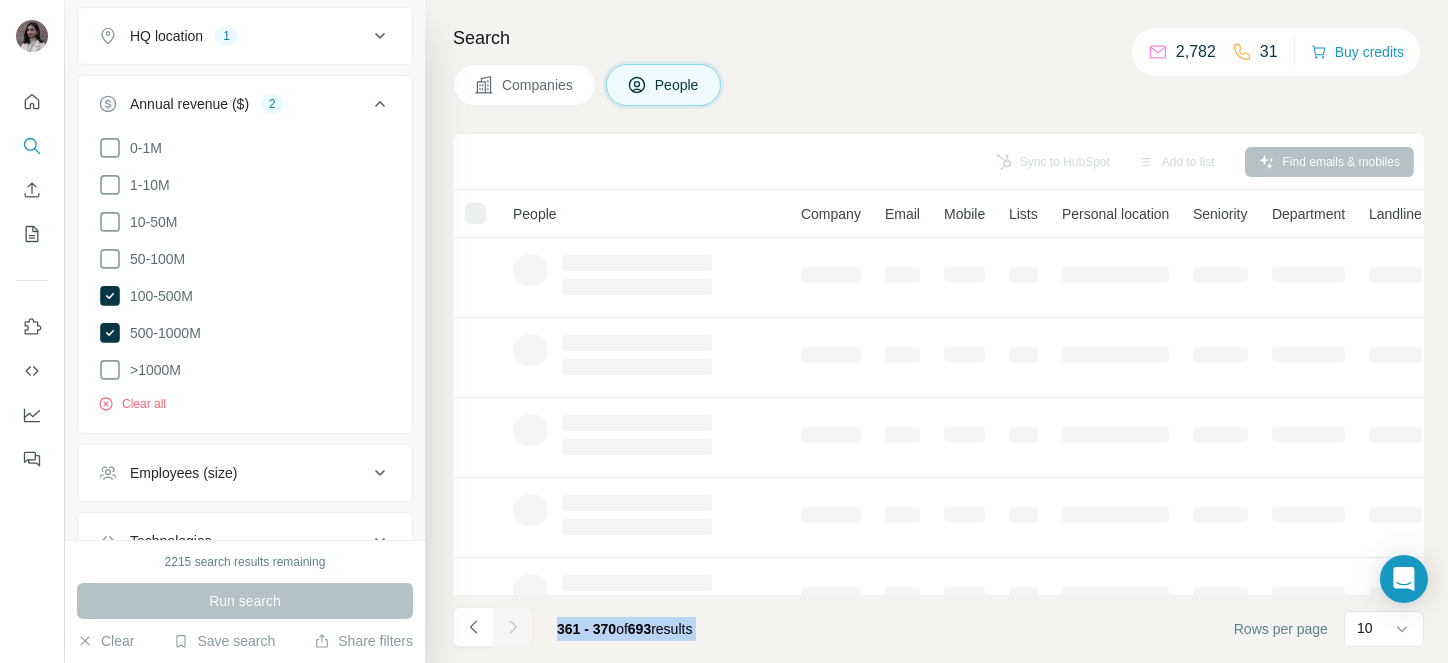 click at bounding box center (513, 627) 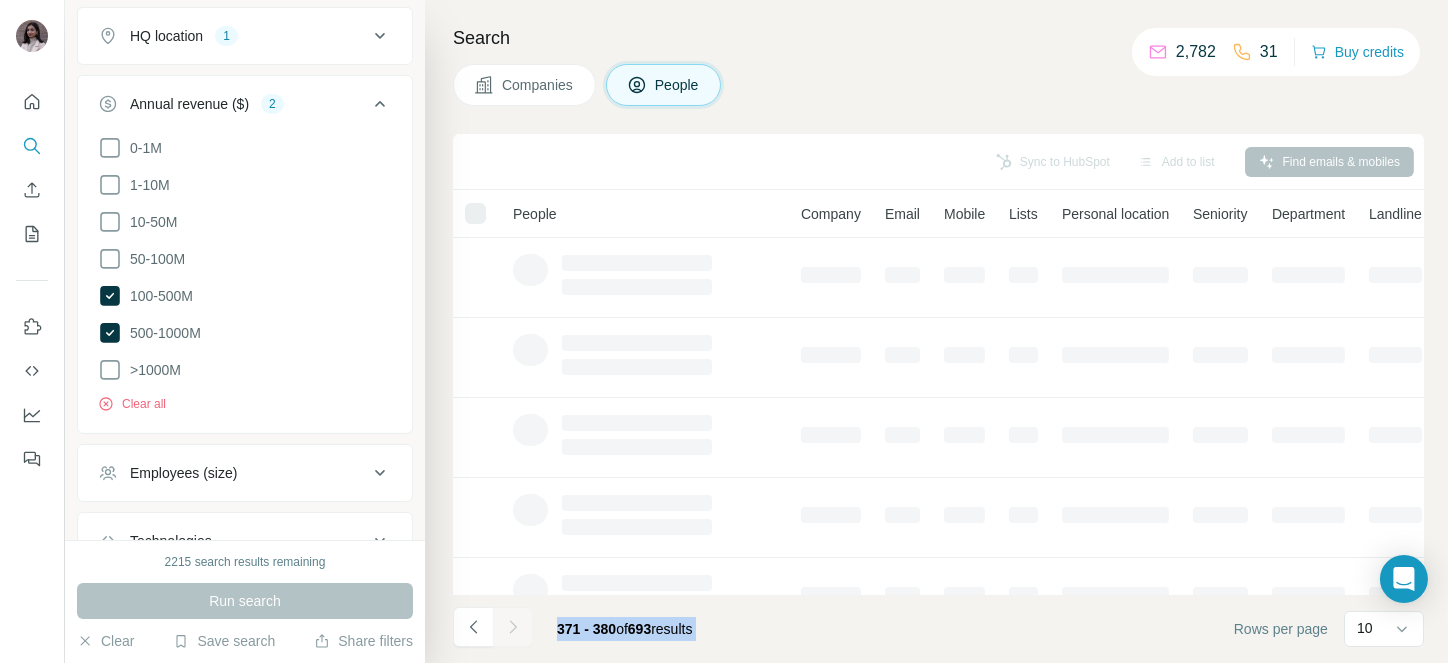 click at bounding box center [513, 627] 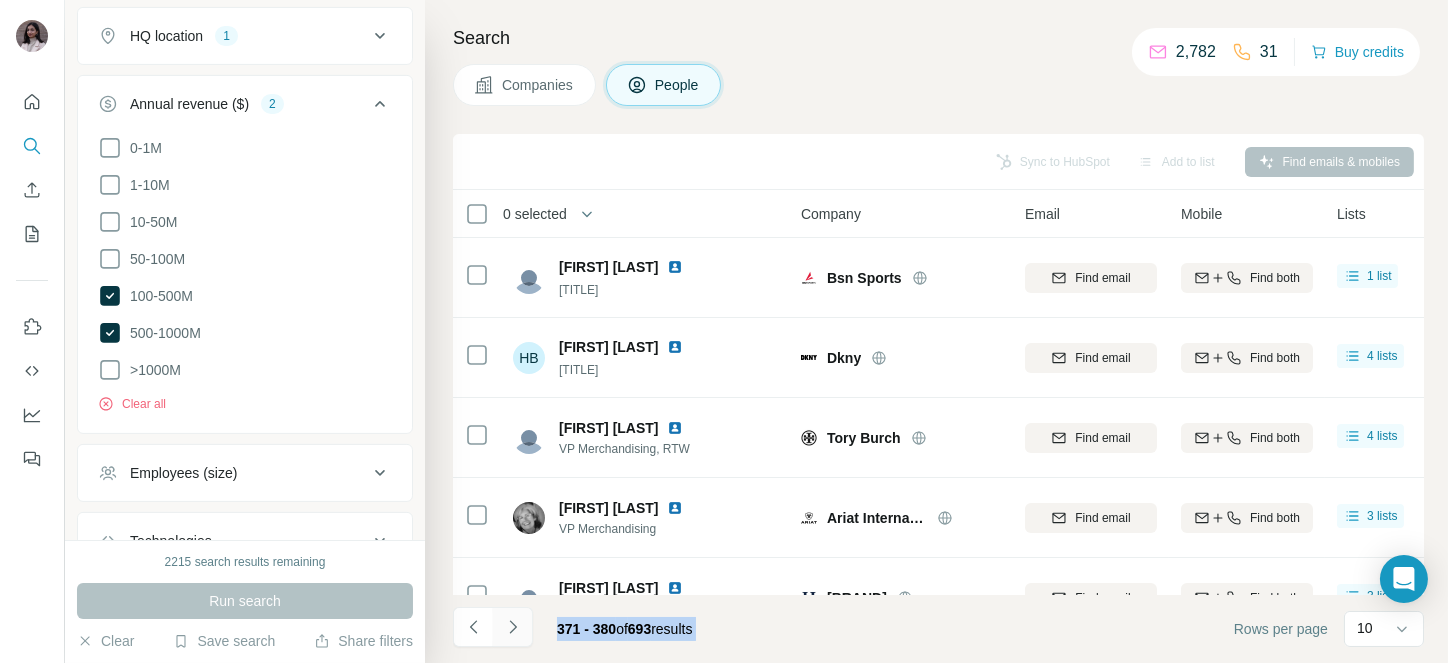 click 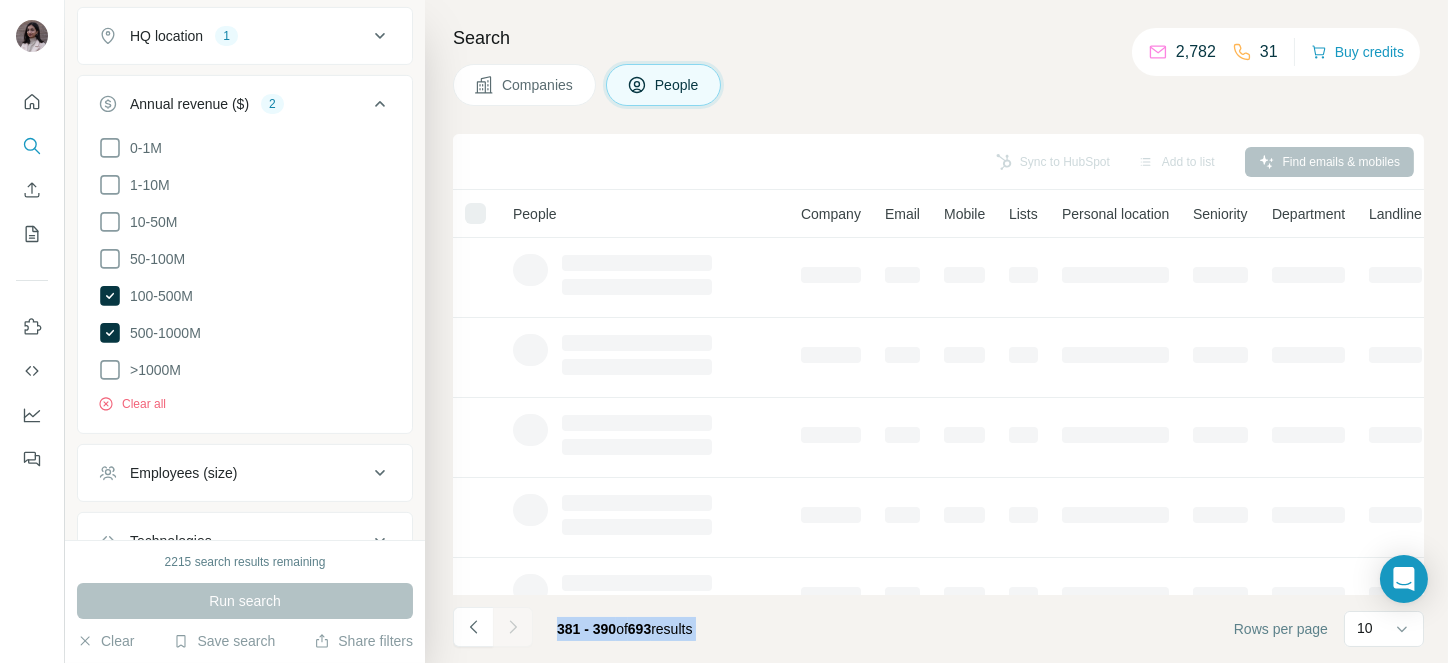 click at bounding box center [513, 627] 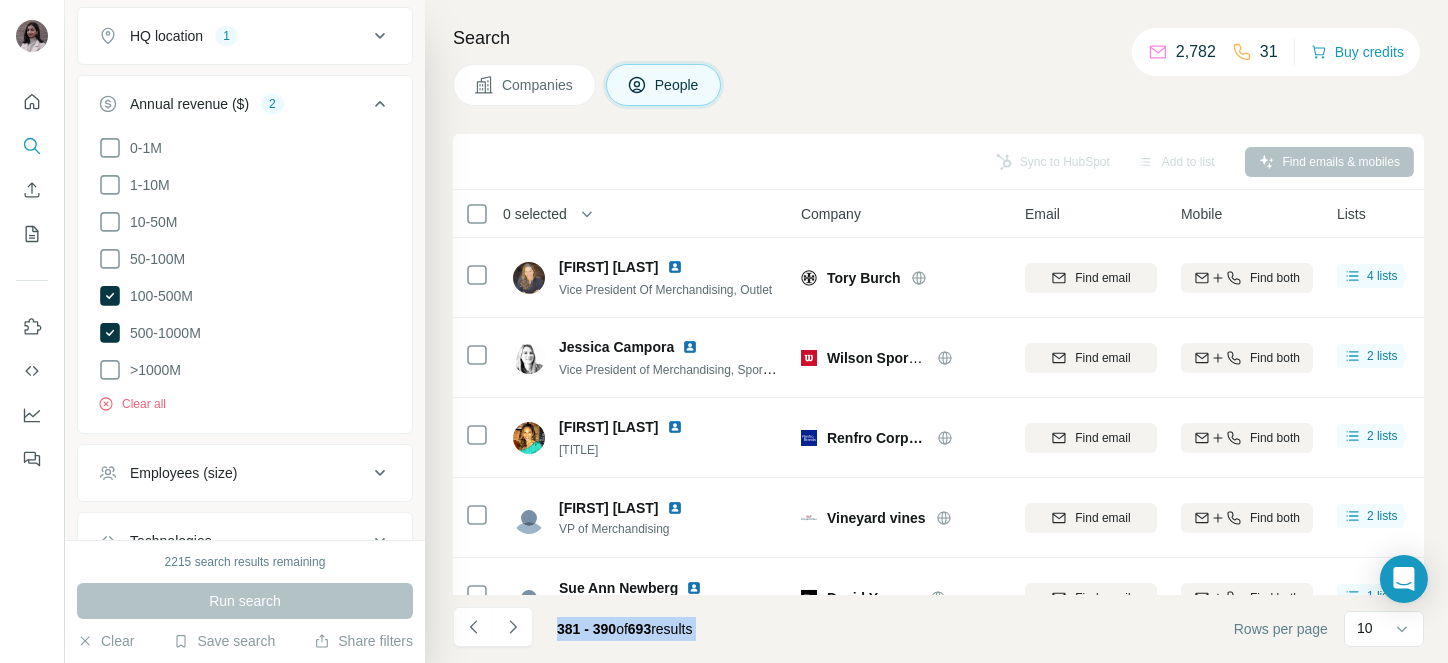click 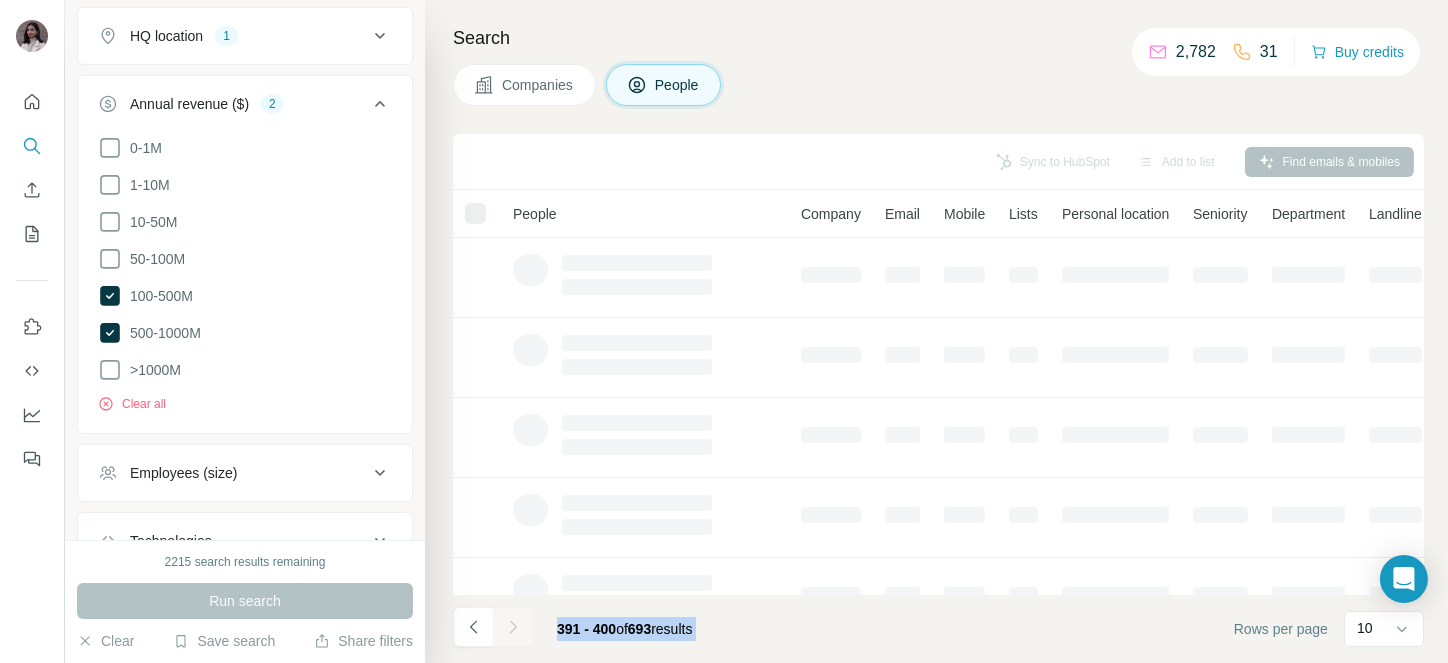 click at bounding box center (513, 627) 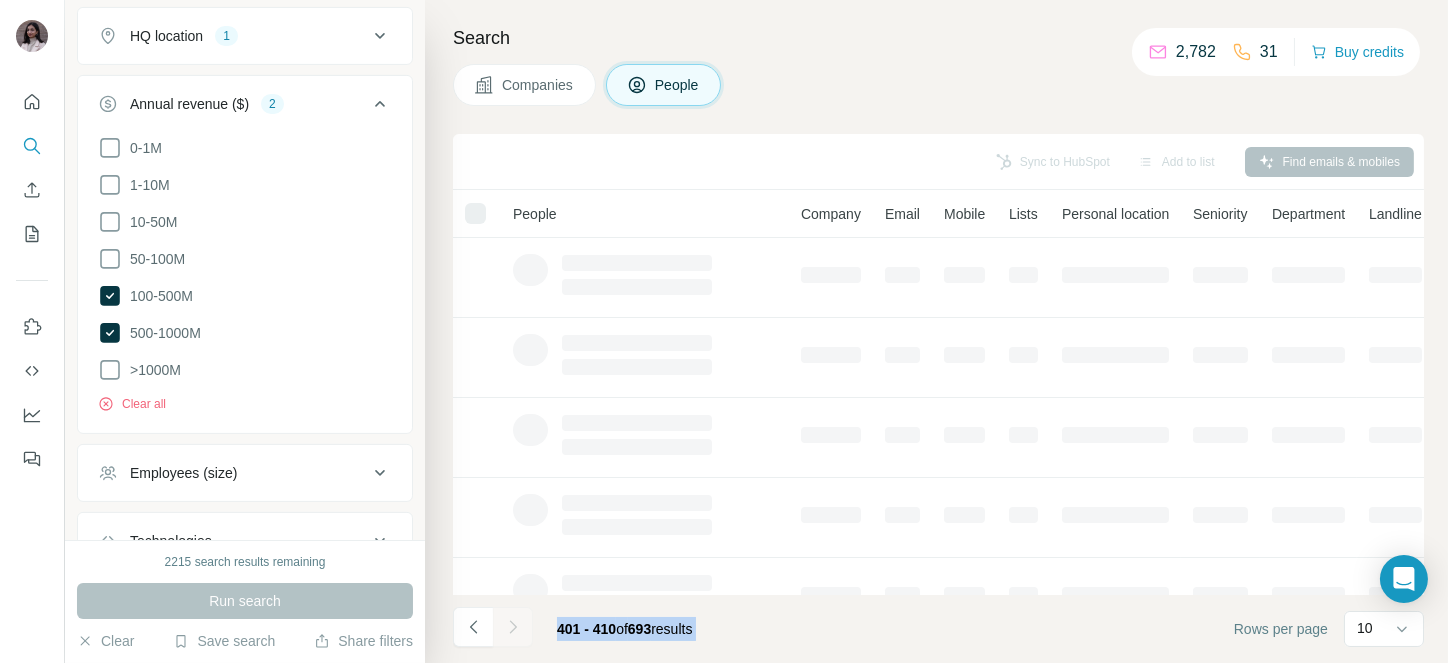 click at bounding box center (513, 627) 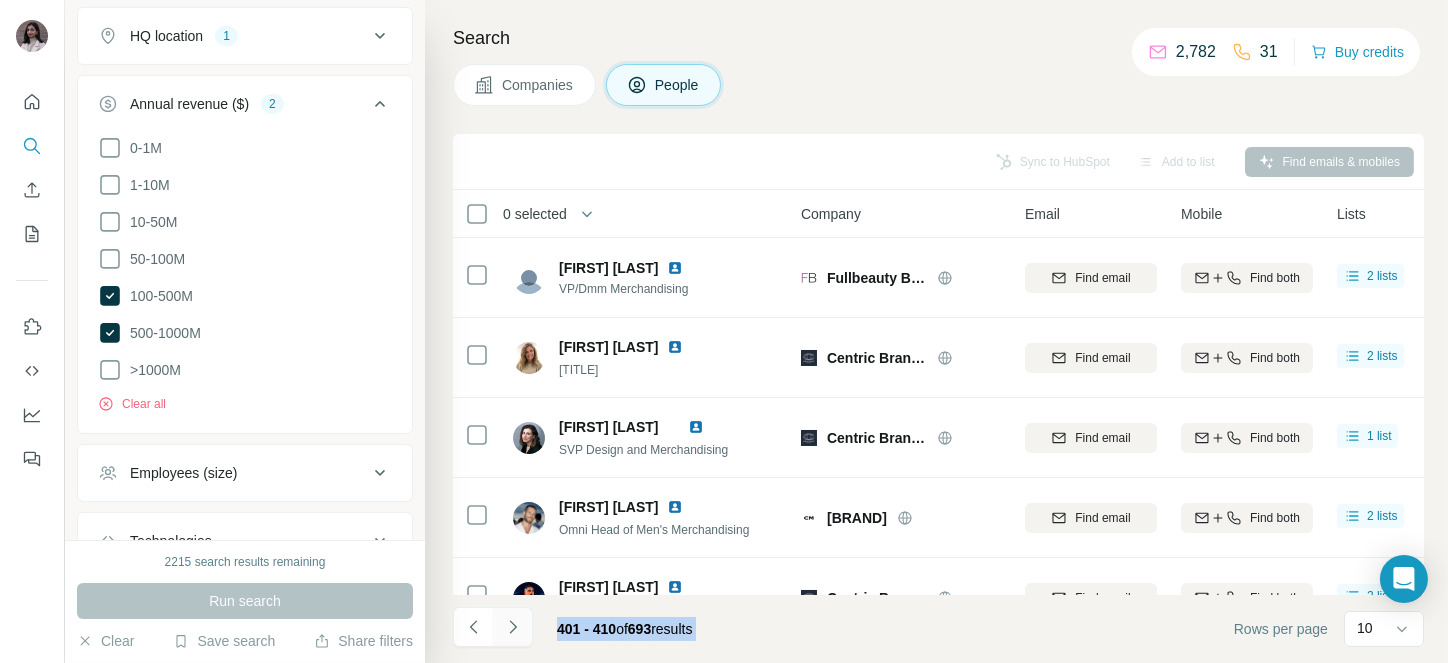 click 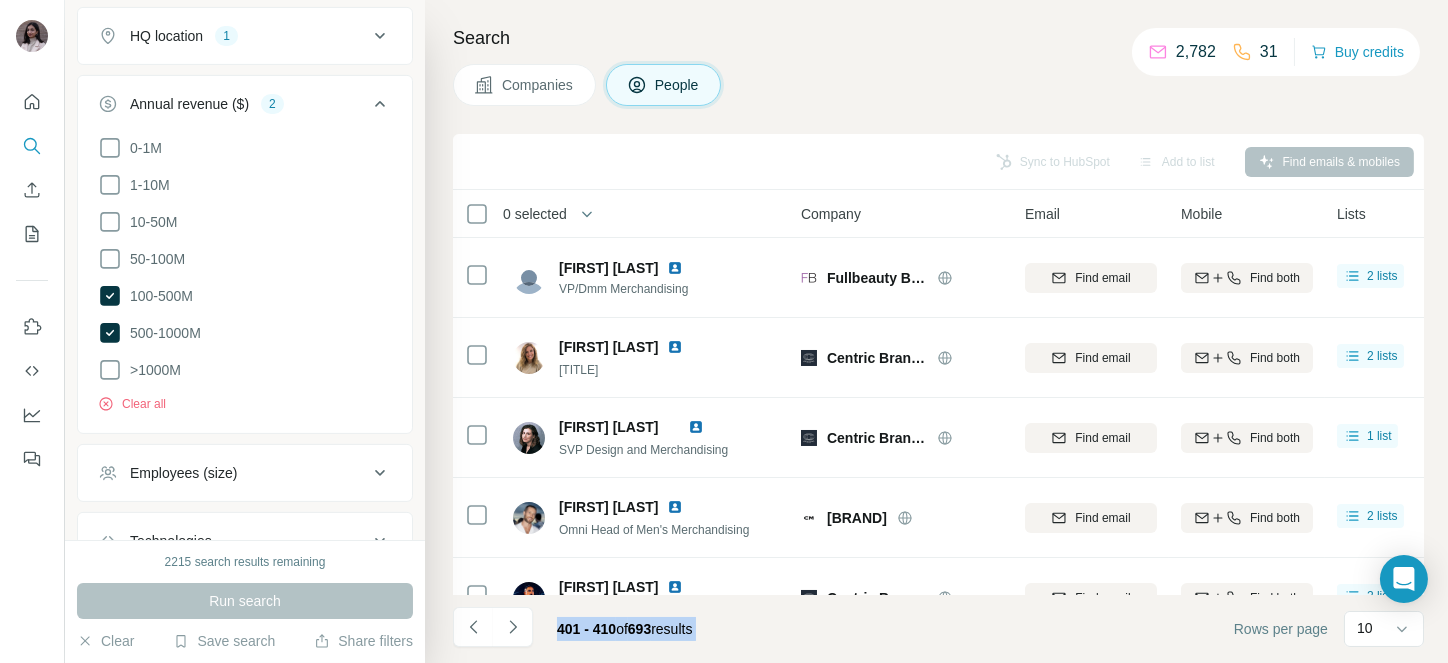 click at bounding box center [513, 627] 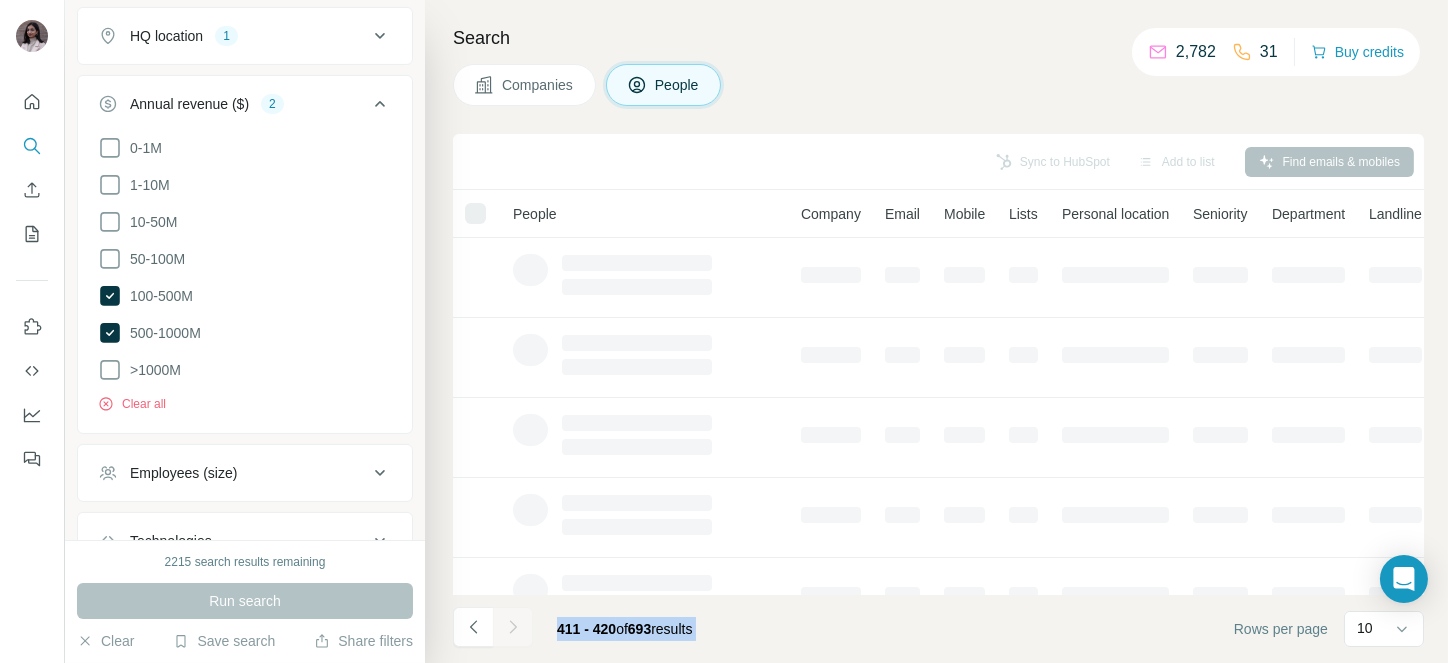 click at bounding box center (513, 627) 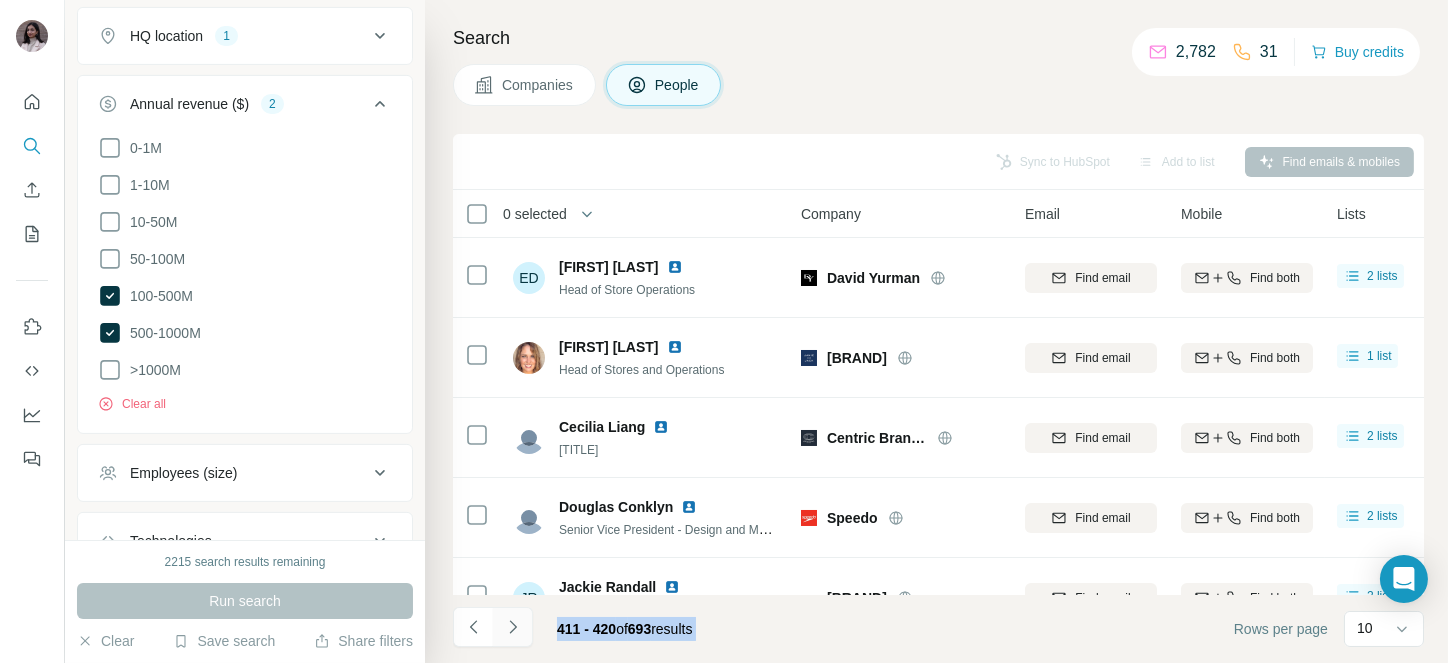 click 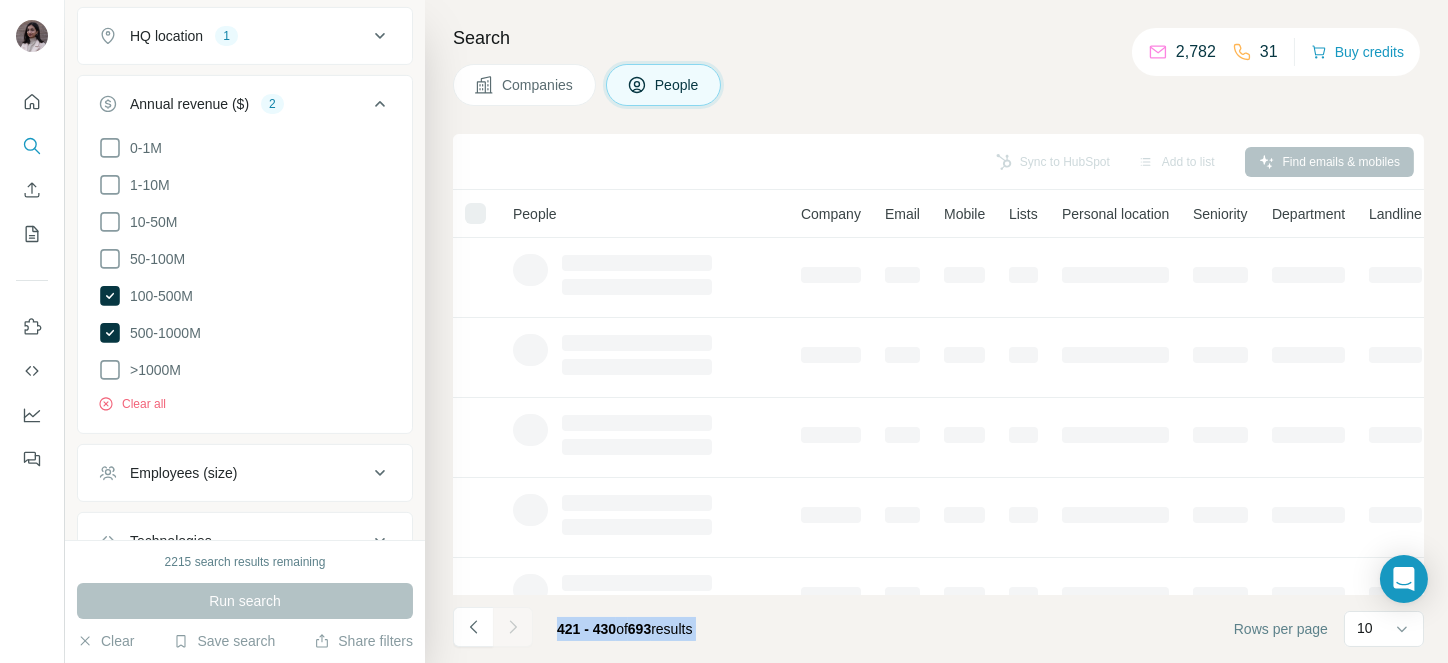 click at bounding box center [513, 627] 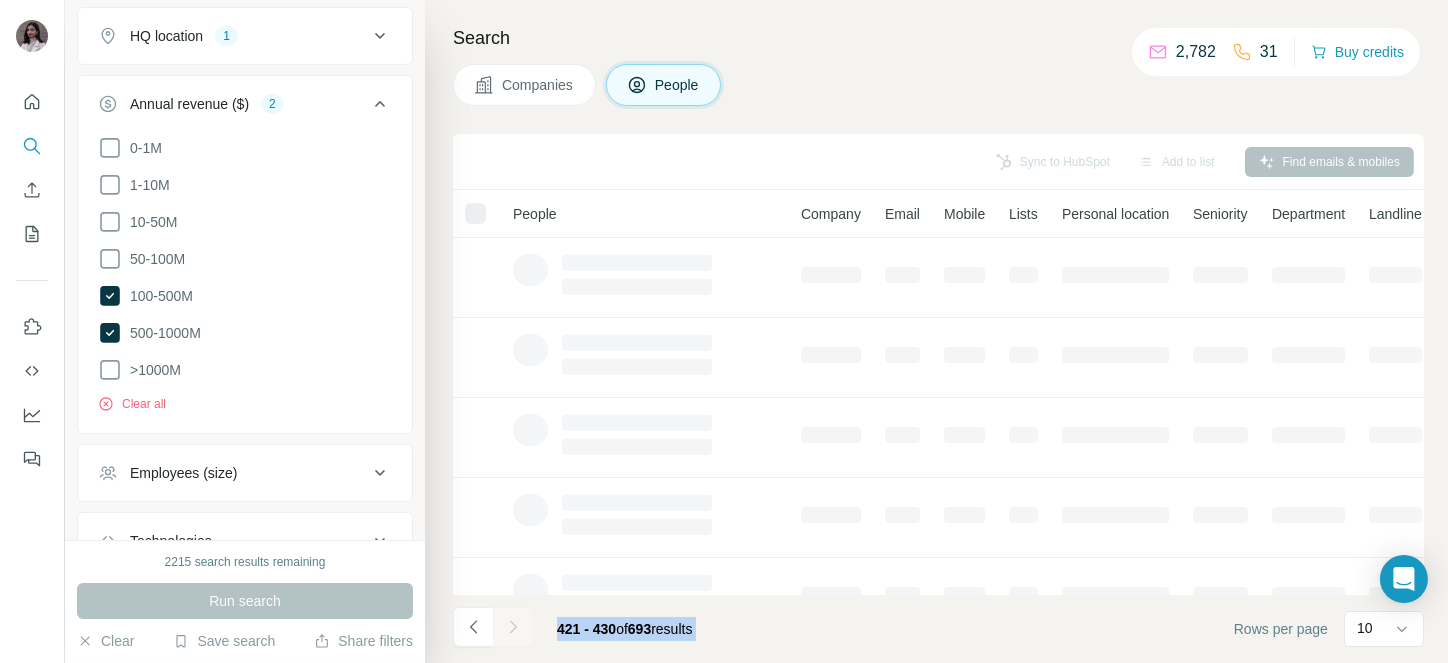 click at bounding box center [513, 627] 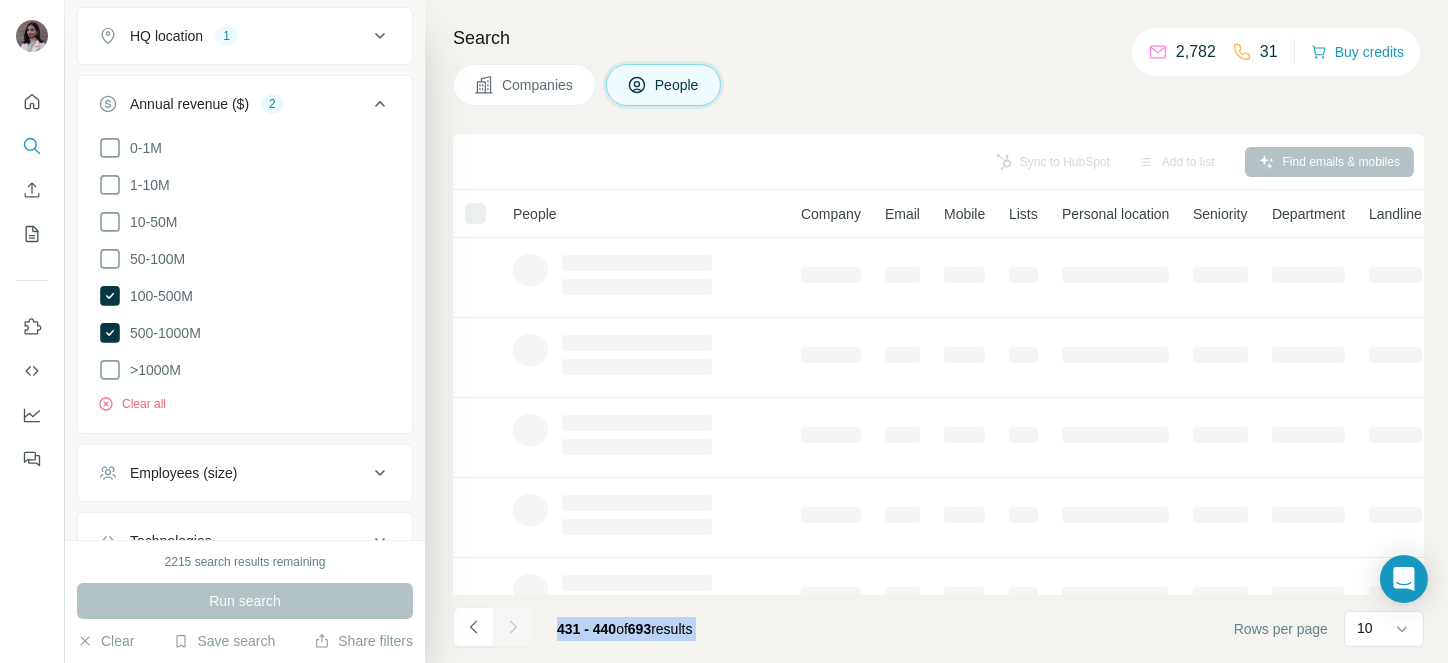 click at bounding box center (513, 627) 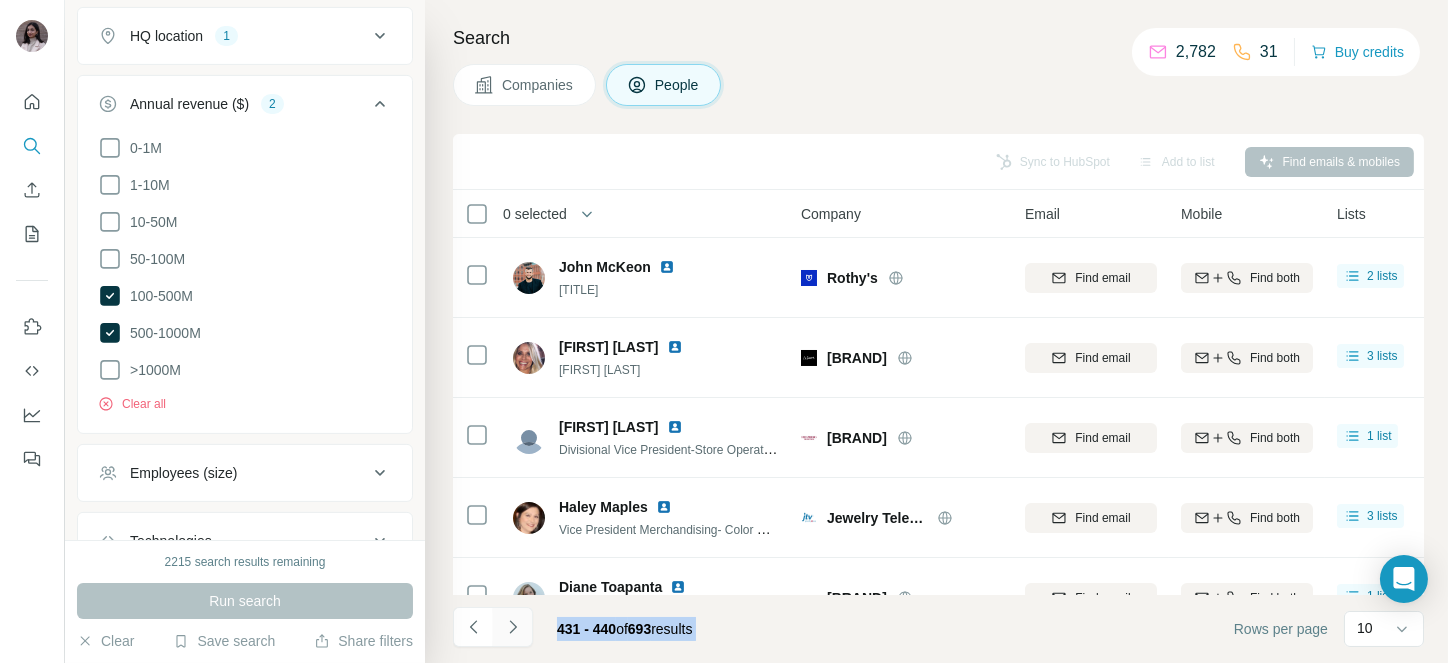 click 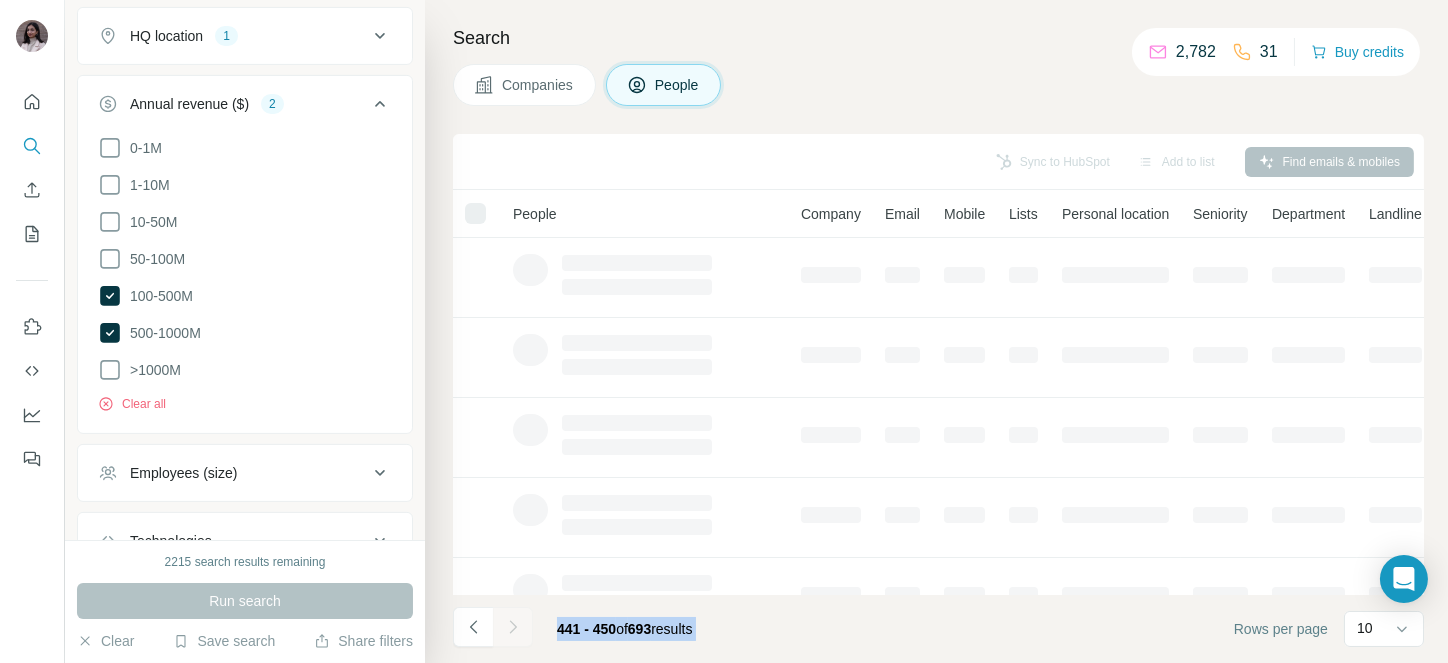 click at bounding box center (513, 627) 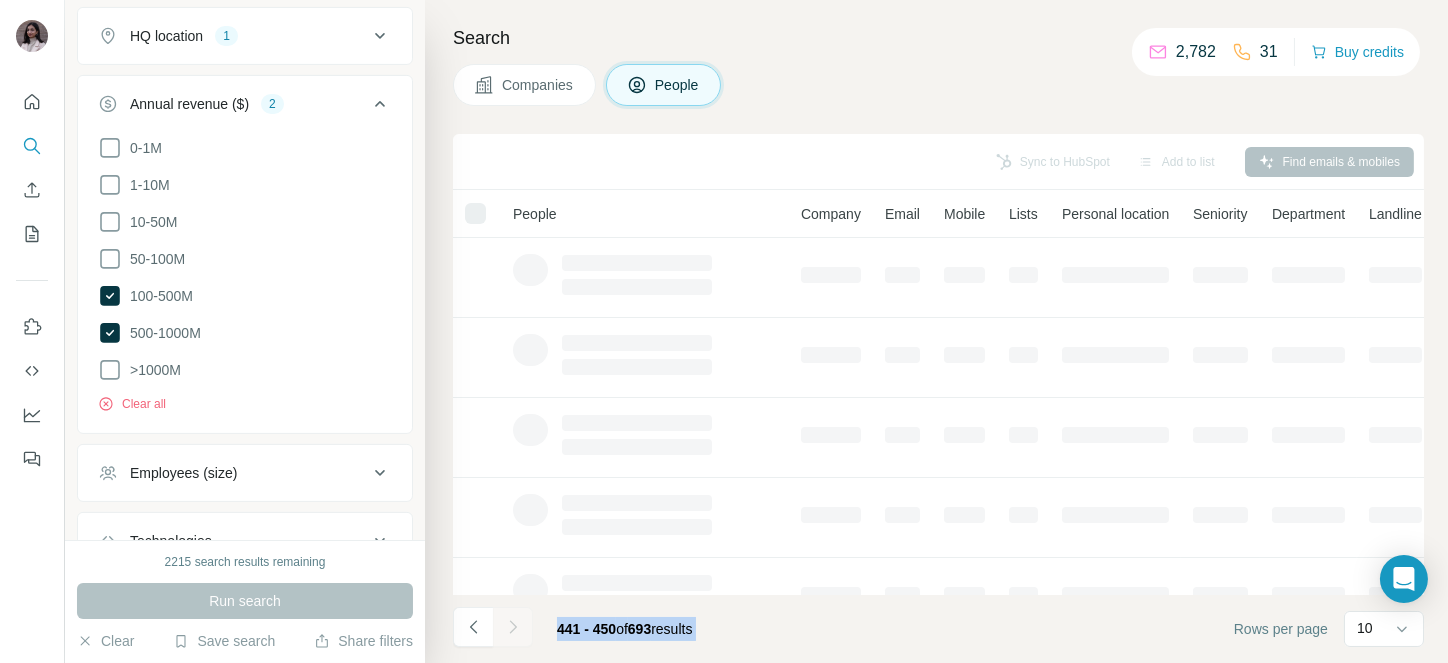 click at bounding box center (513, 627) 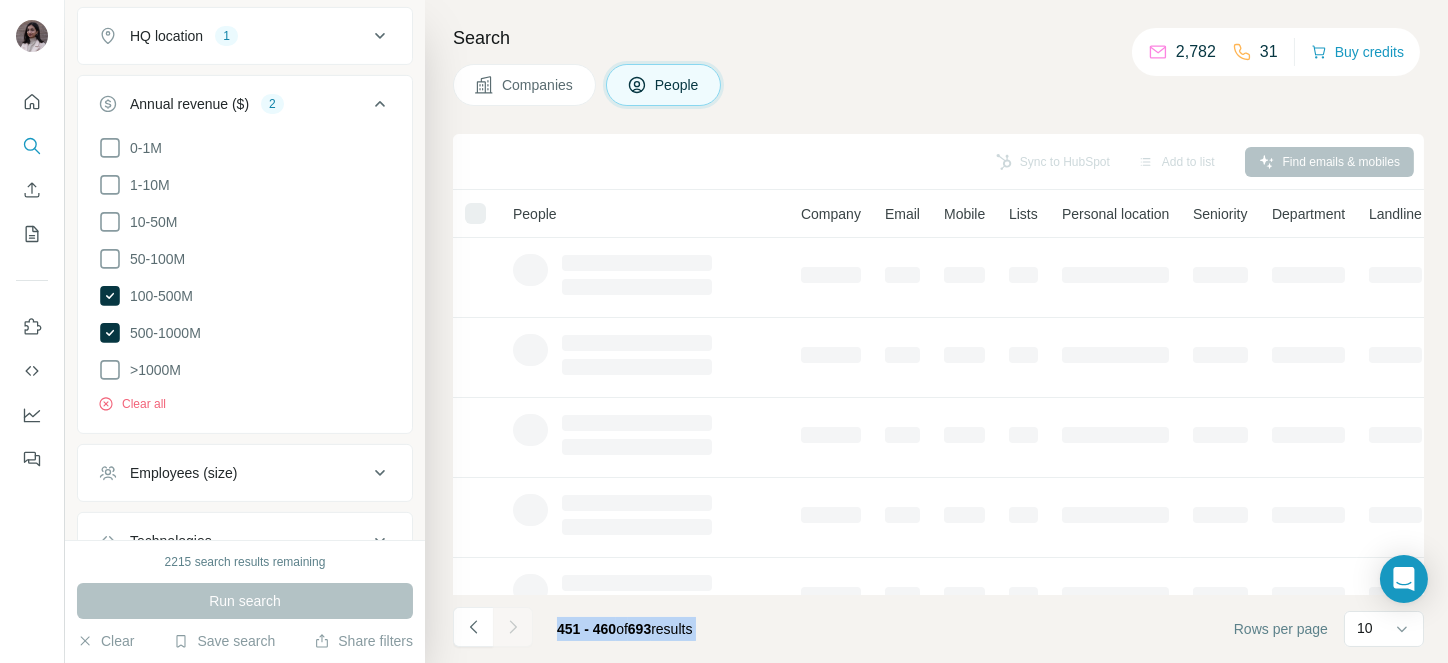 click at bounding box center (513, 627) 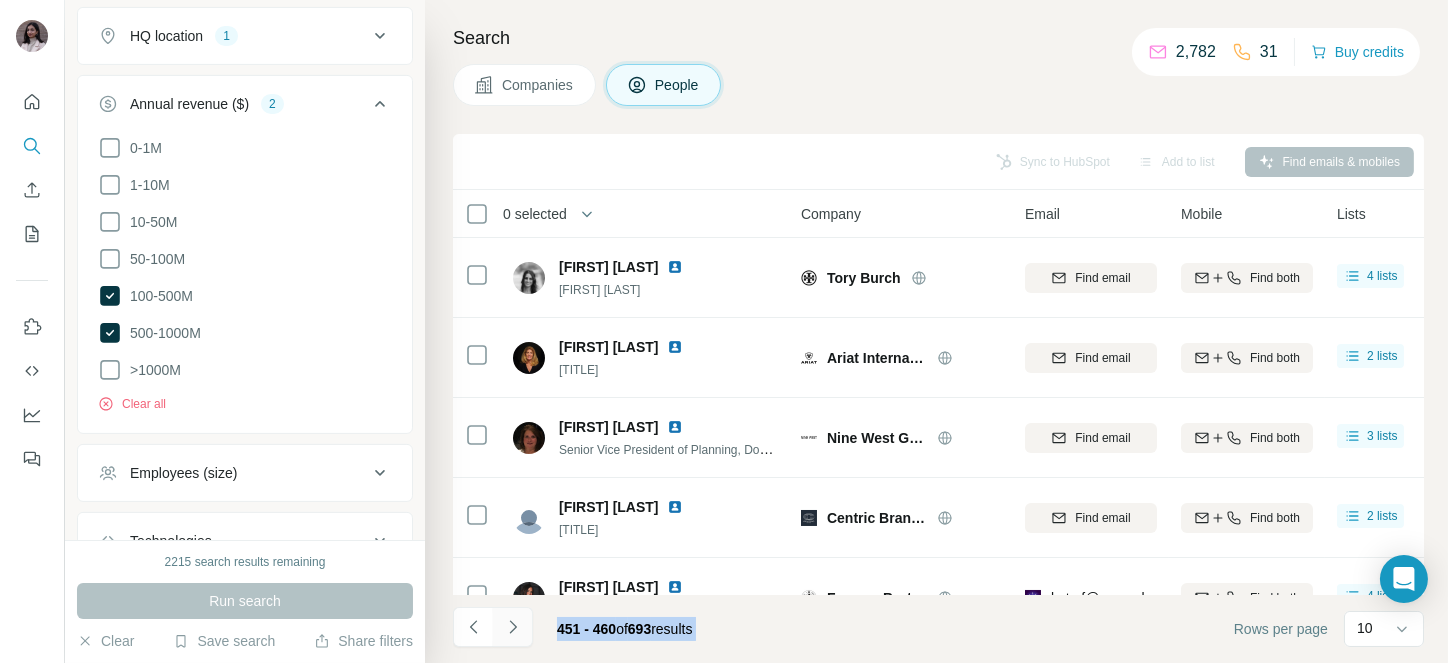click 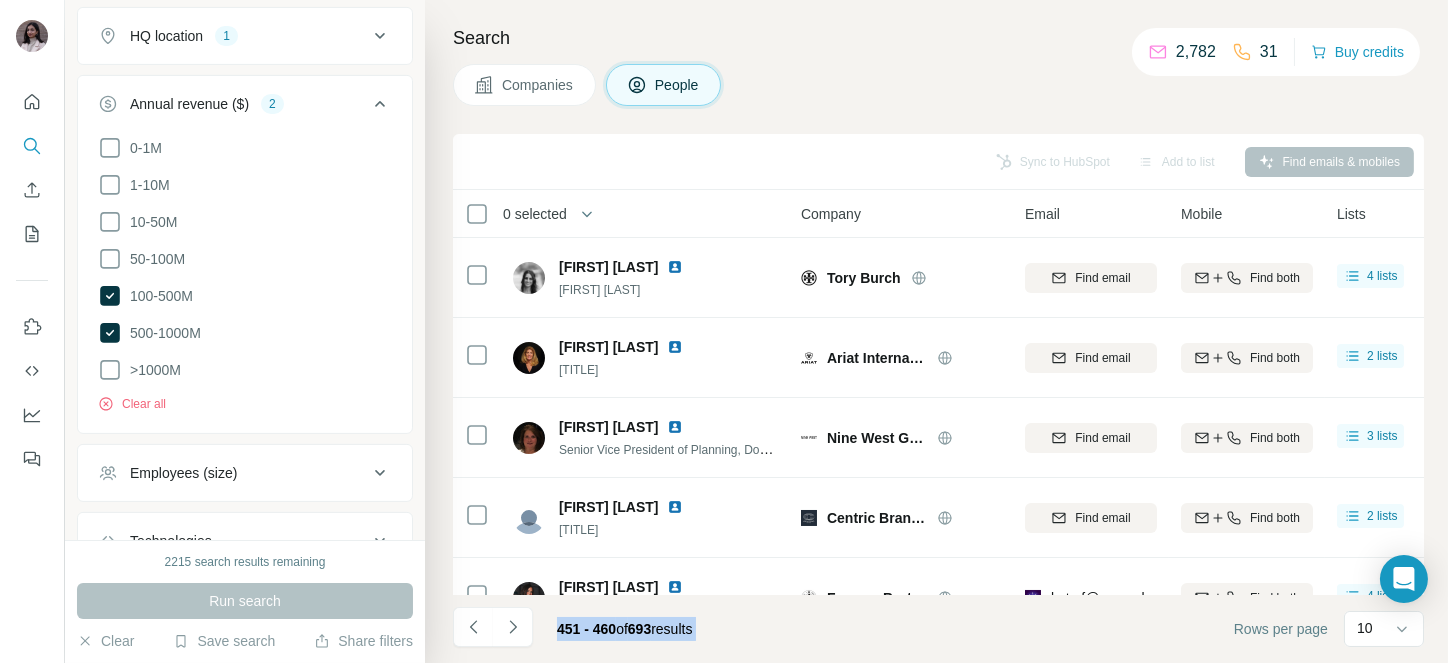 click at bounding box center [513, 627] 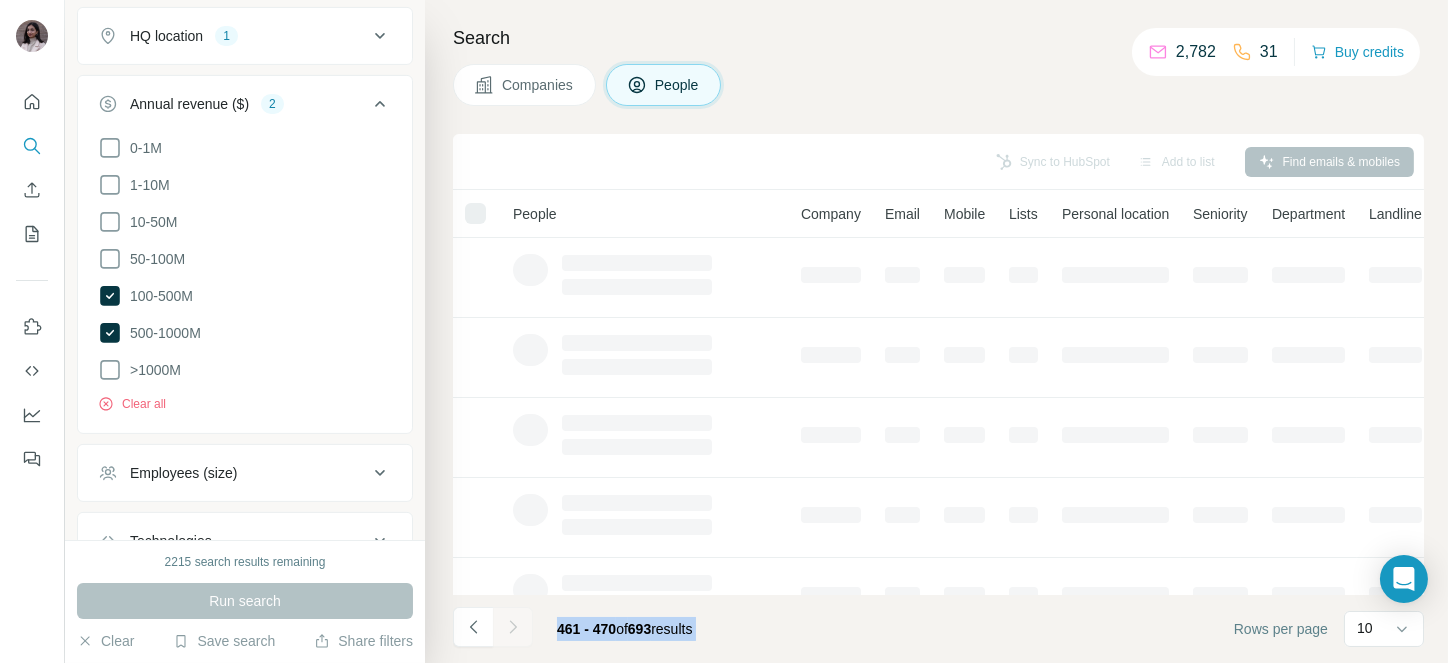 click at bounding box center (513, 627) 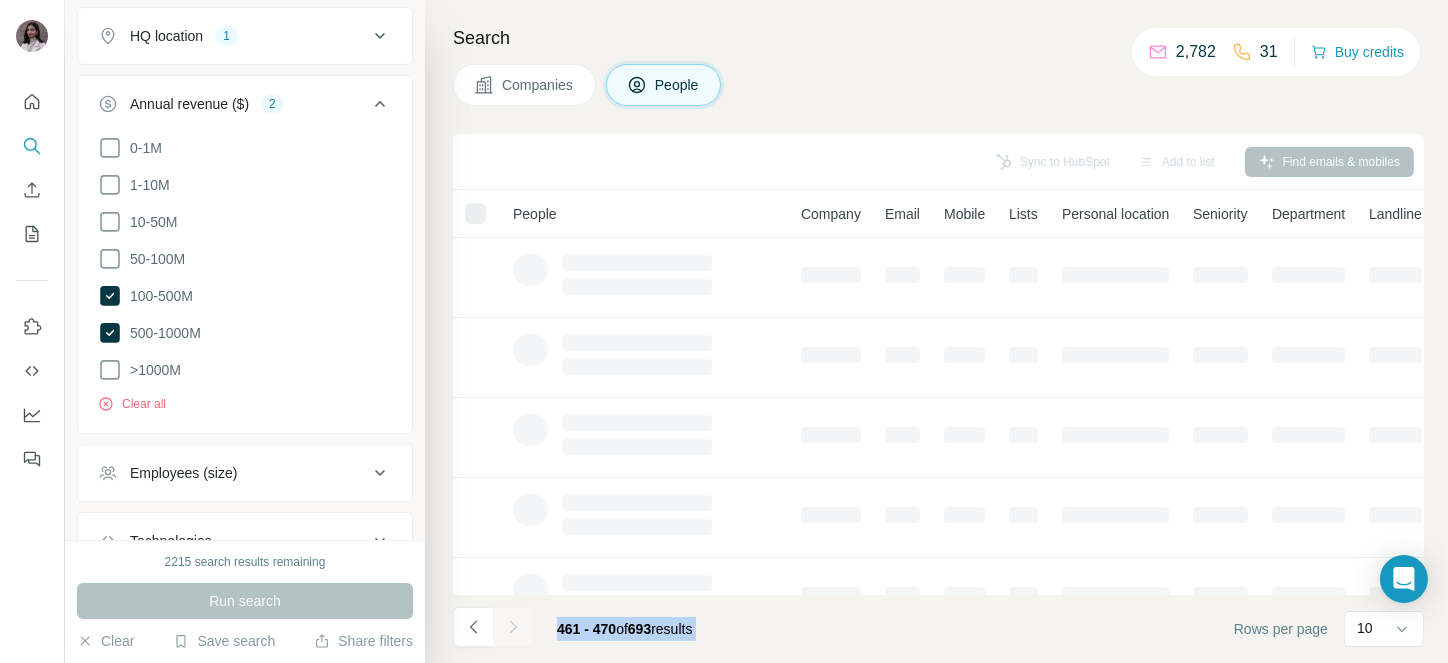 click at bounding box center [513, 627] 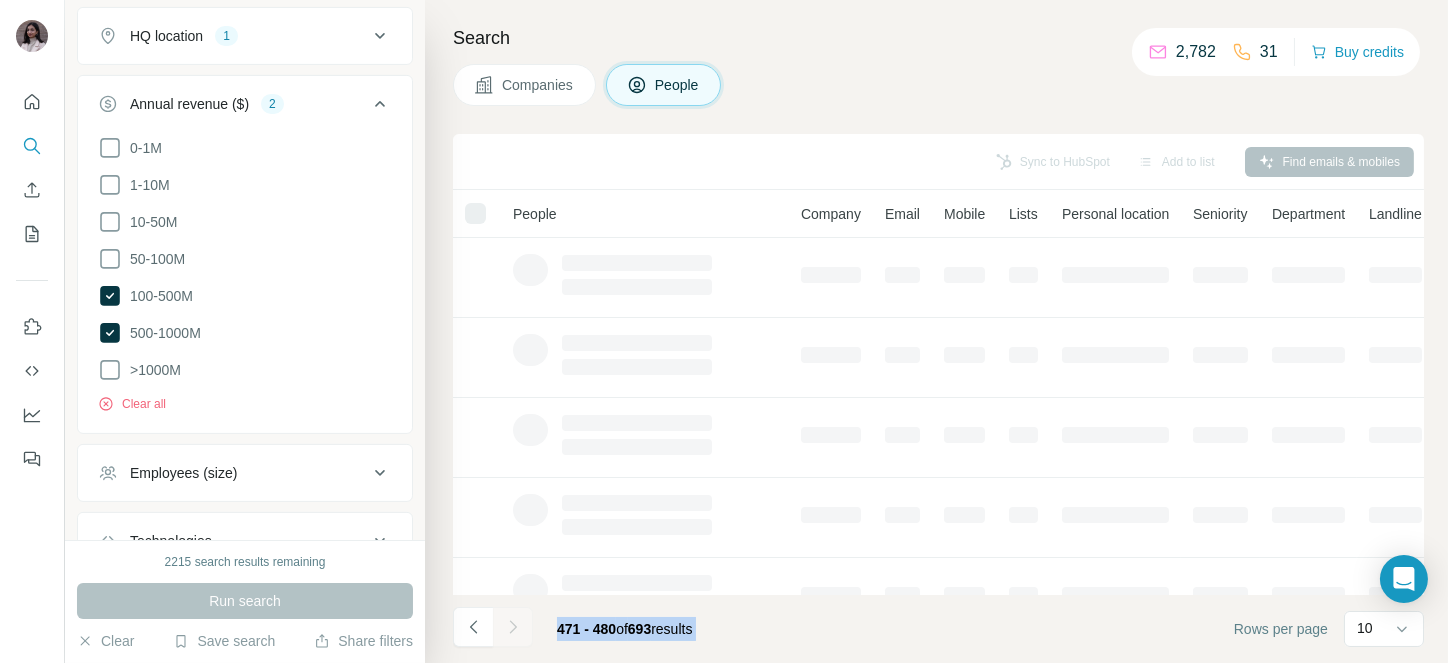 click at bounding box center (513, 627) 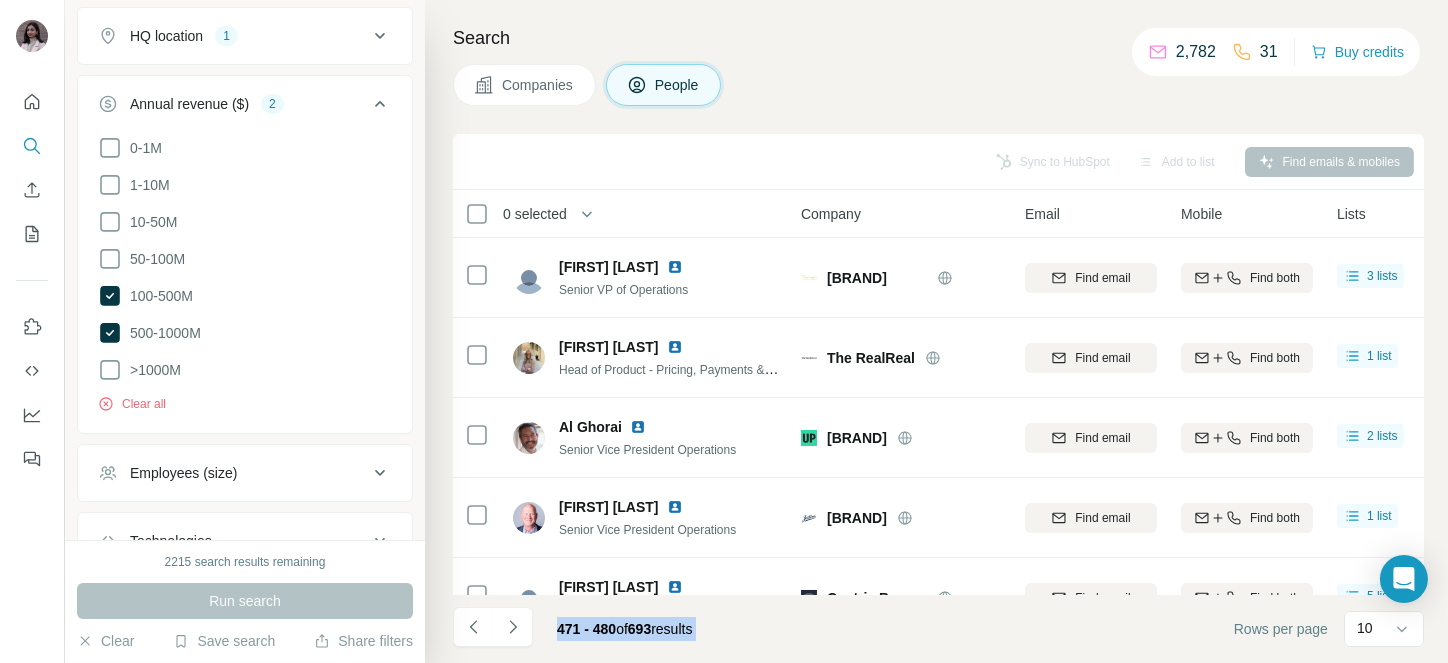 click 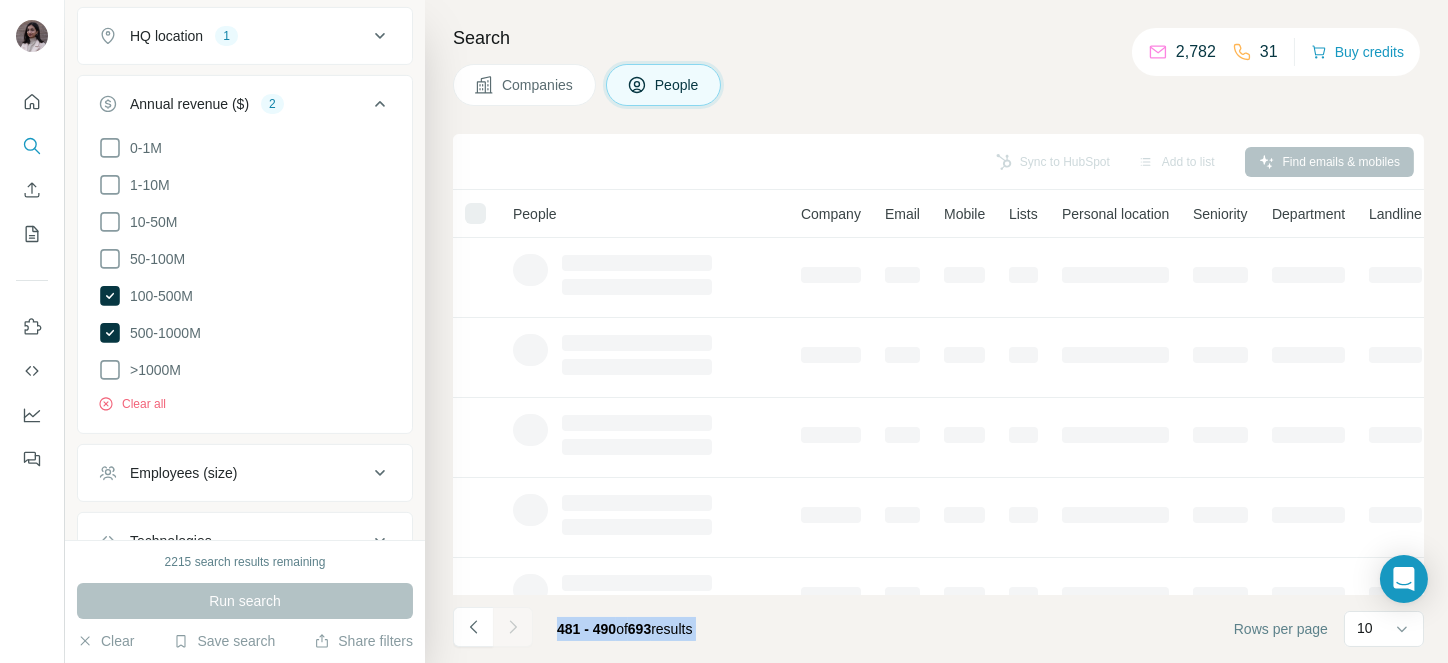 click at bounding box center [513, 627] 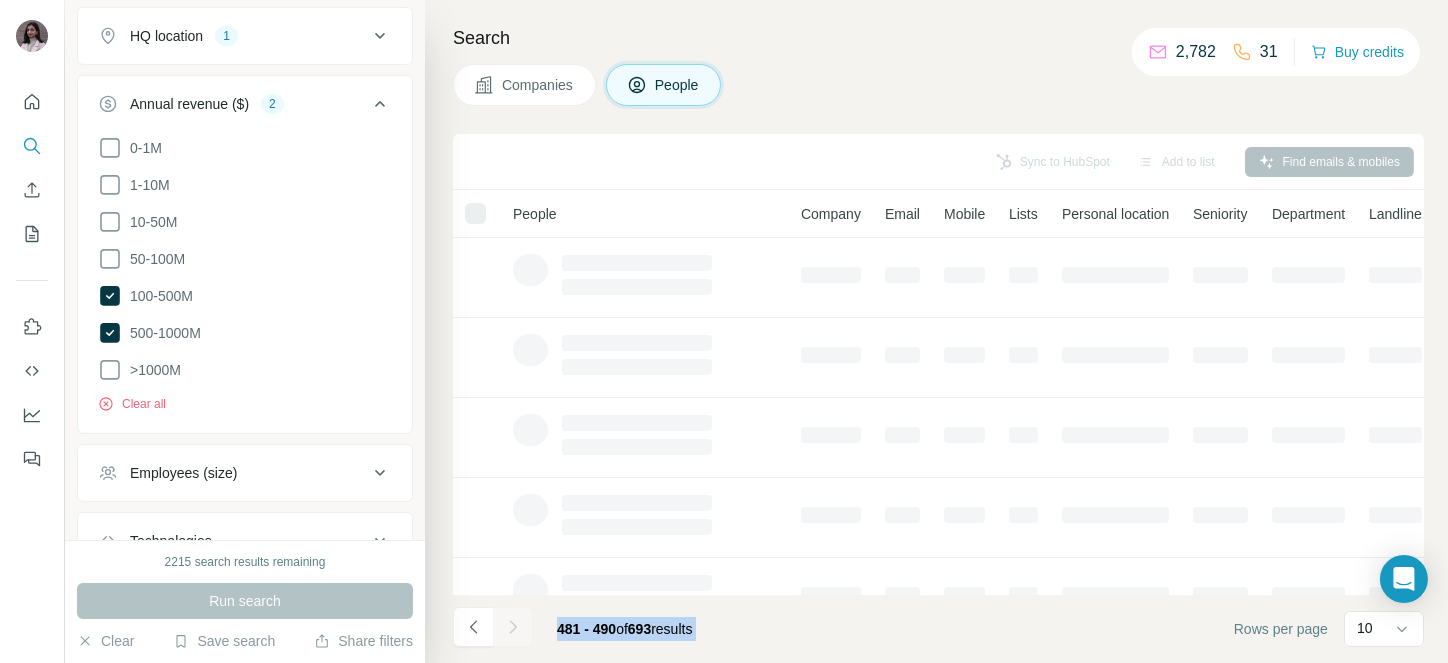 click at bounding box center [513, 627] 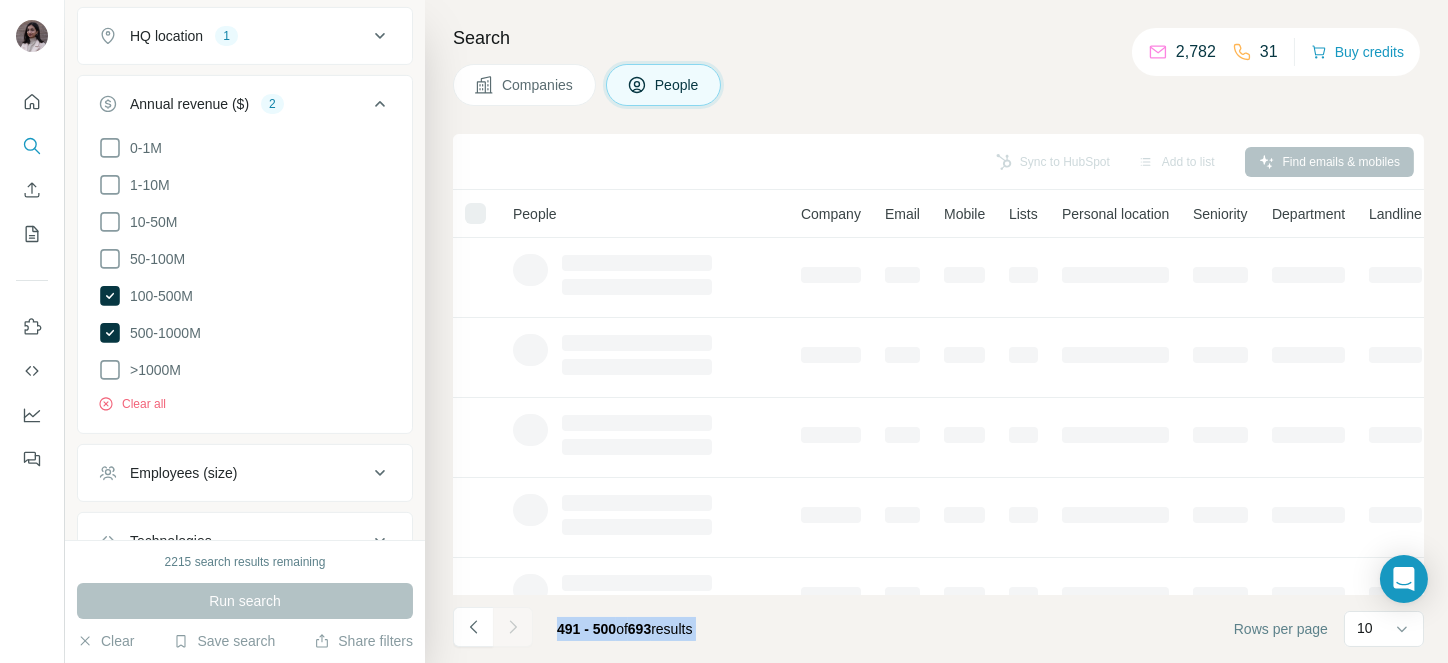 click at bounding box center (513, 627) 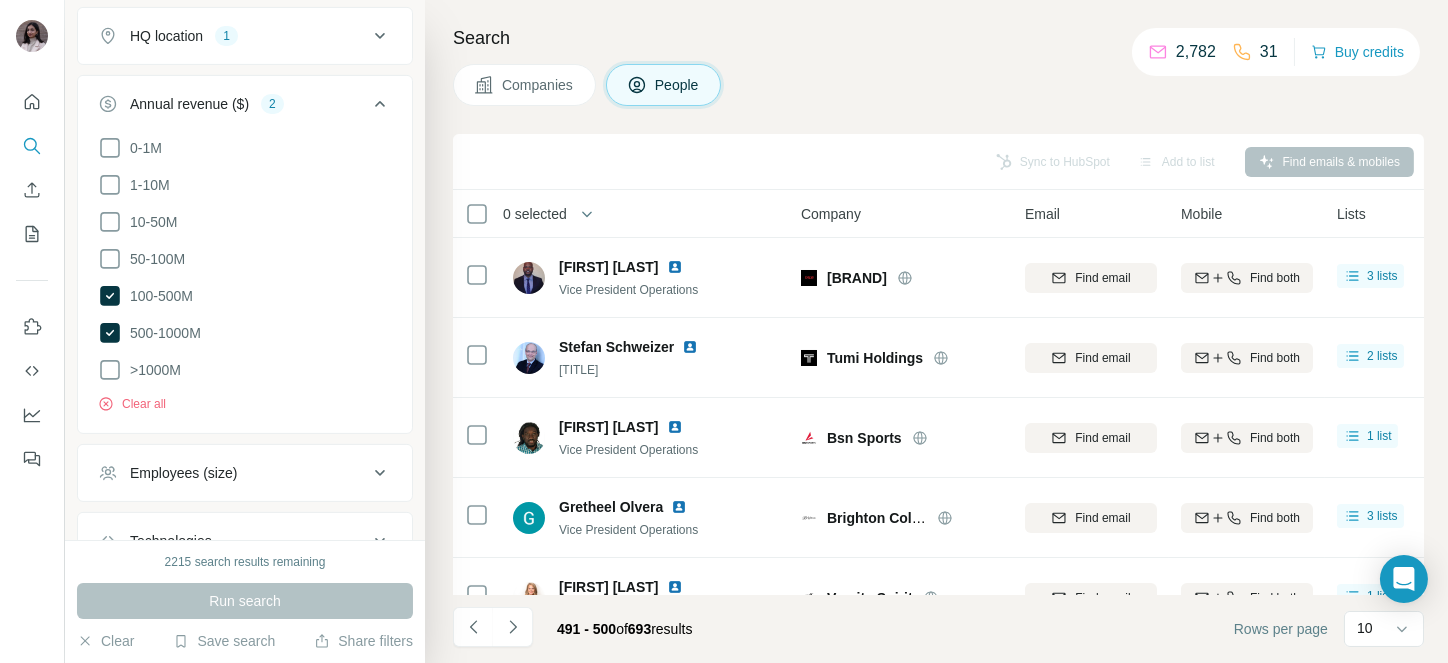 click on "Sync to HubSpot Add to list Find emails & mobiles" at bounding box center (938, 162) 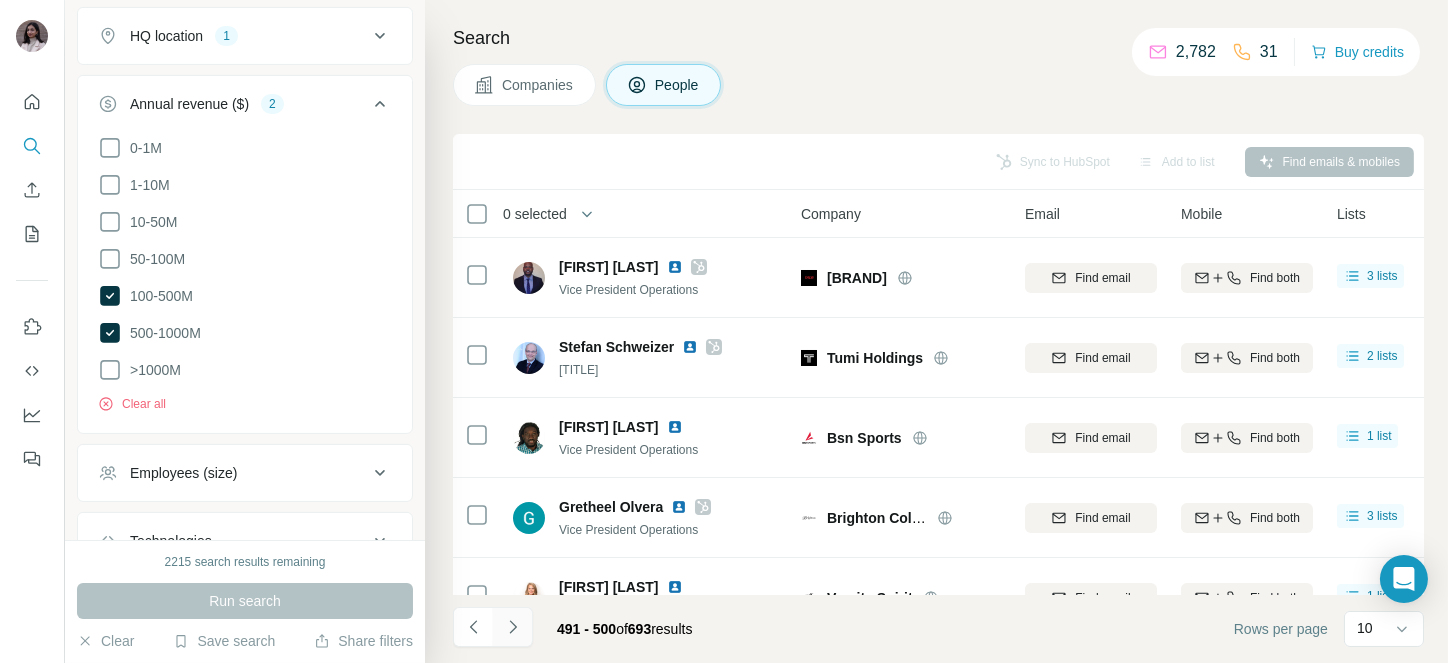 click 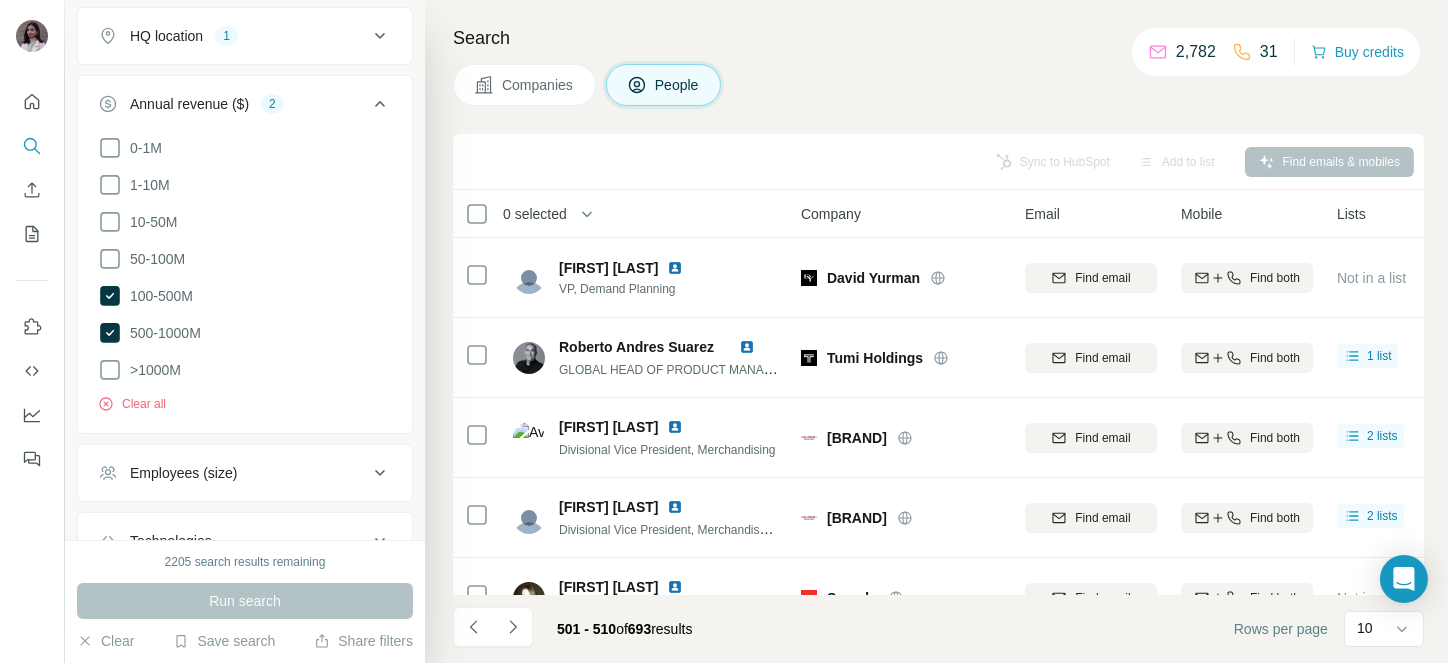 click on "0 selected" at bounding box center (535, 214) 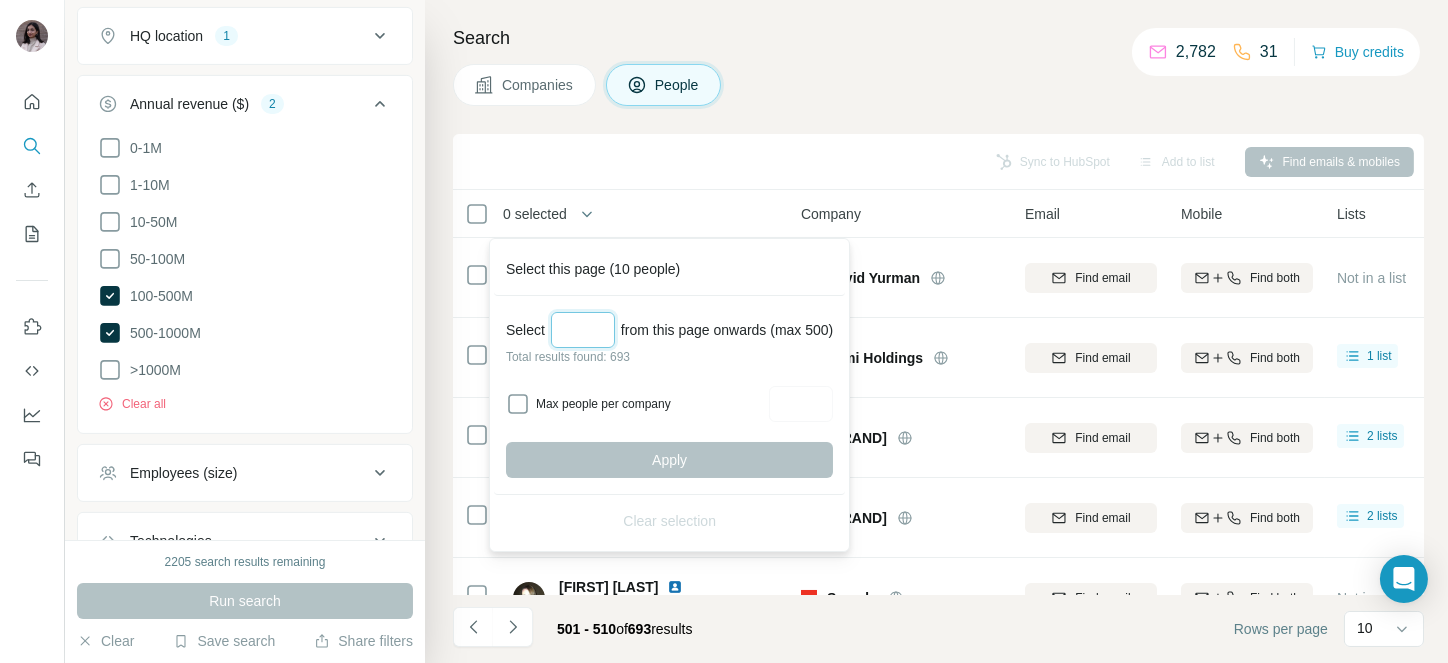 click at bounding box center (583, 330) 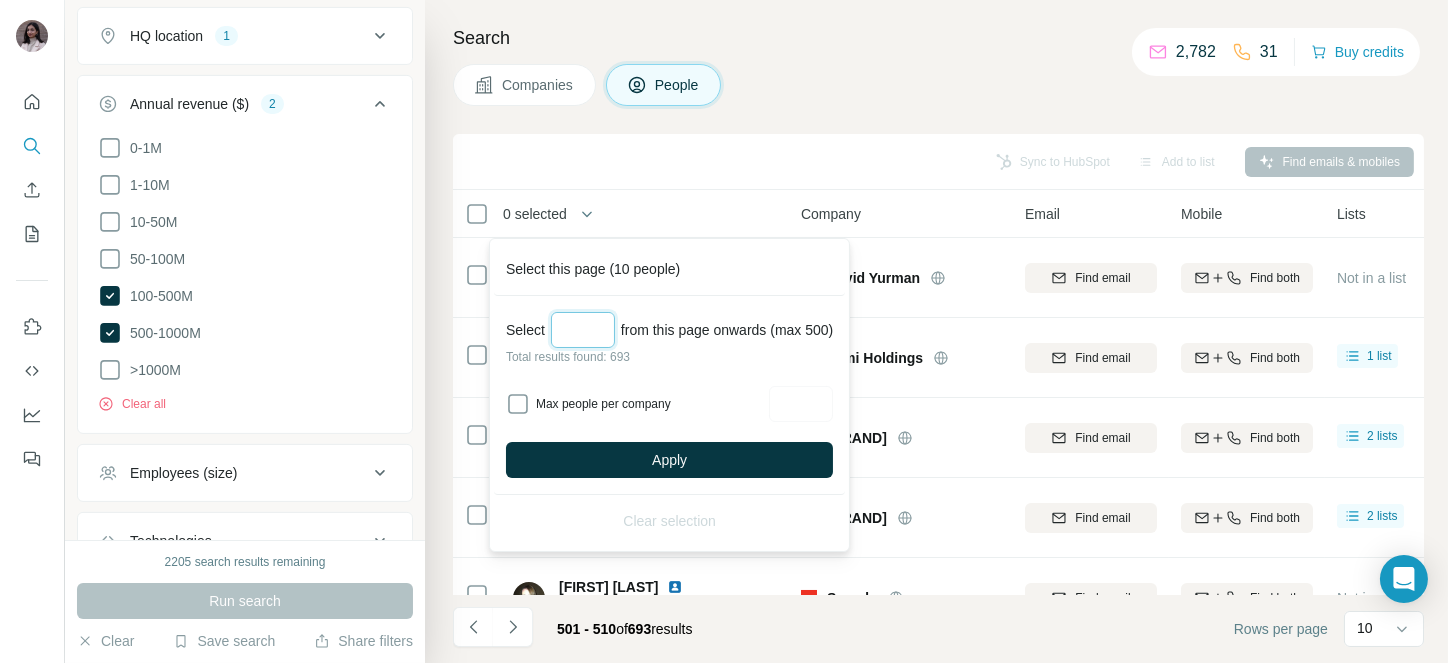 type on "***" 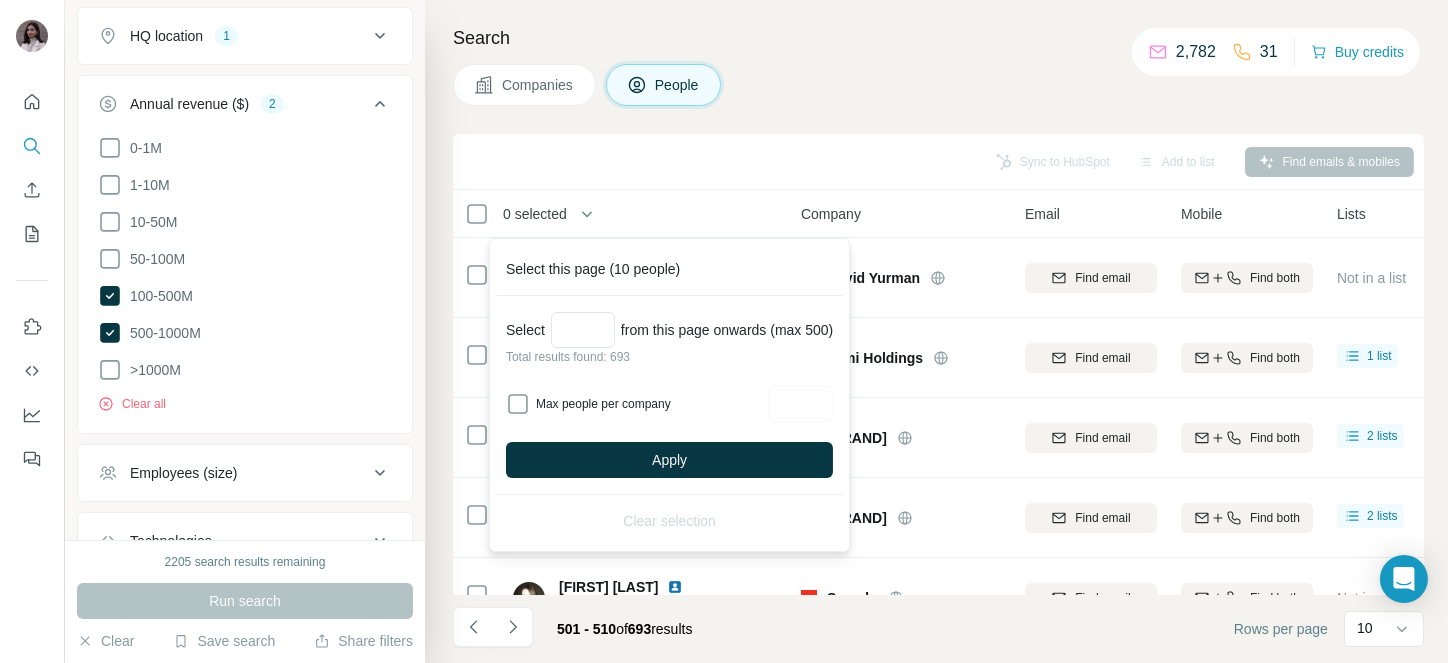 click on "Select *** from this page onwards (max 500) Total results found:   693 Max people per company Apply" at bounding box center [669, 395] 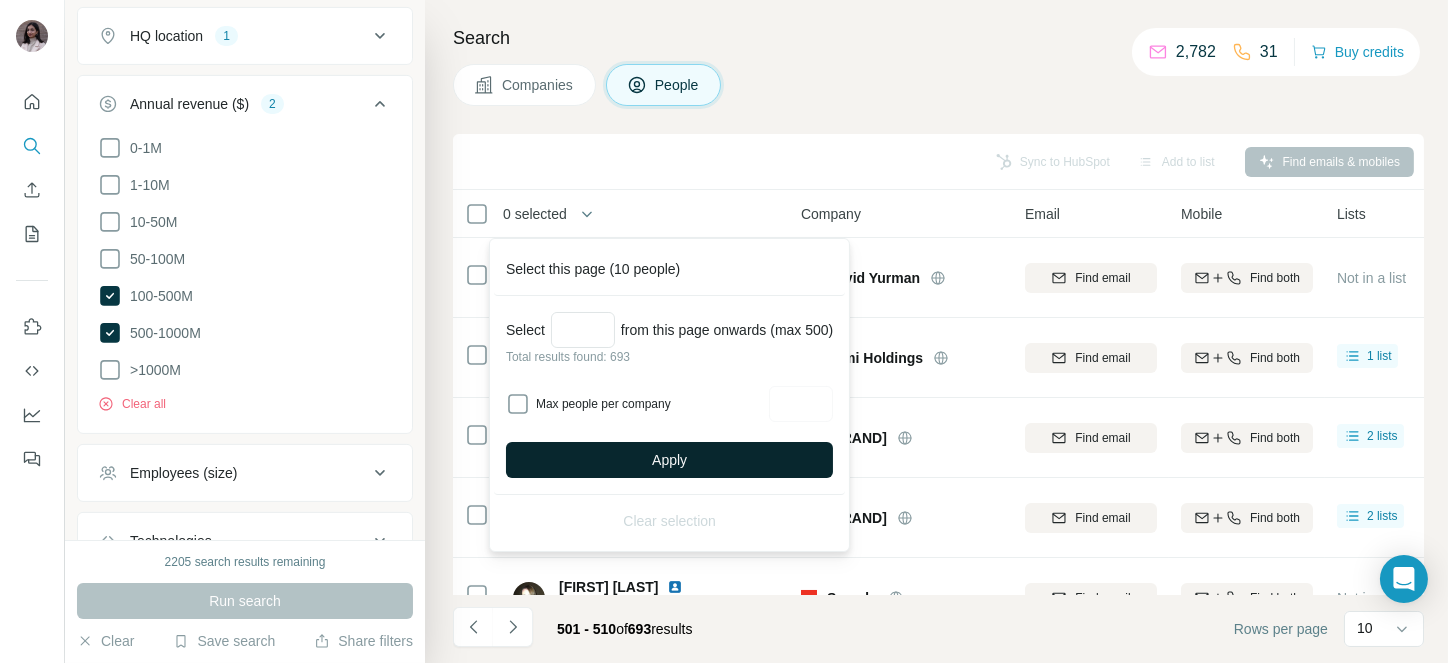 click on "Apply" at bounding box center [669, 460] 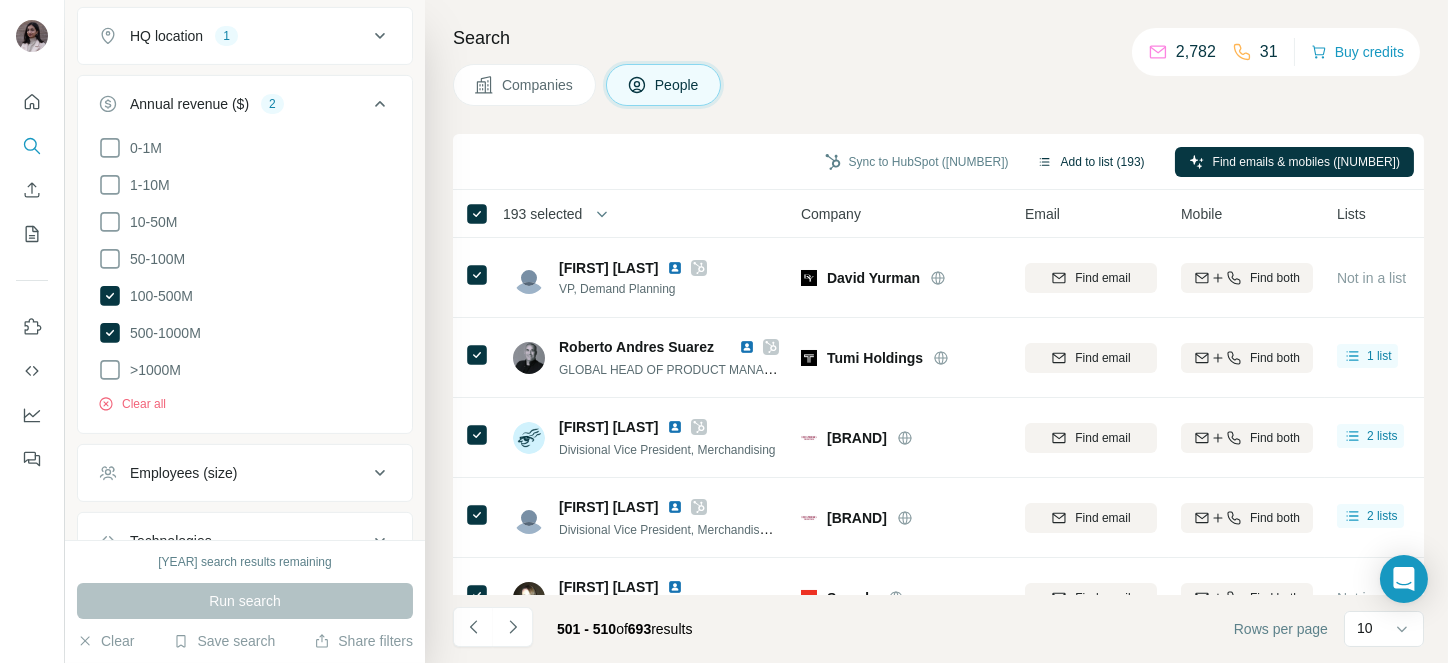 click on "Add to list (193)" at bounding box center [1091, 162] 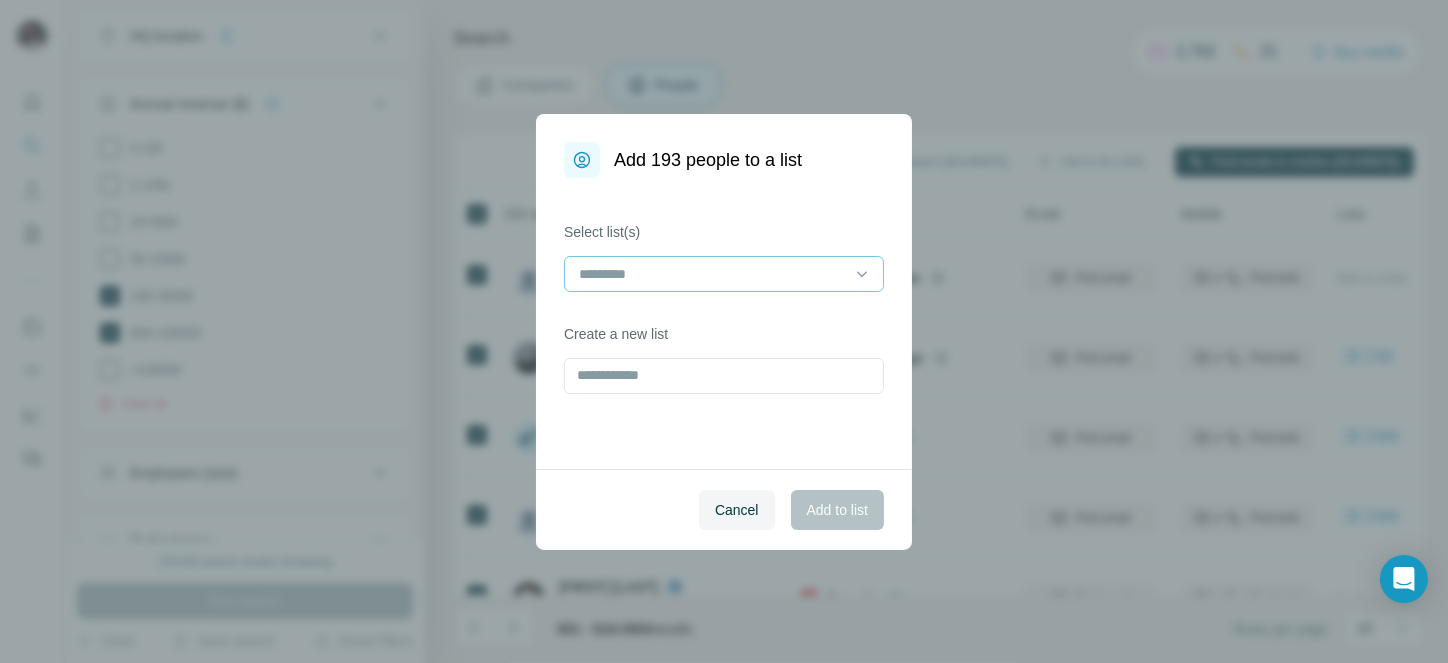 click at bounding box center [724, 274] 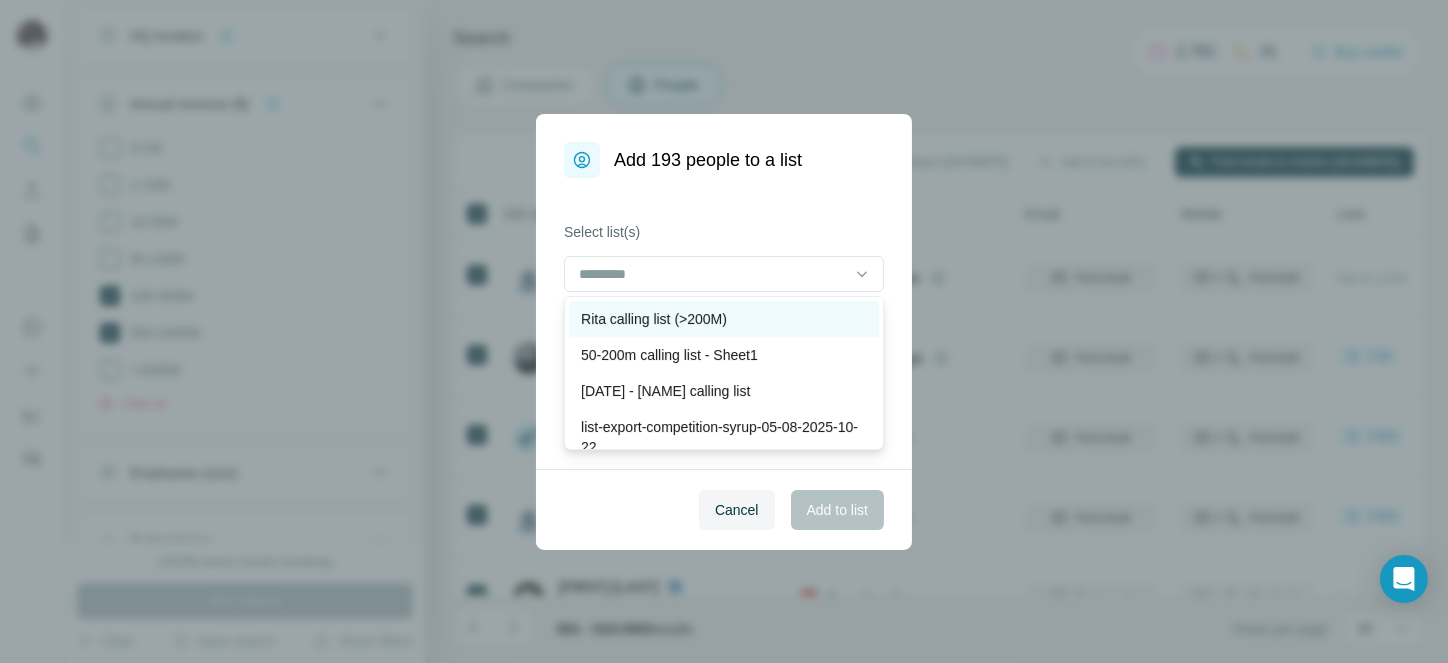 click on "Rita calling list (>200M)" at bounding box center [654, 319] 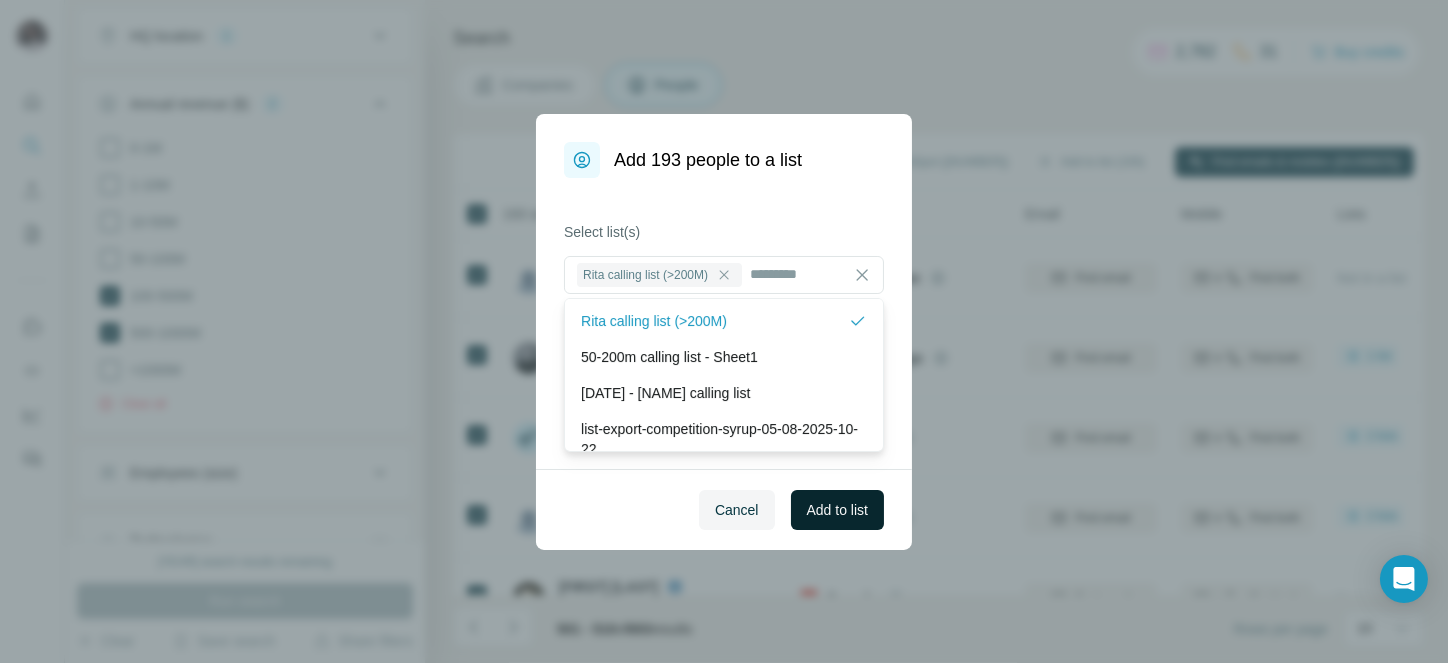 click on "Add to list" at bounding box center (837, 510) 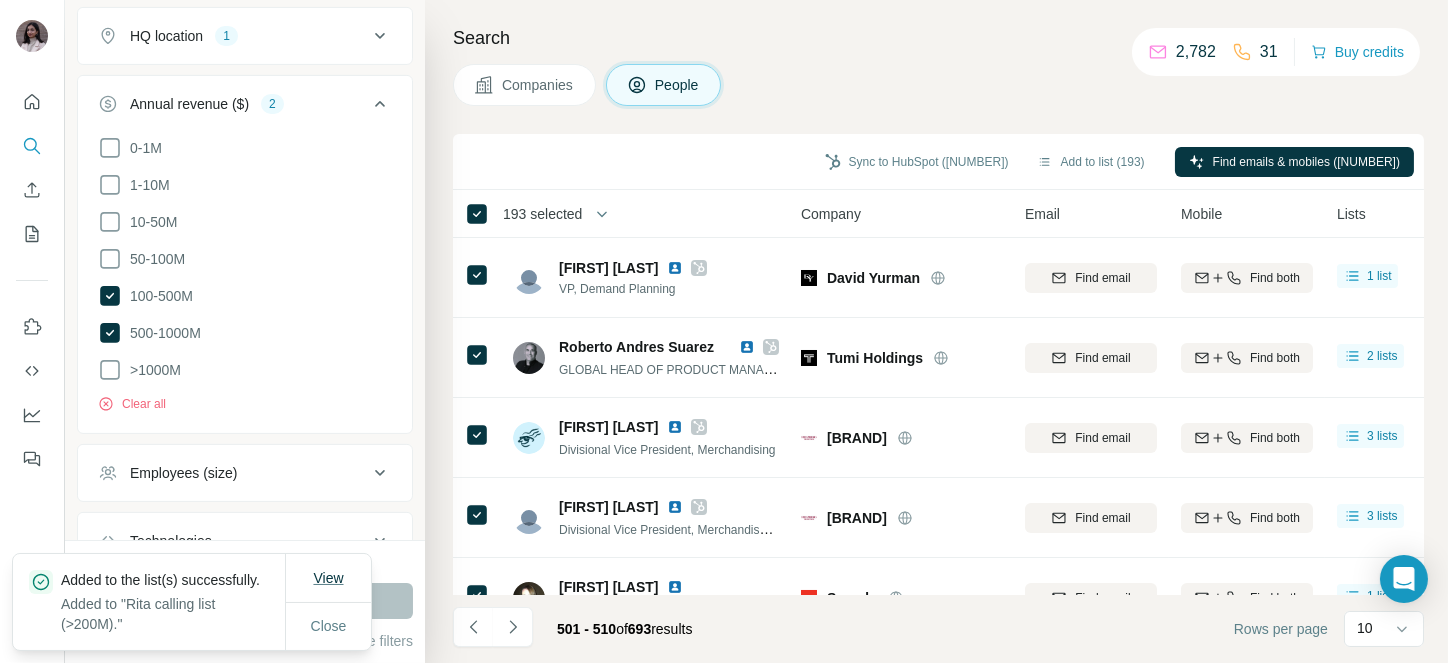 click on "View" at bounding box center [328, 578] 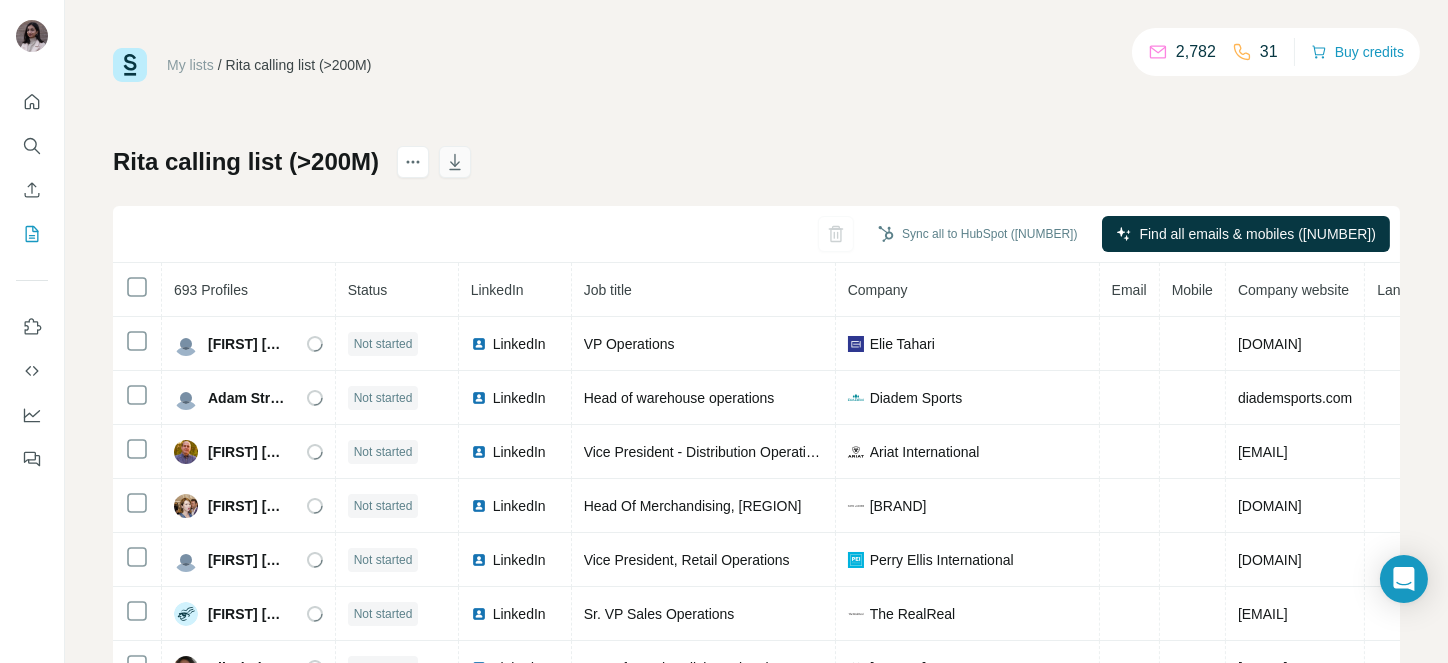 click 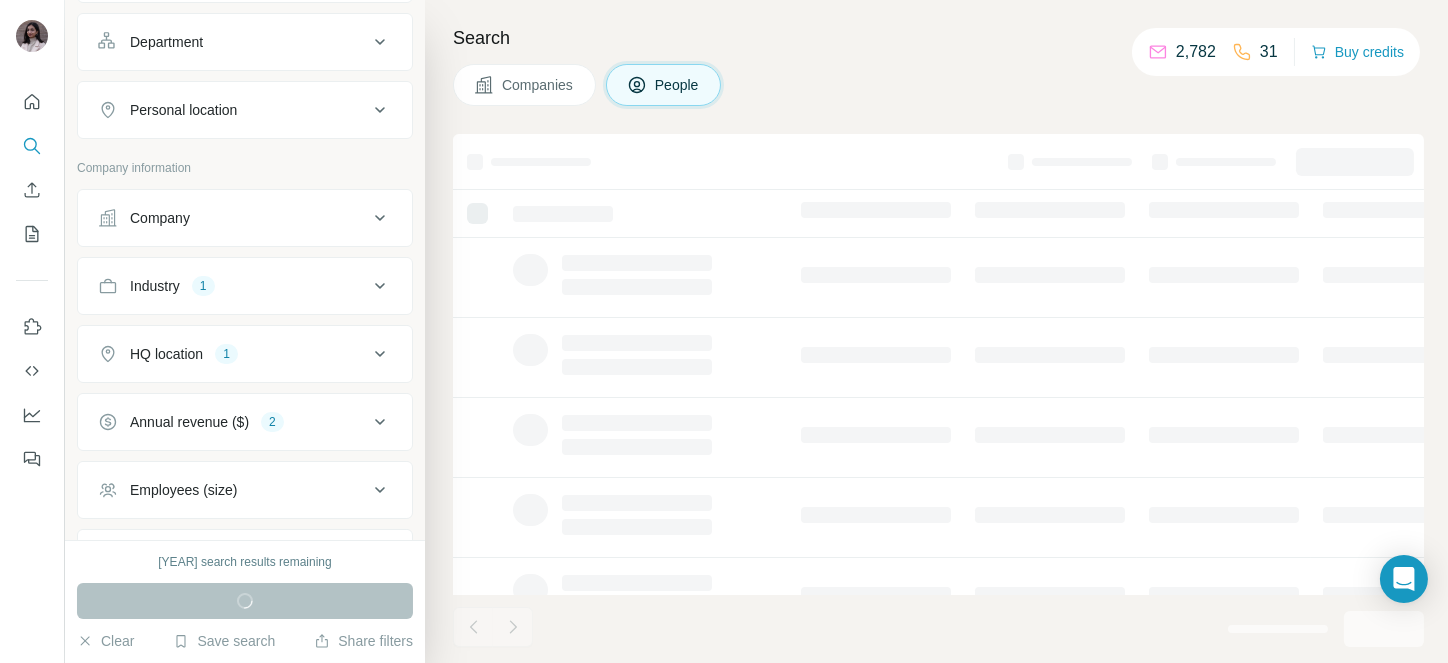 scroll, scrollTop: 331, scrollLeft: 0, axis: vertical 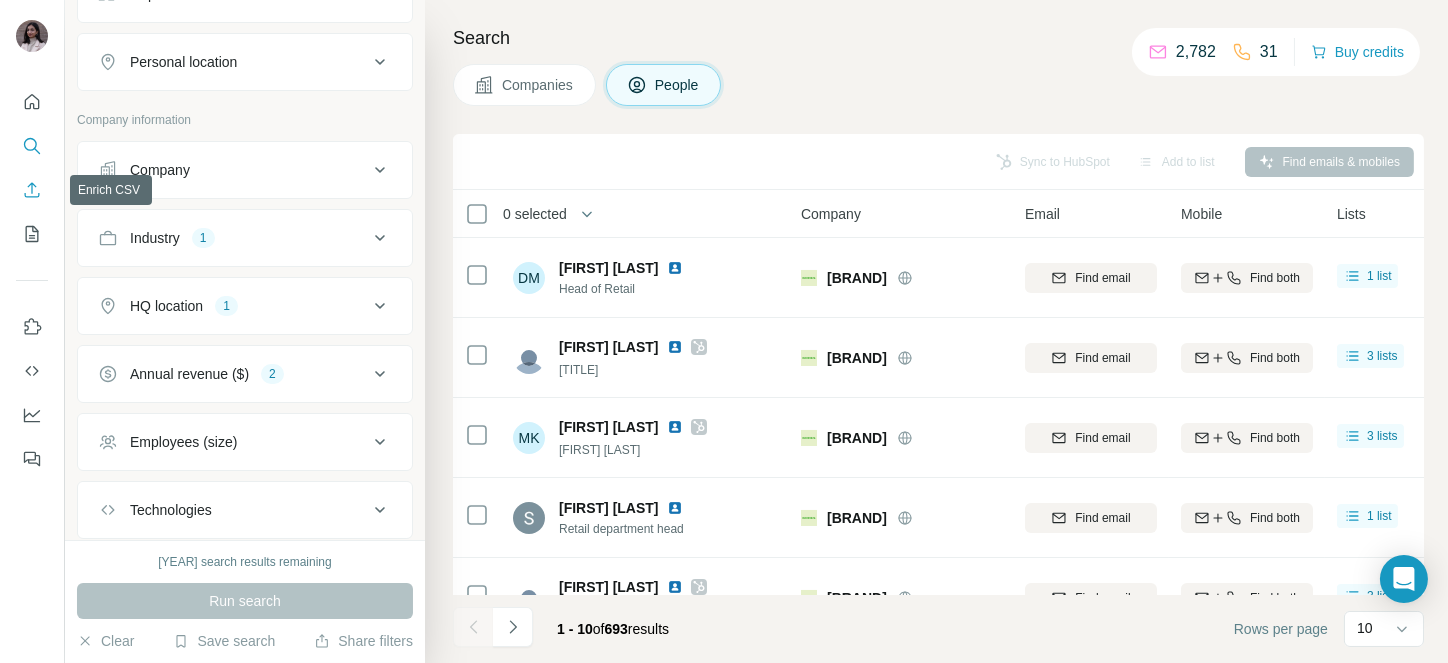 click 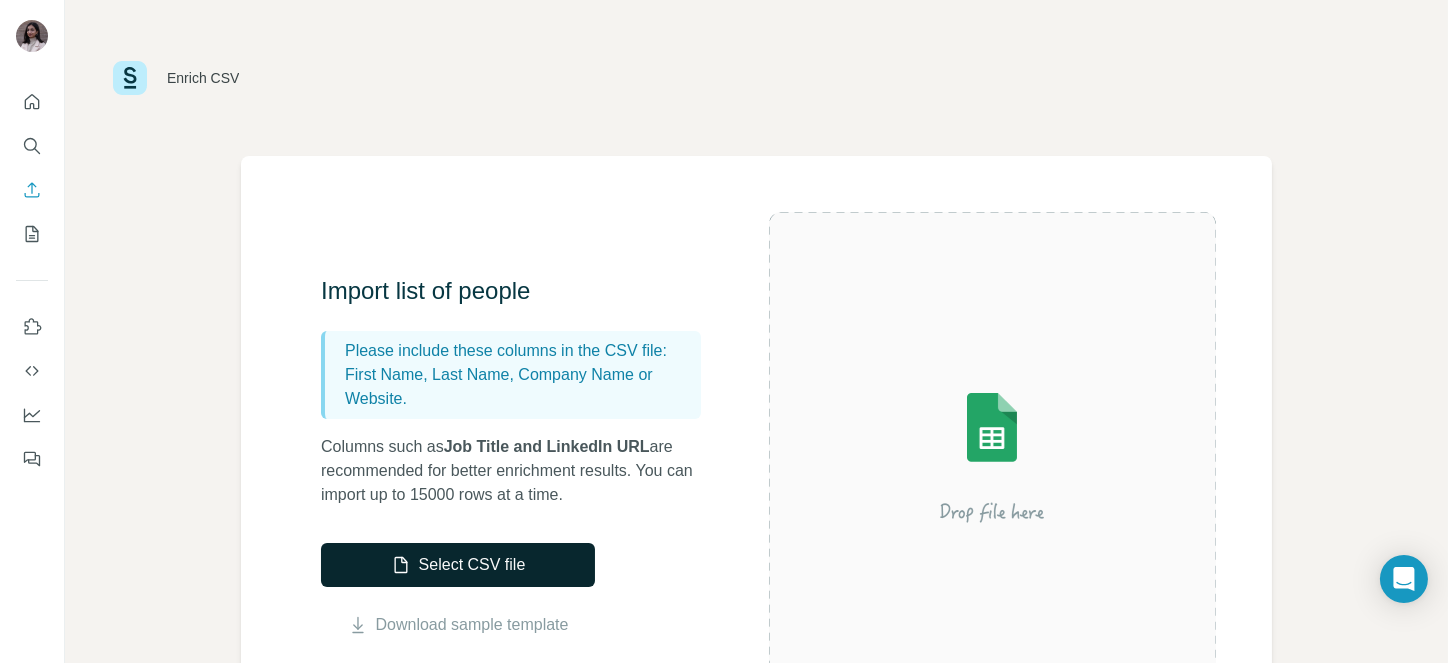 click on "Select CSV file" at bounding box center [458, 565] 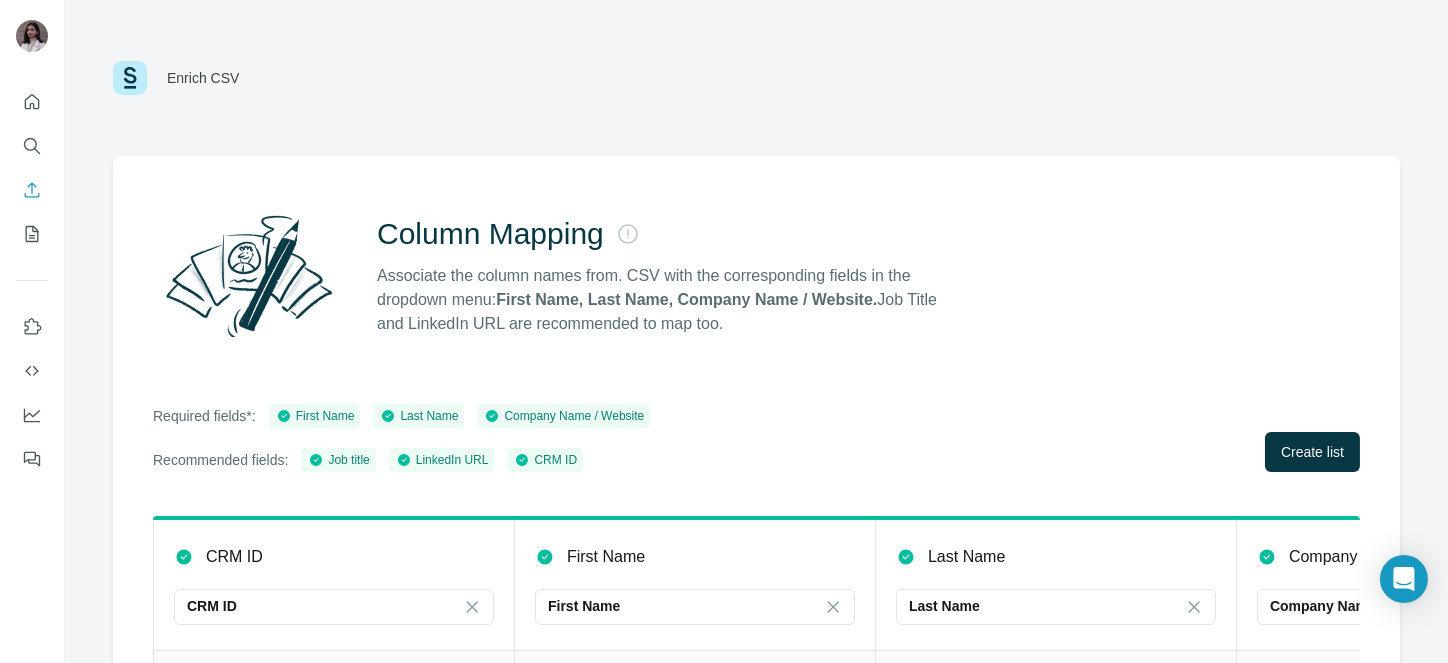 scroll, scrollTop: 212, scrollLeft: 0, axis: vertical 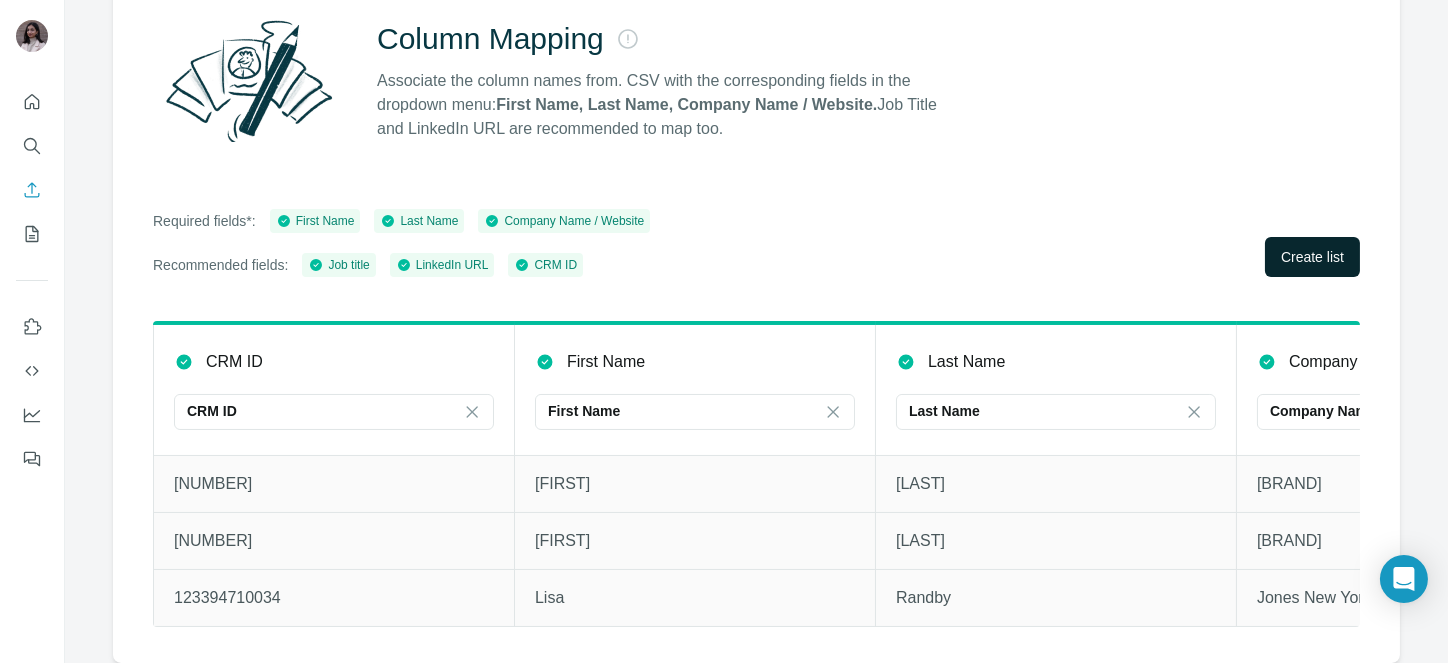 click on "Create list" at bounding box center [1312, 257] 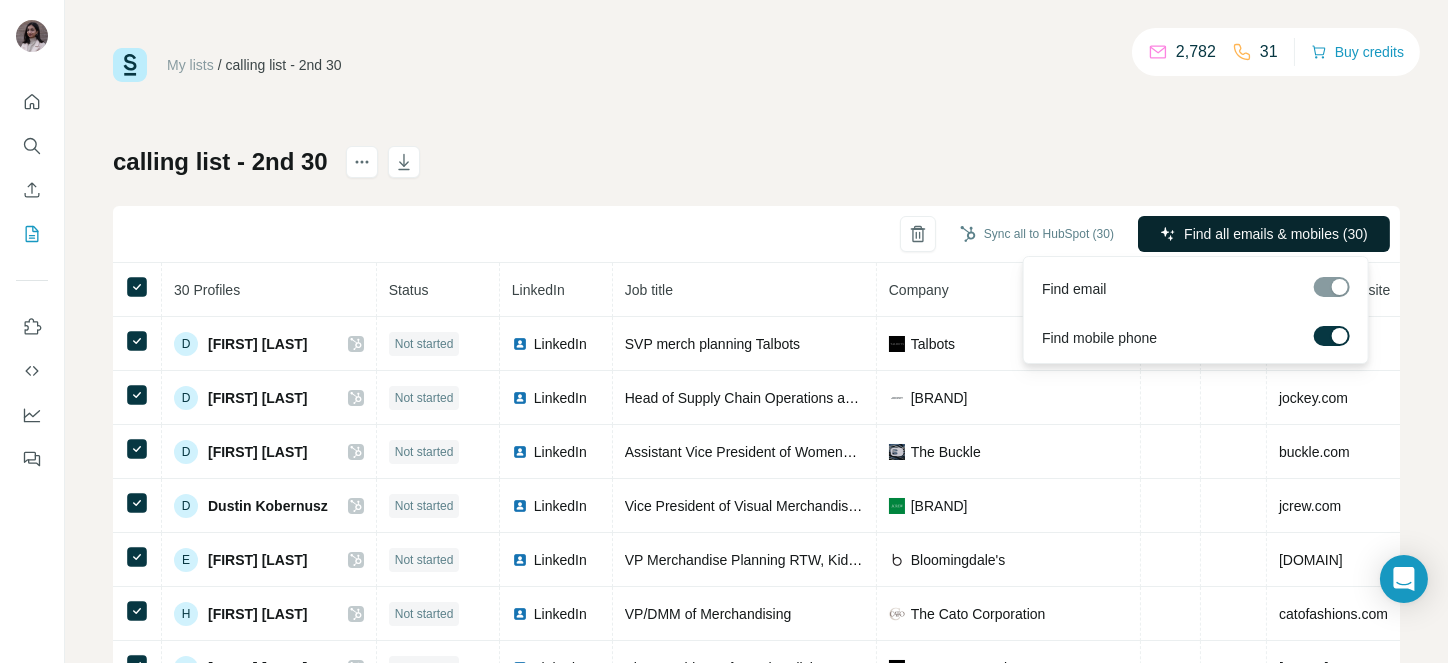 click on "Find all emails & mobiles (30)" at bounding box center [1264, 234] 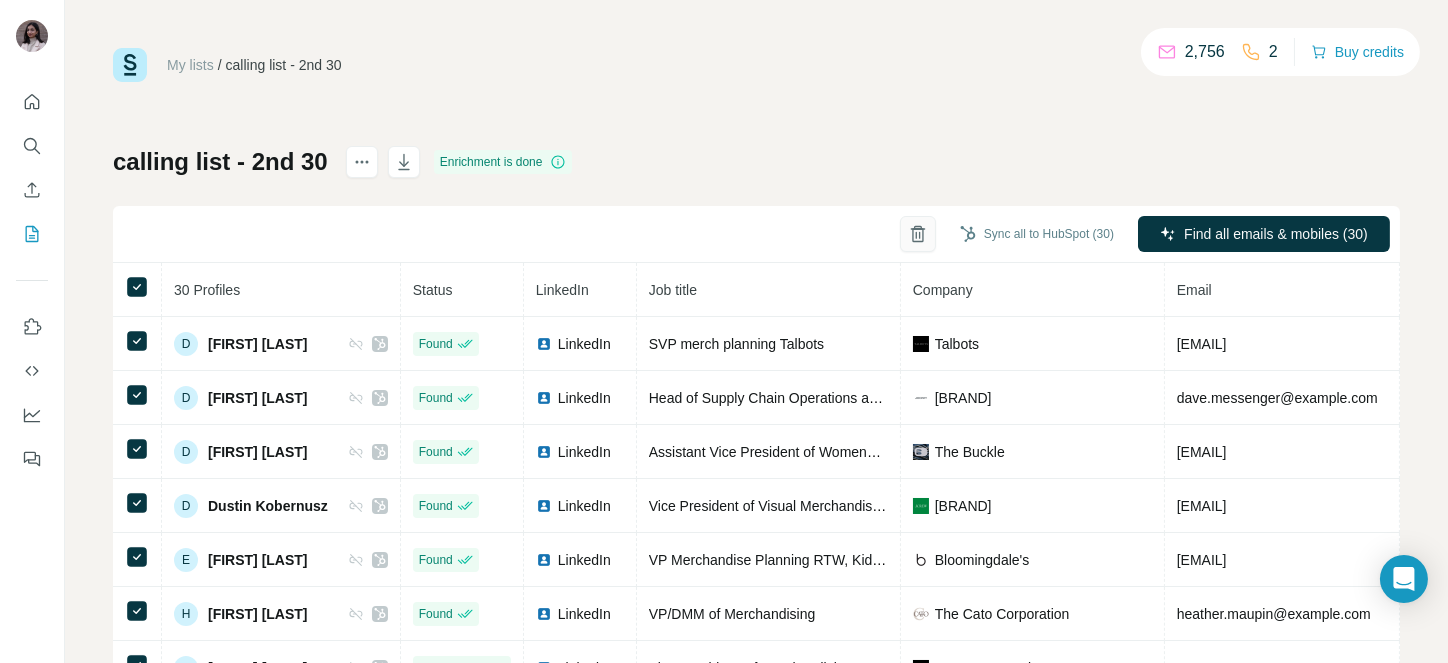 click at bounding box center (918, 234) 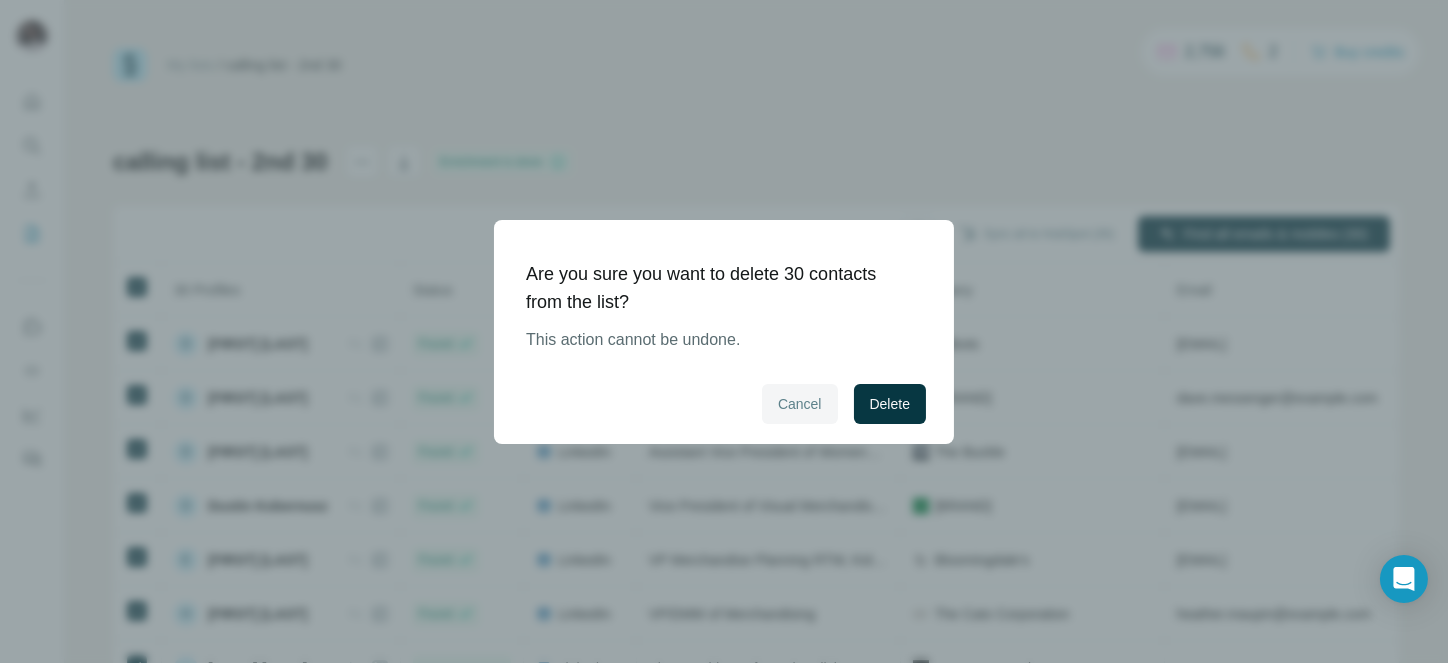 click on "Cancel" at bounding box center [800, 404] 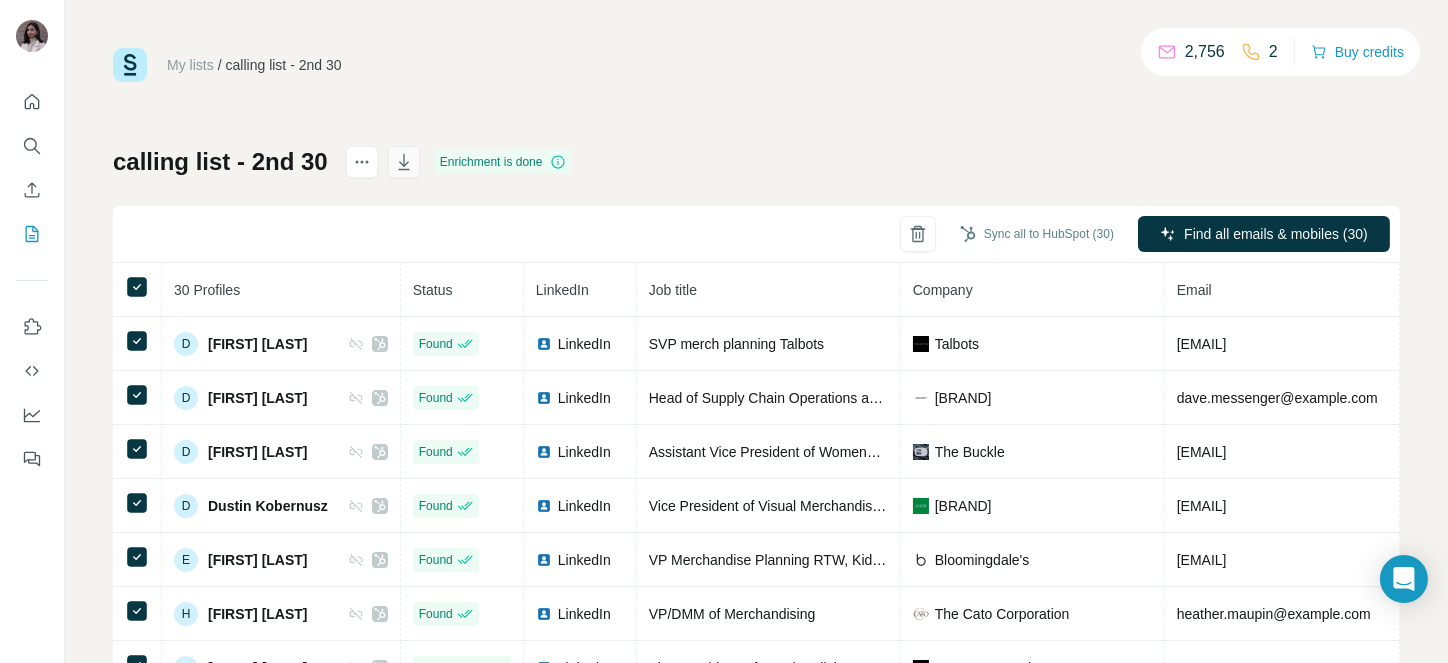 click 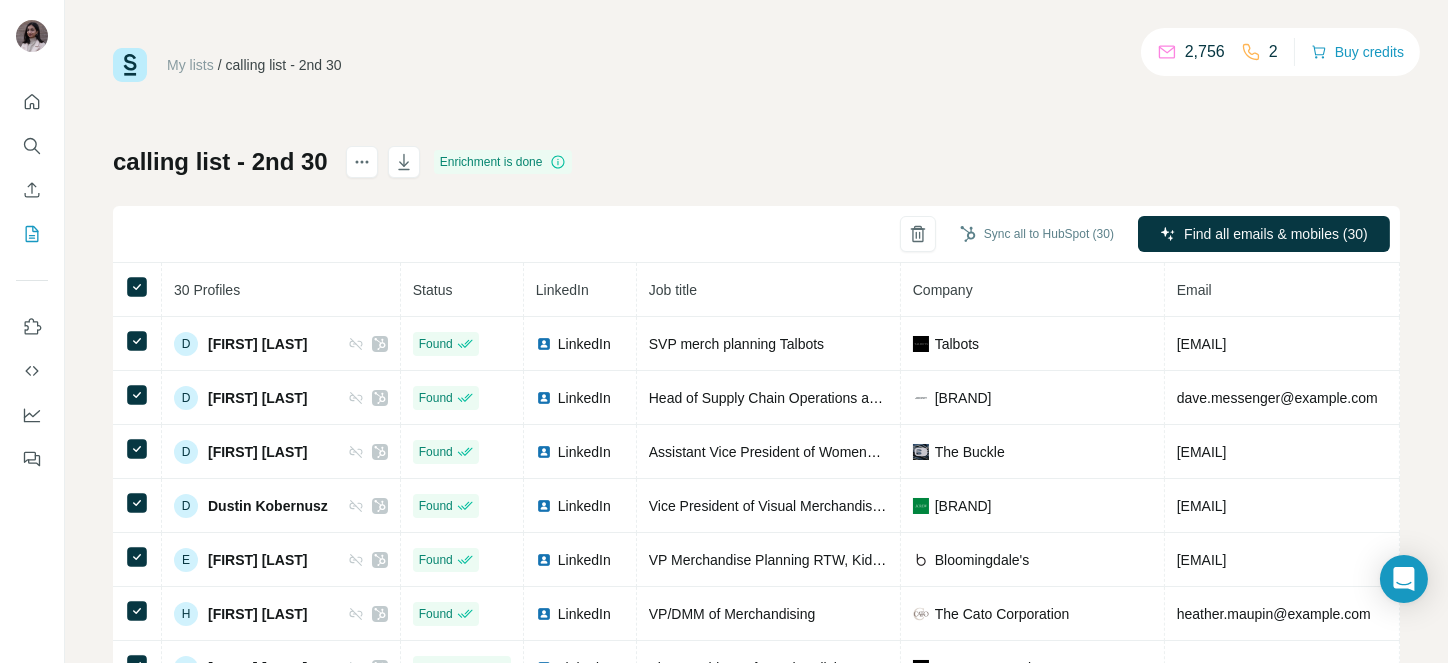 click on "My lists / calling list - 2nd 30 2,756 2 Buy credits" at bounding box center (756, 65) 